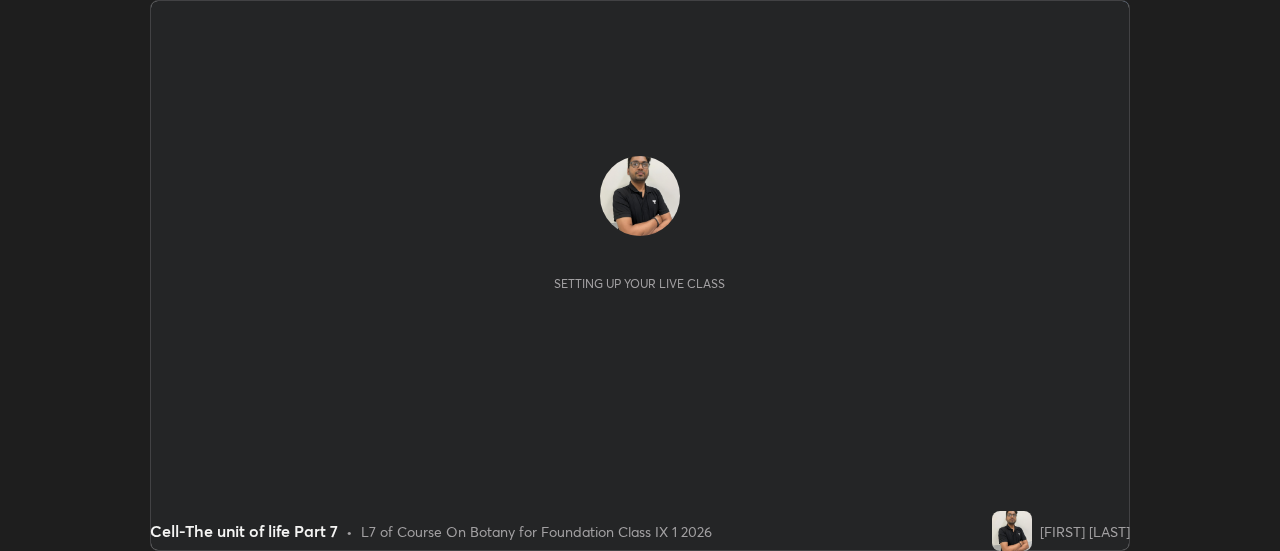 scroll, scrollTop: 0, scrollLeft: 0, axis: both 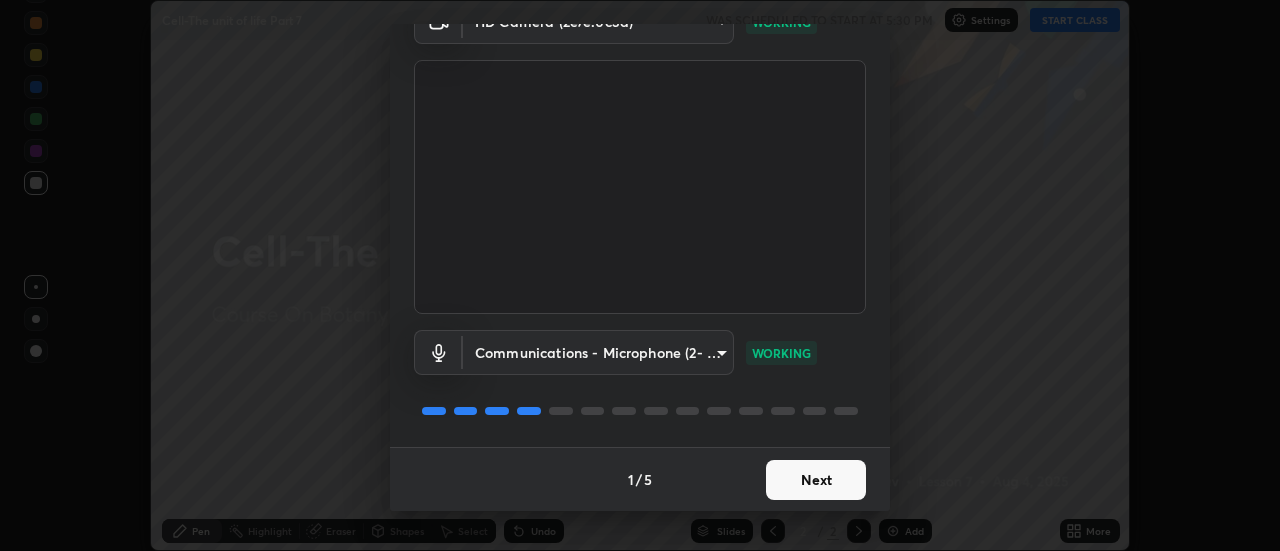 click on "Next" at bounding box center [816, 480] 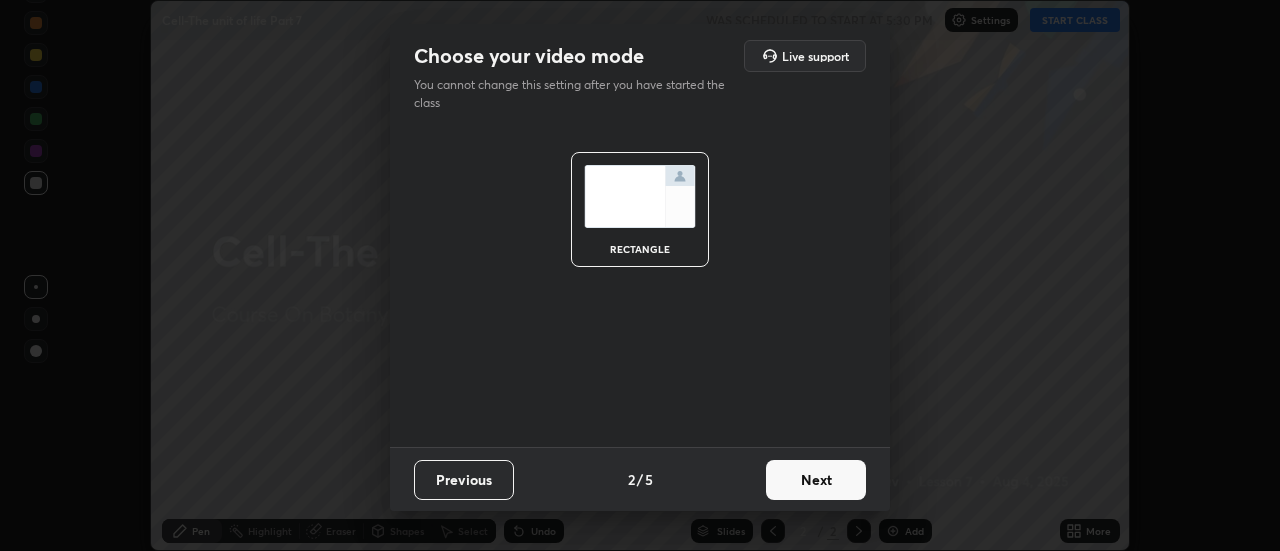scroll, scrollTop: 0, scrollLeft: 0, axis: both 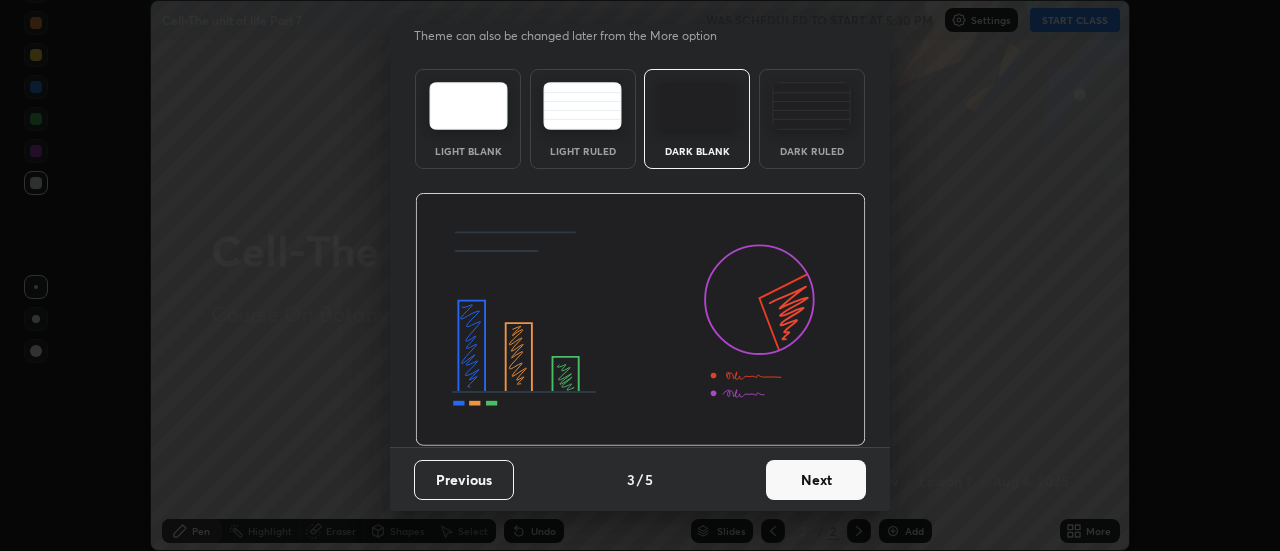 click on "Next" at bounding box center (816, 480) 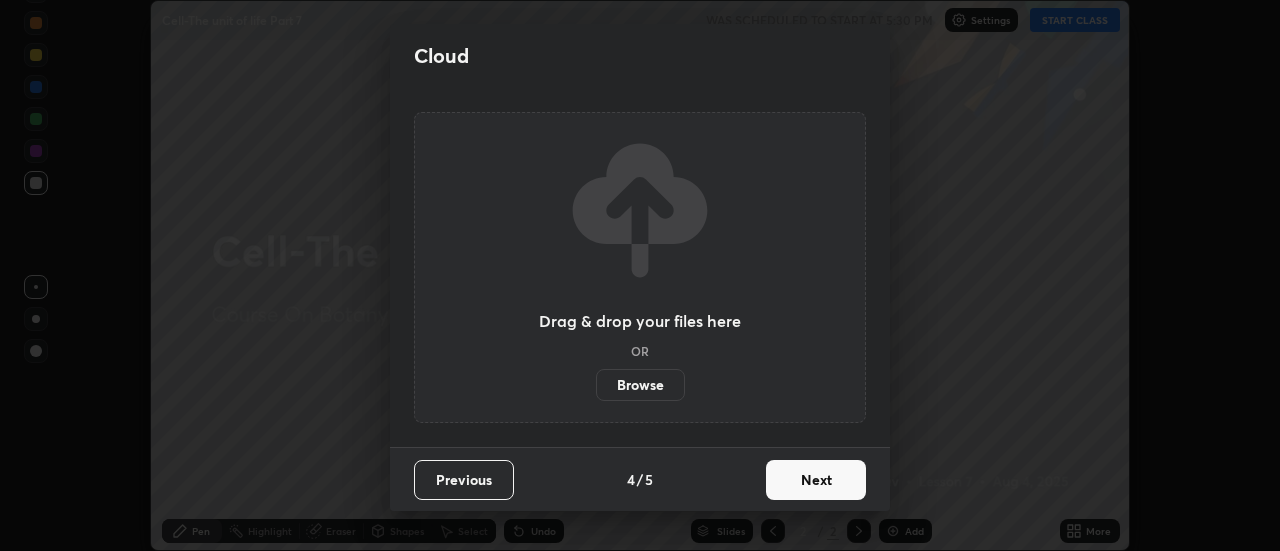 scroll, scrollTop: 0, scrollLeft: 0, axis: both 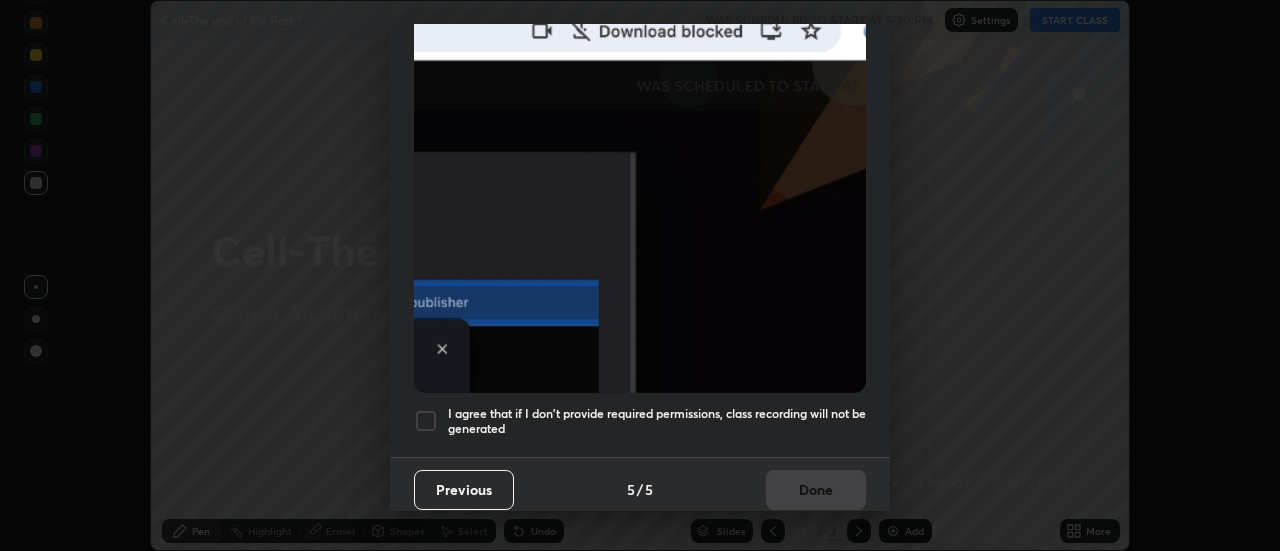 click at bounding box center (426, 421) 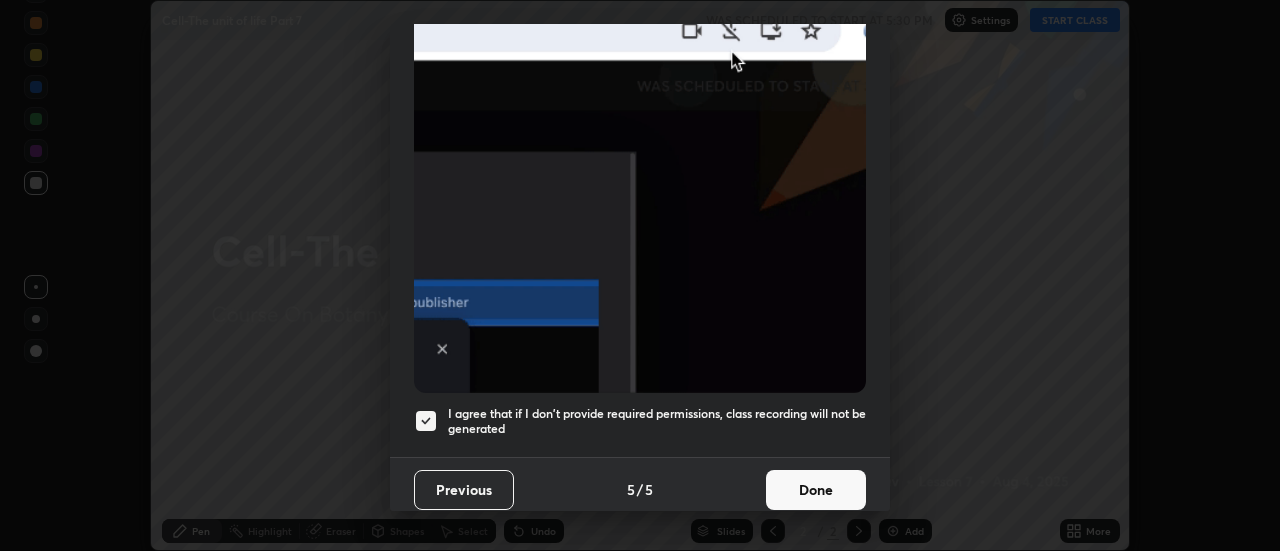 click on "Done" at bounding box center (816, 490) 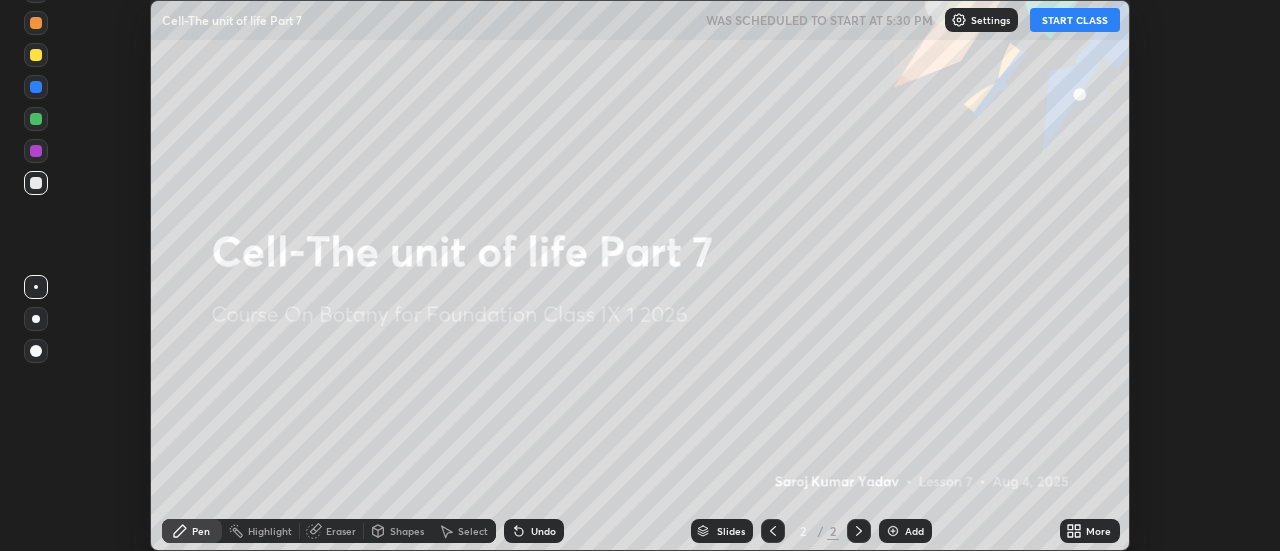 click on "START CLASS" at bounding box center [1075, 20] 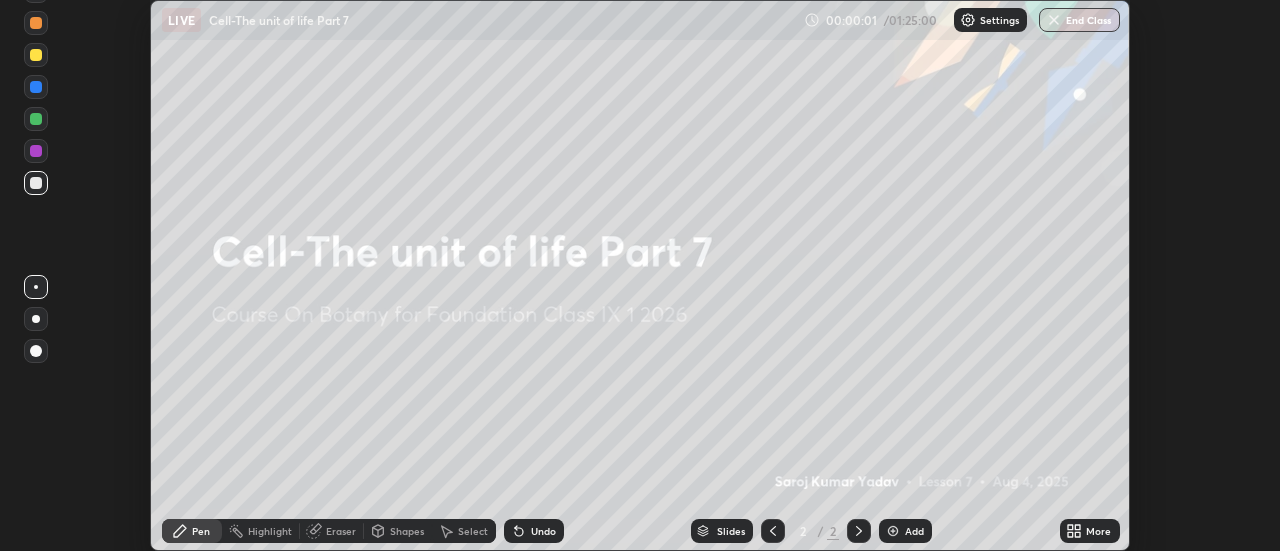 click 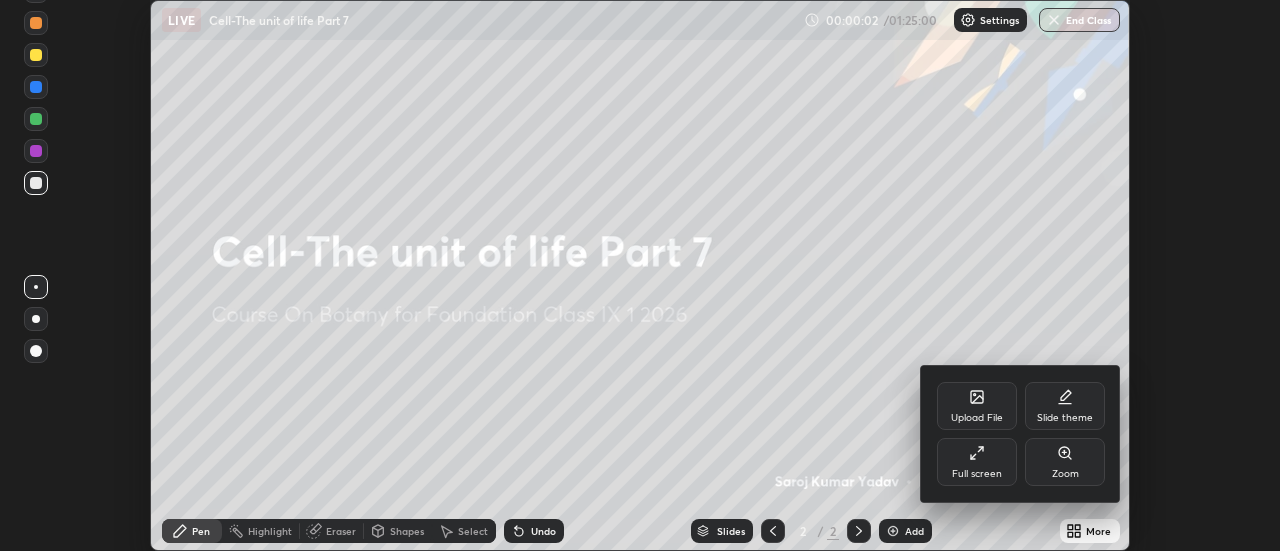 click on "Full screen" at bounding box center [977, 462] 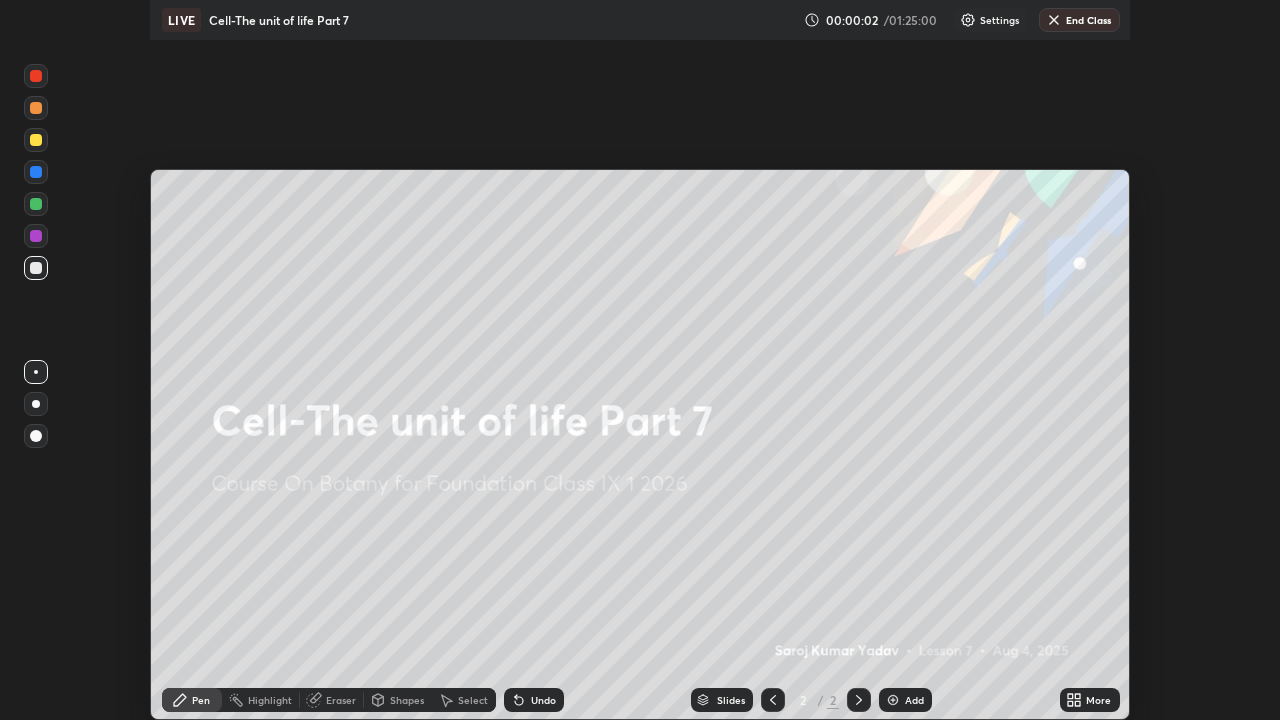 scroll, scrollTop: 99280, scrollLeft: 98720, axis: both 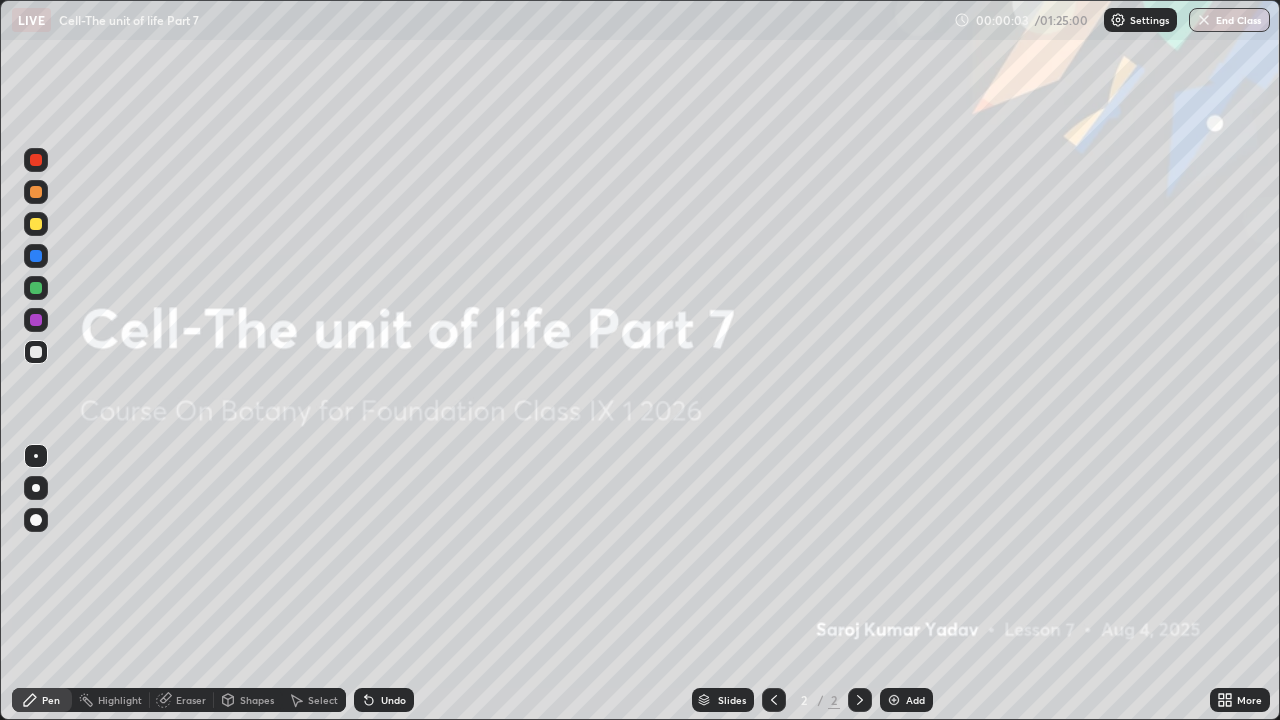 click at bounding box center (894, 700) 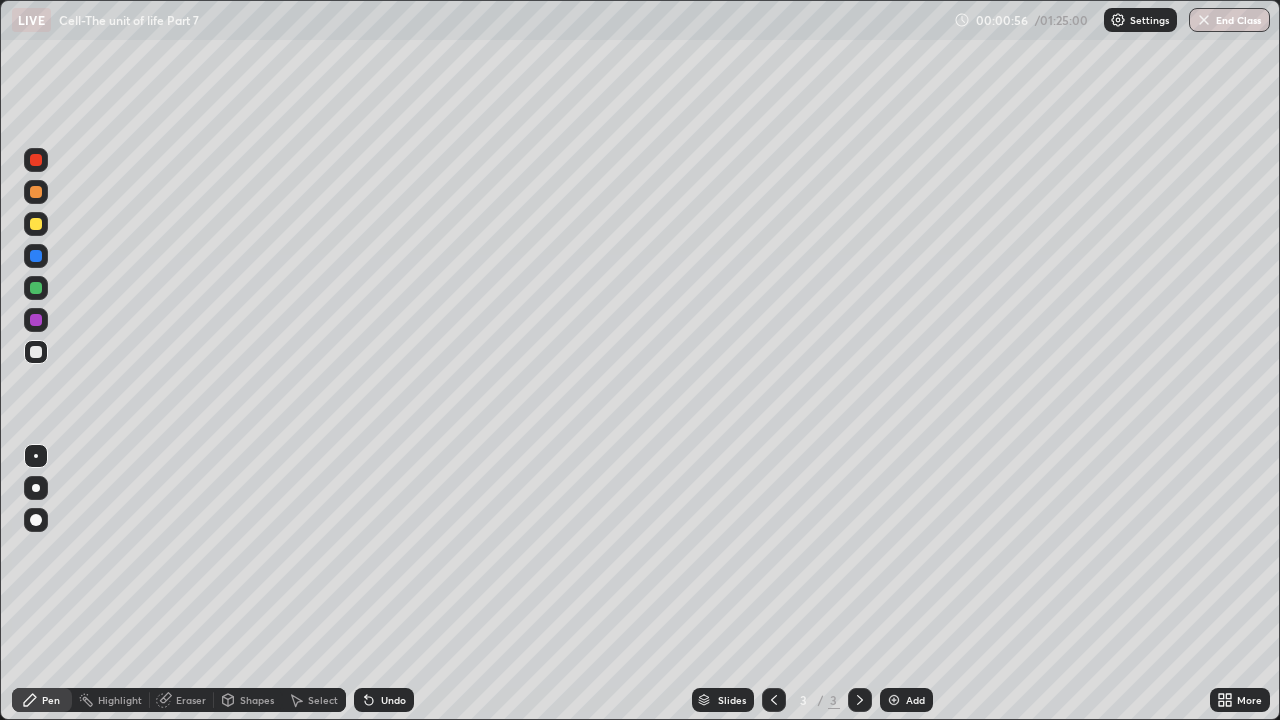 click 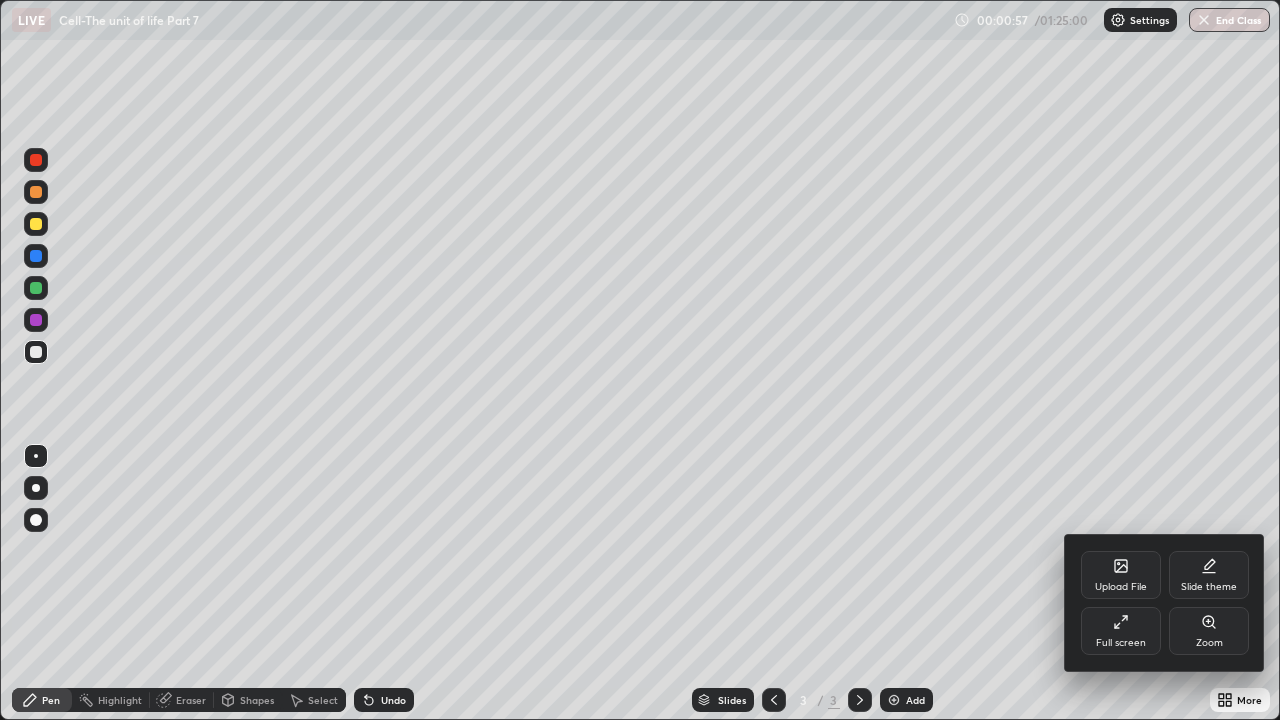 click on "Upload File" at bounding box center [1121, 575] 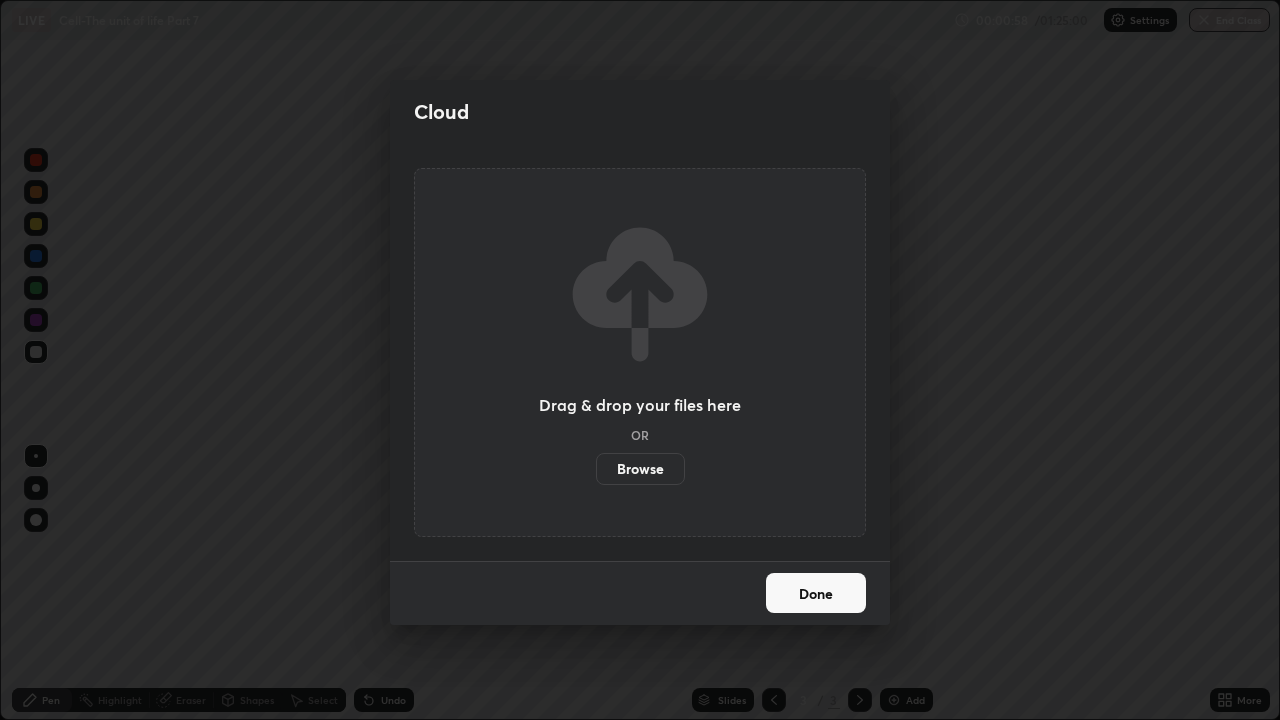 click on "Browse" at bounding box center [640, 469] 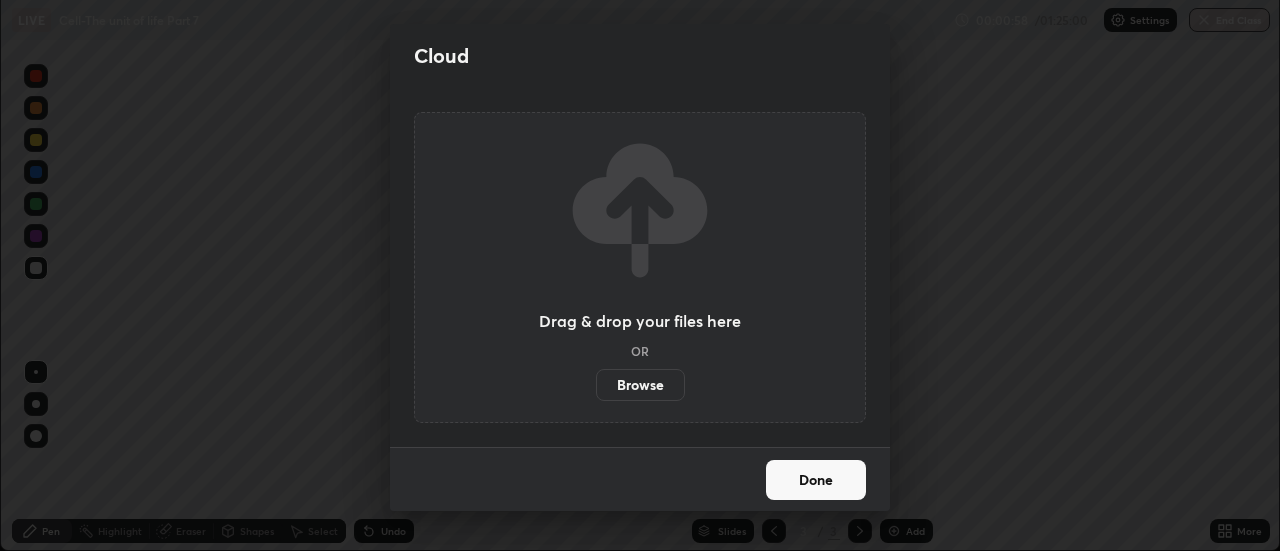 scroll, scrollTop: 551, scrollLeft: 1280, axis: both 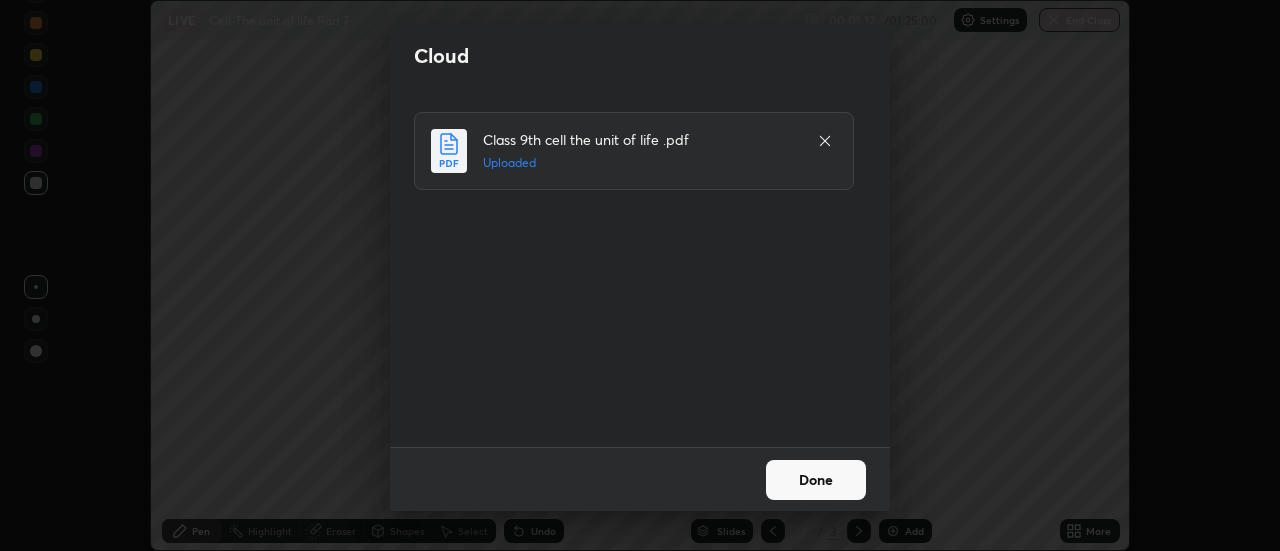 click on "Done" at bounding box center [816, 480] 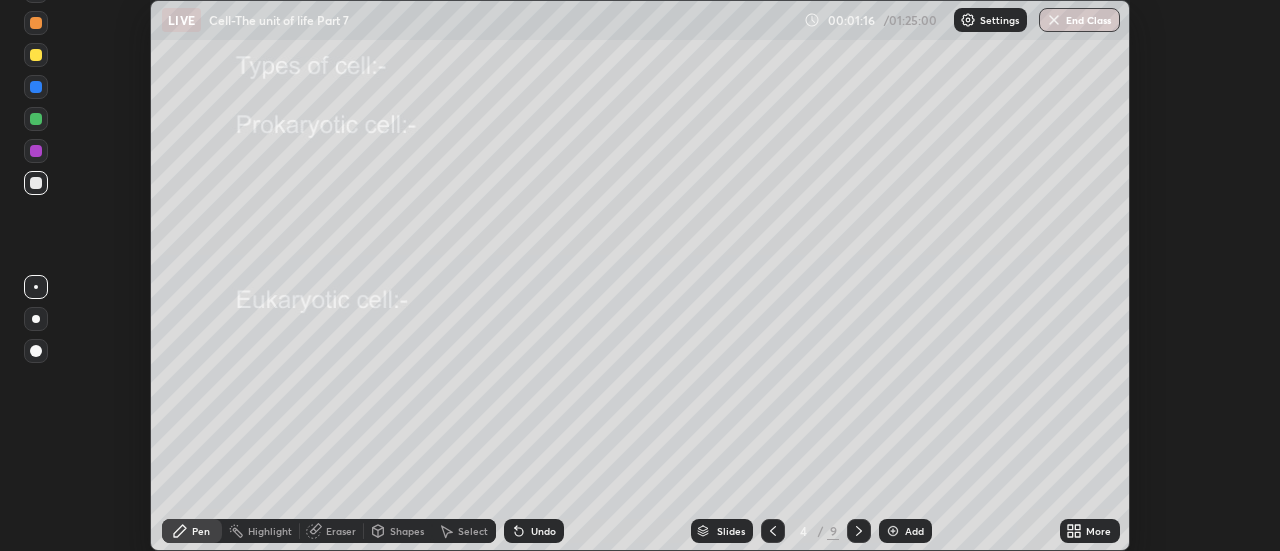 click 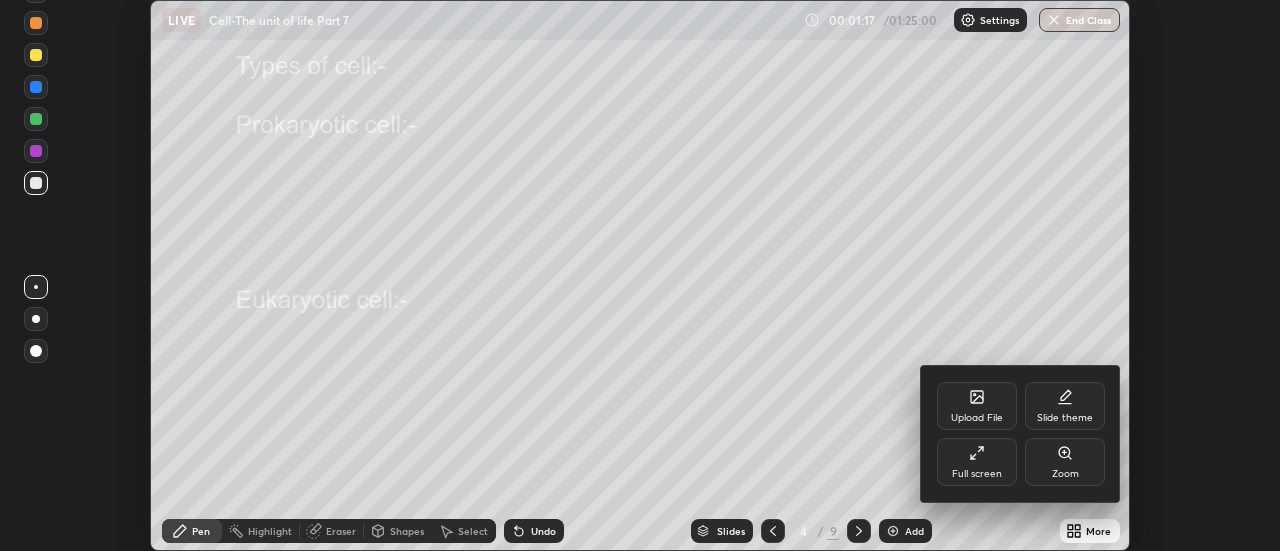 click 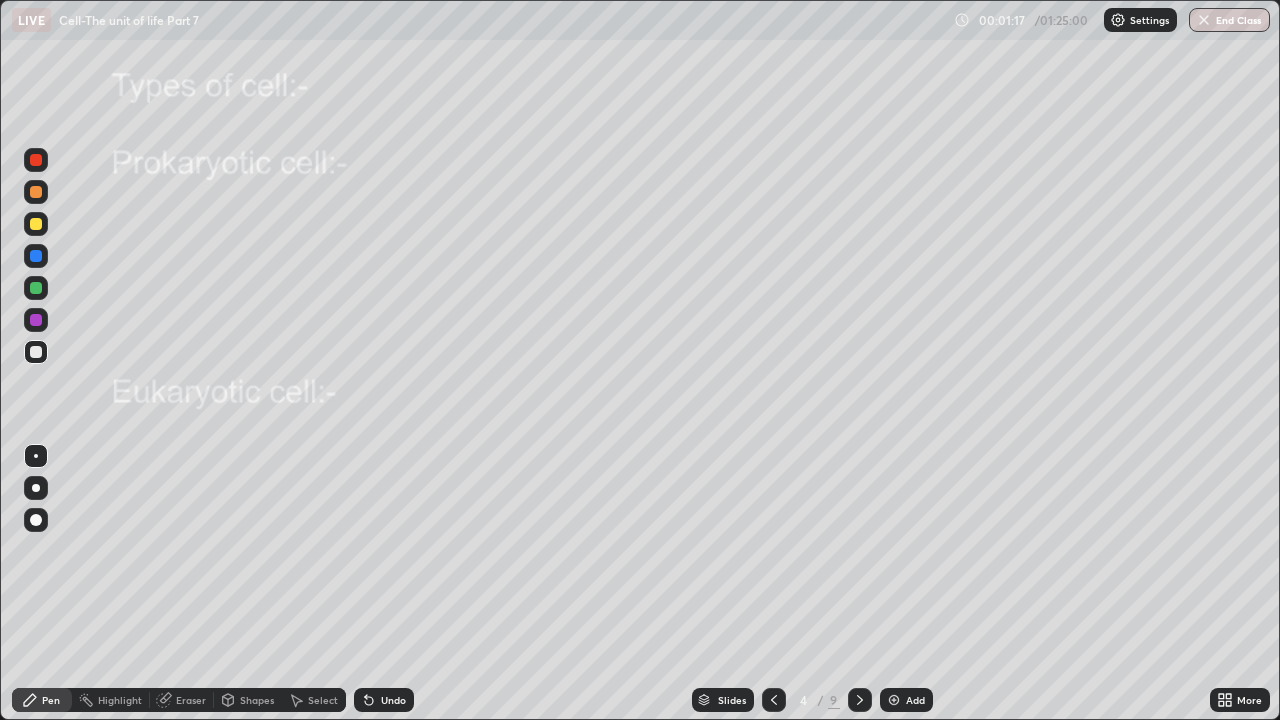 scroll, scrollTop: 99280, scrollLeft: 98720, axis: both 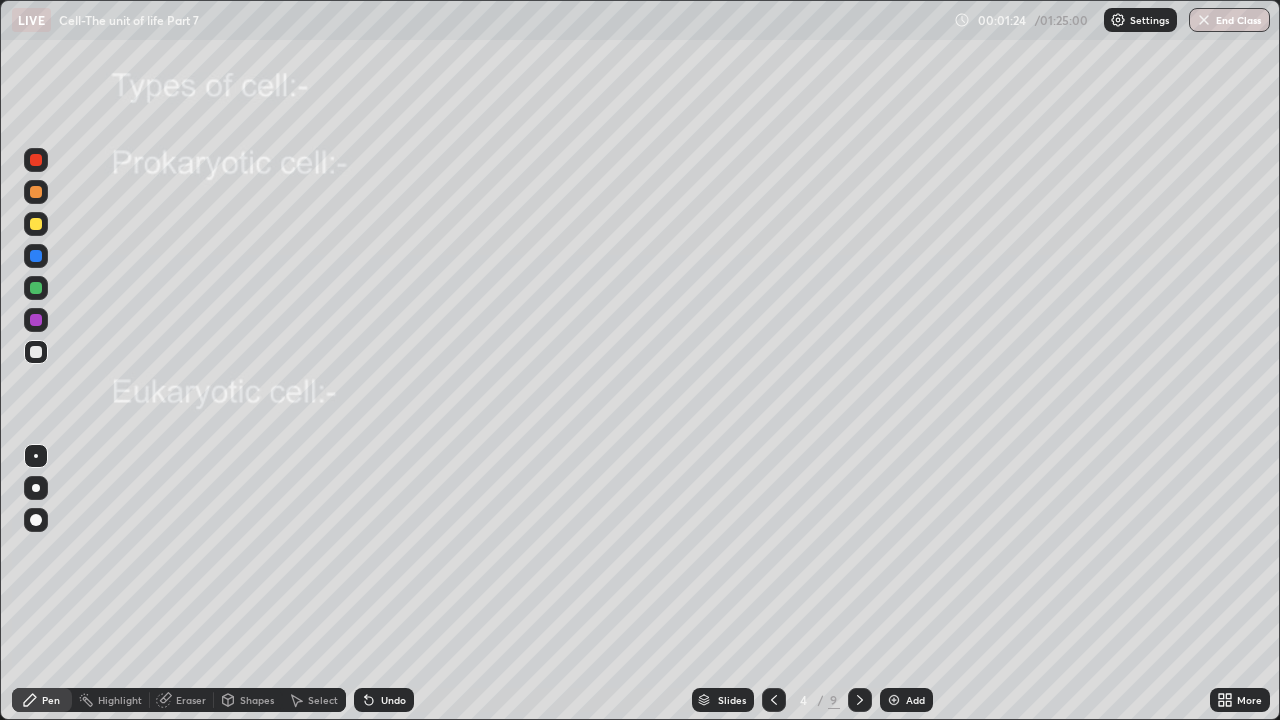 click at bounding box center [36, 160] 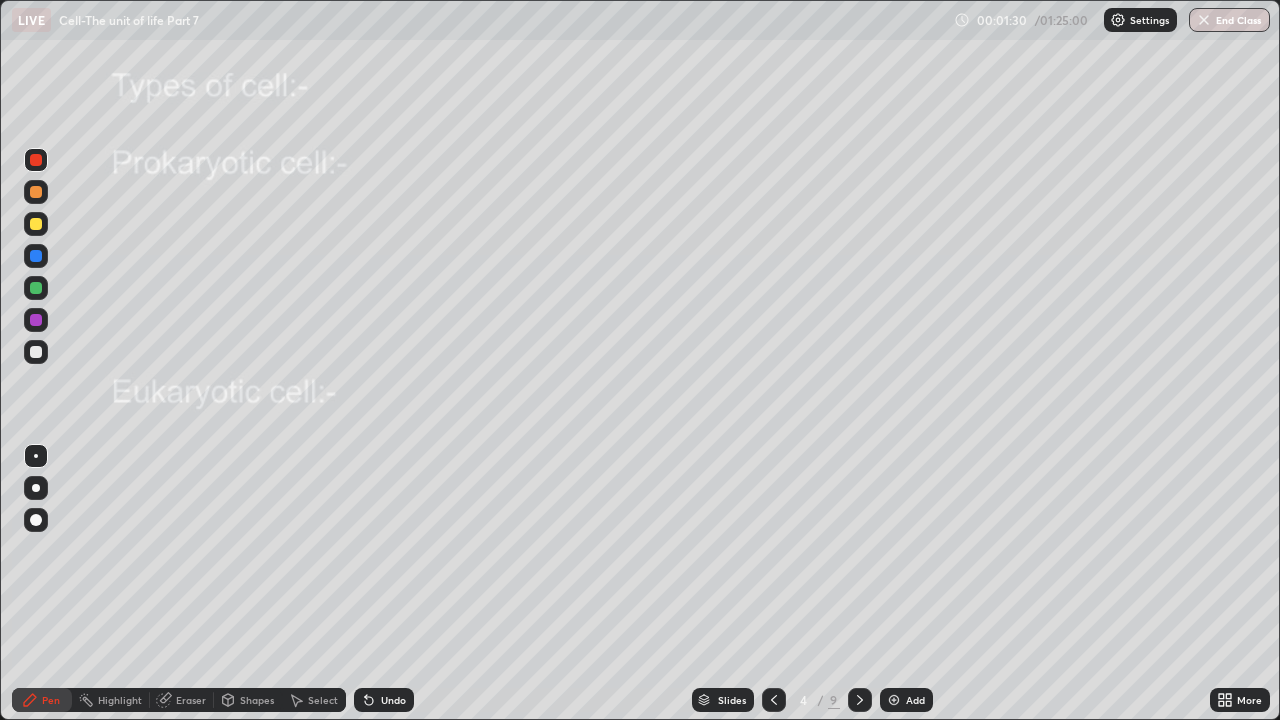 click on "Shapes" at bounding box center [257, 700] 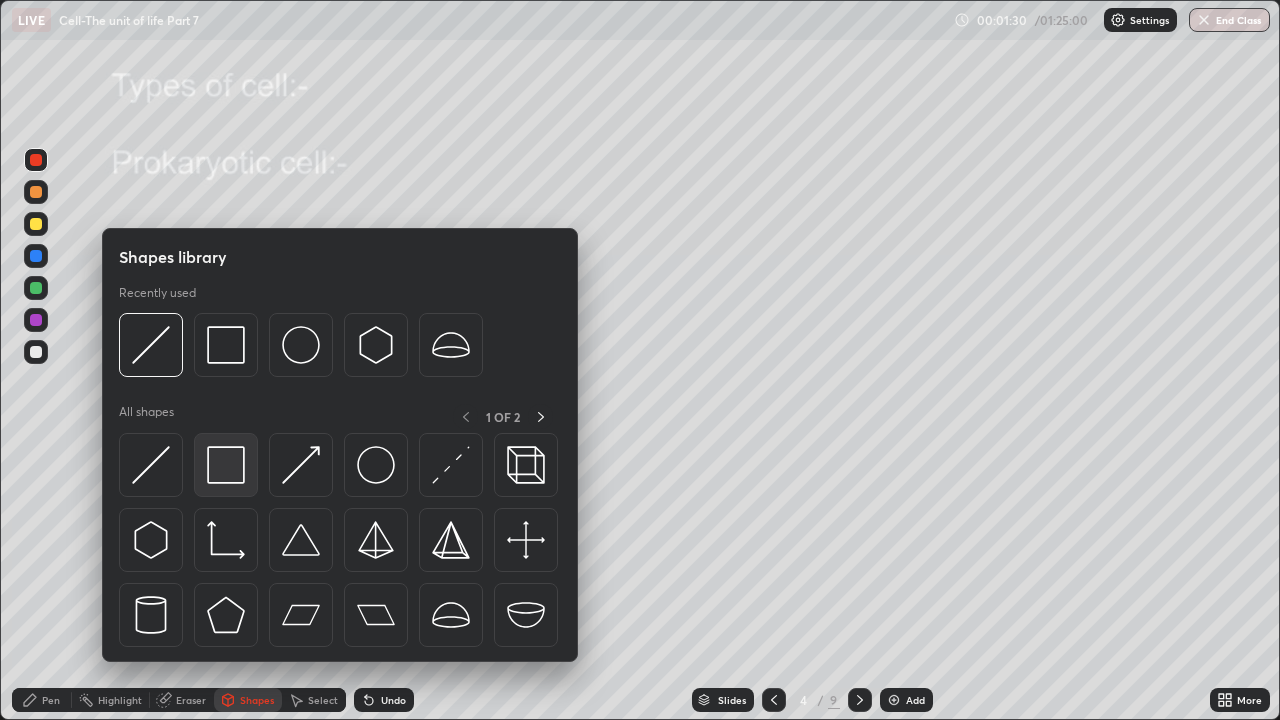 click at bounding box center [226, 465] 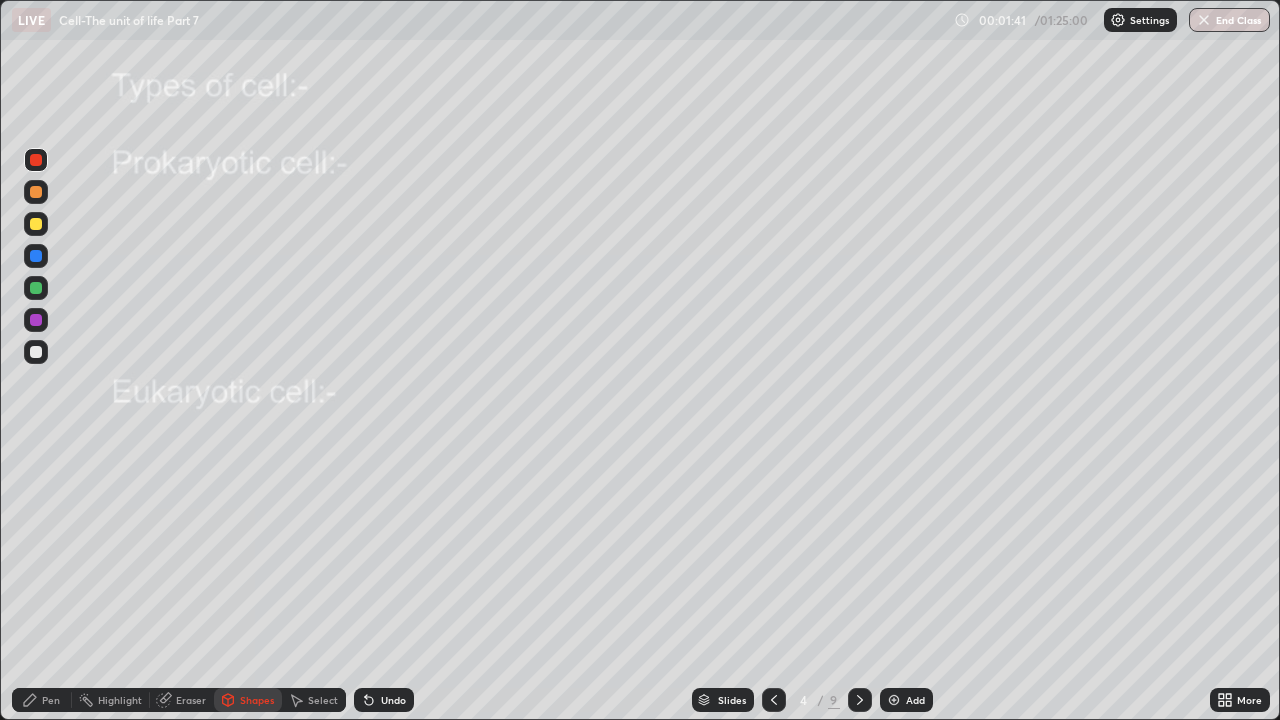 click at bounding box center (36, 352) 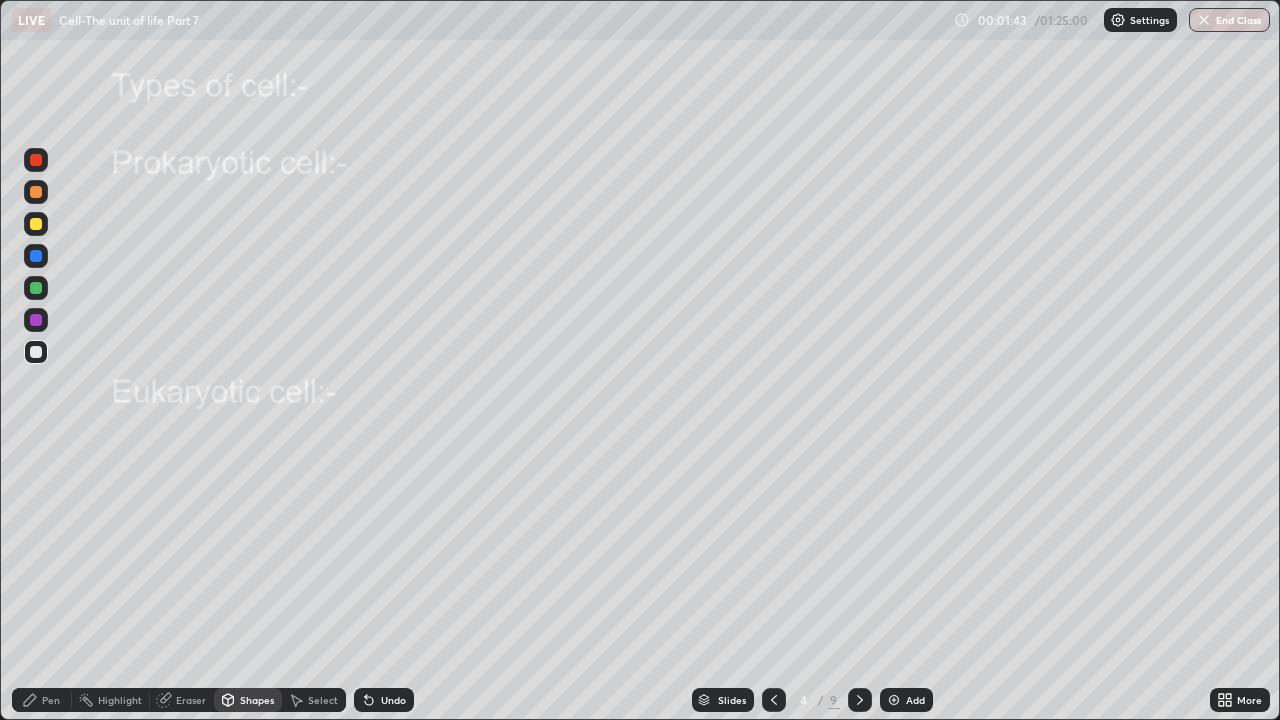 click on "Pen" at bounding box center [42, 700] 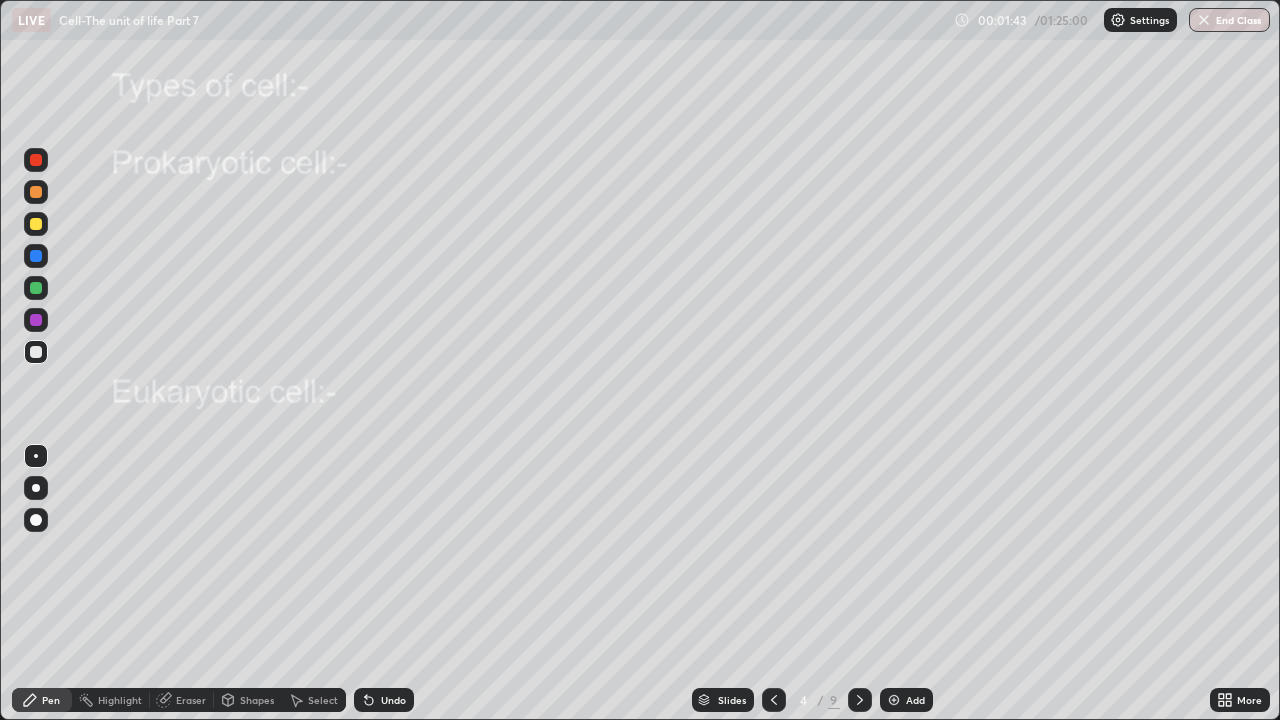 click at bounding box center (36, 488) 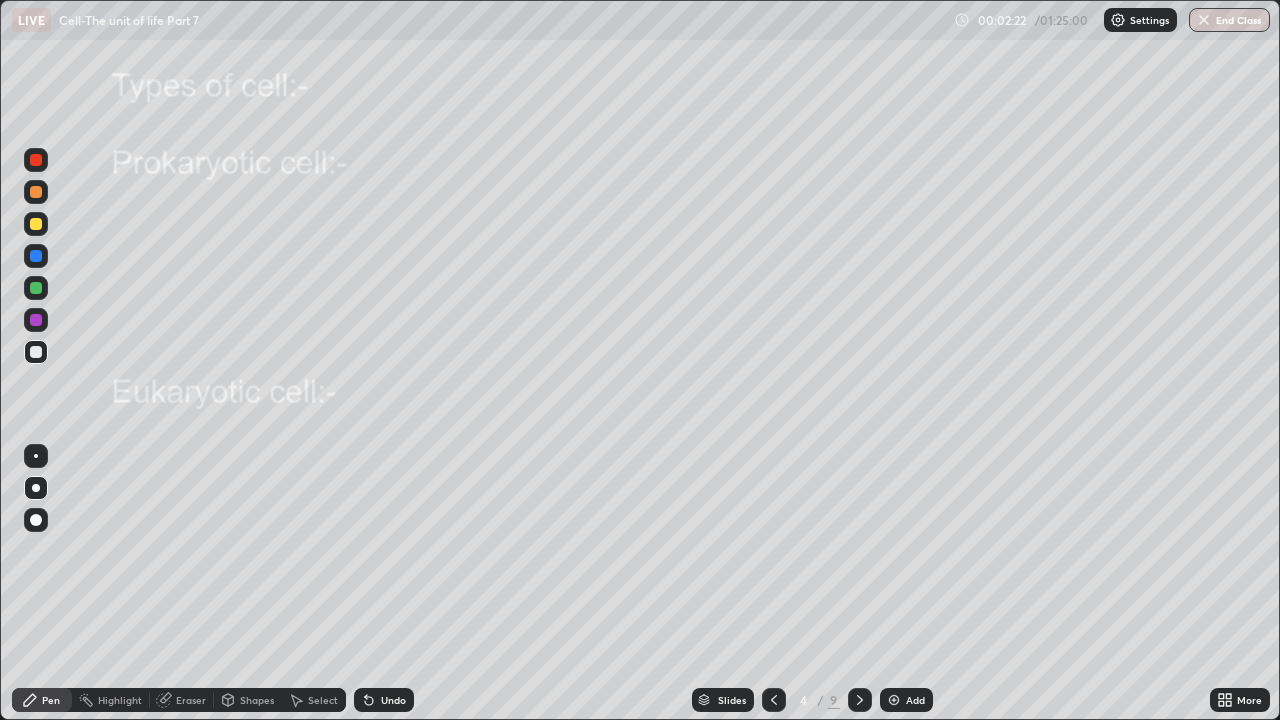 click at bounding box center [36, 352] 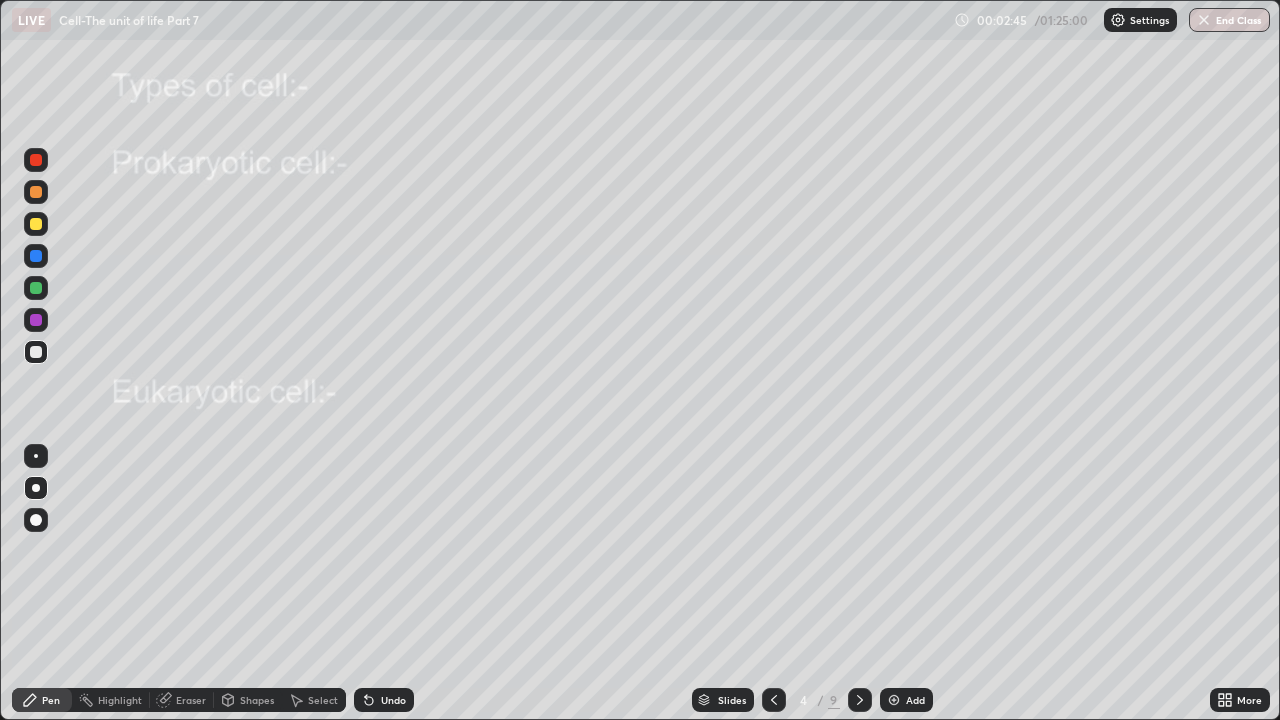 click at bounding box center (36, 352) 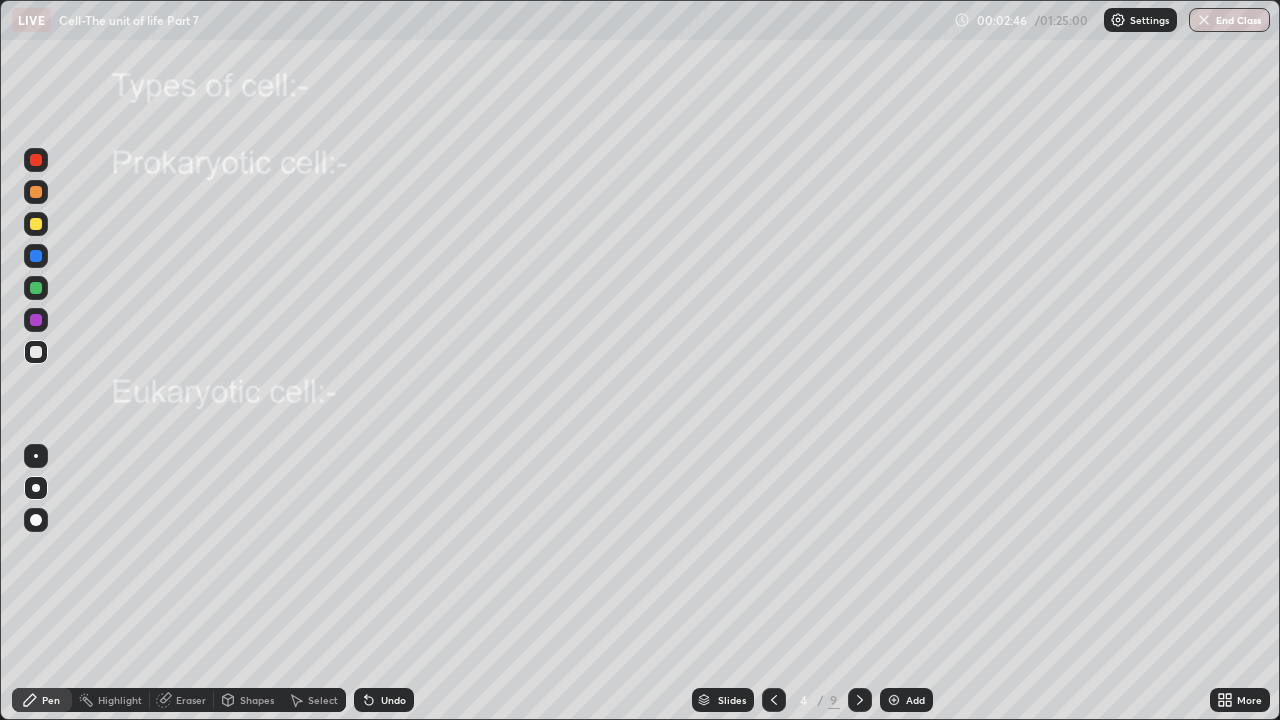 click at bounding box center [36, 192] 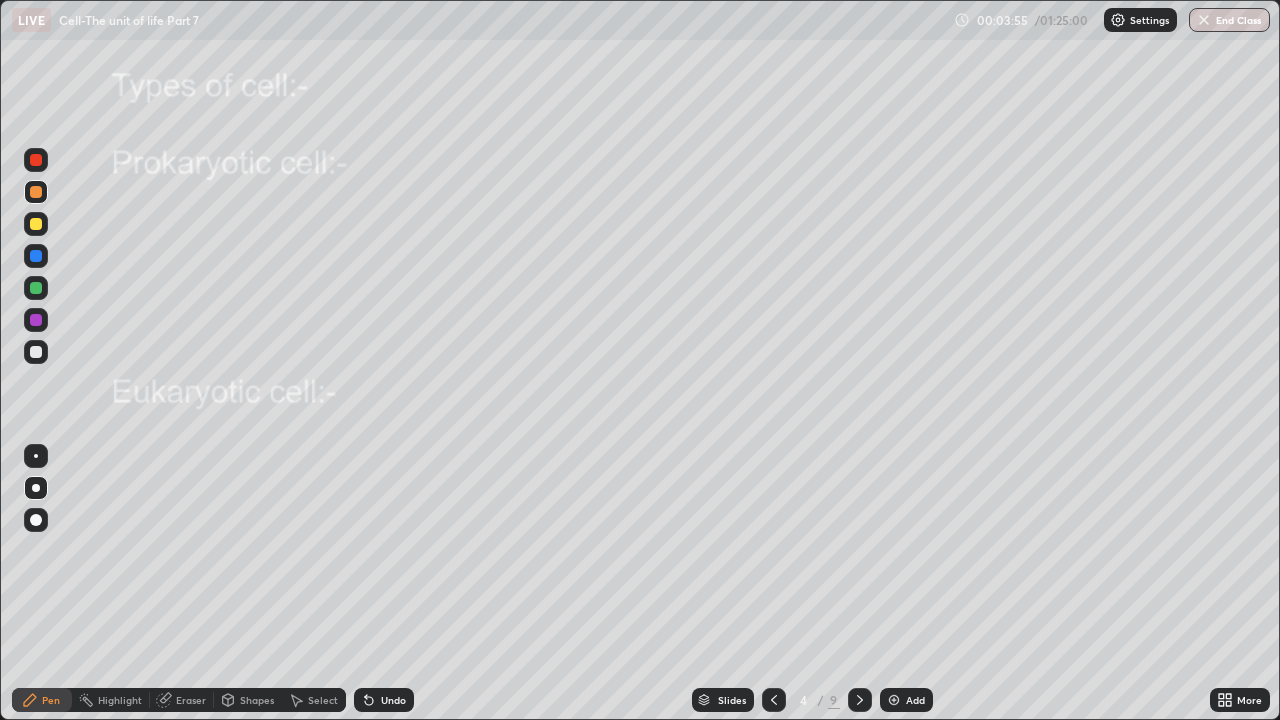 click at bounding box center [36, 352] 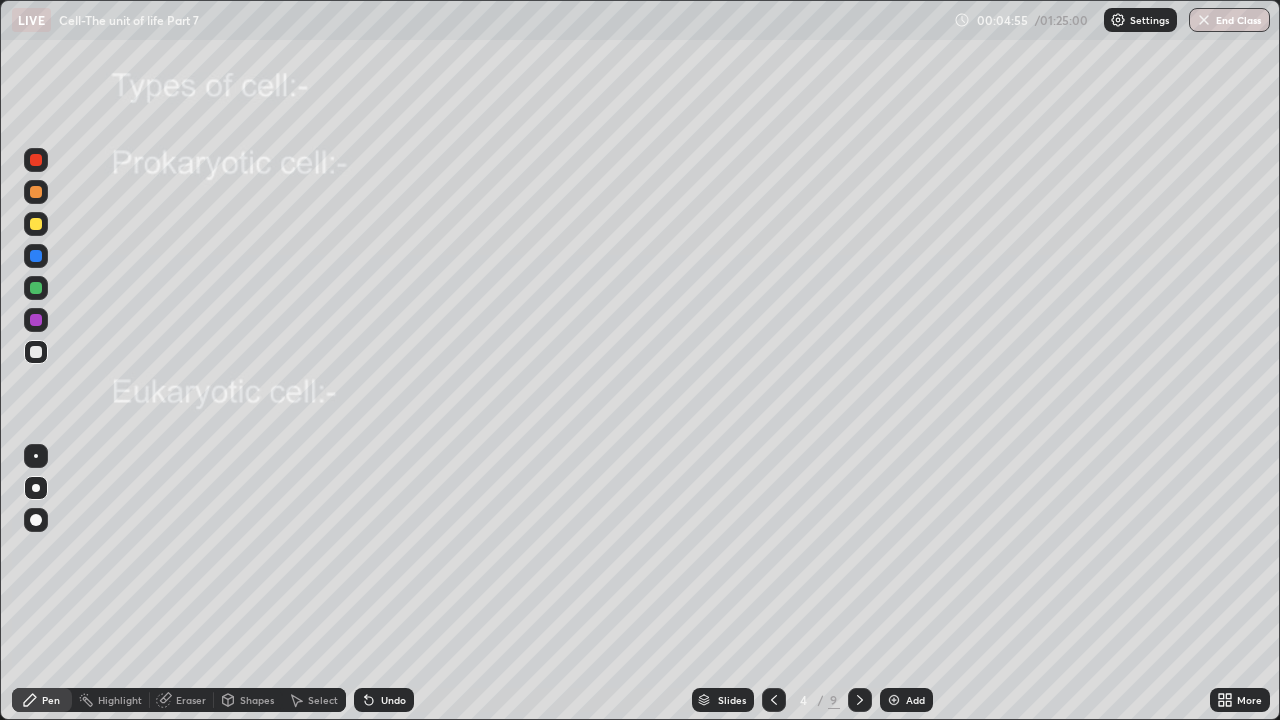 click at bounding box center [36, 320] 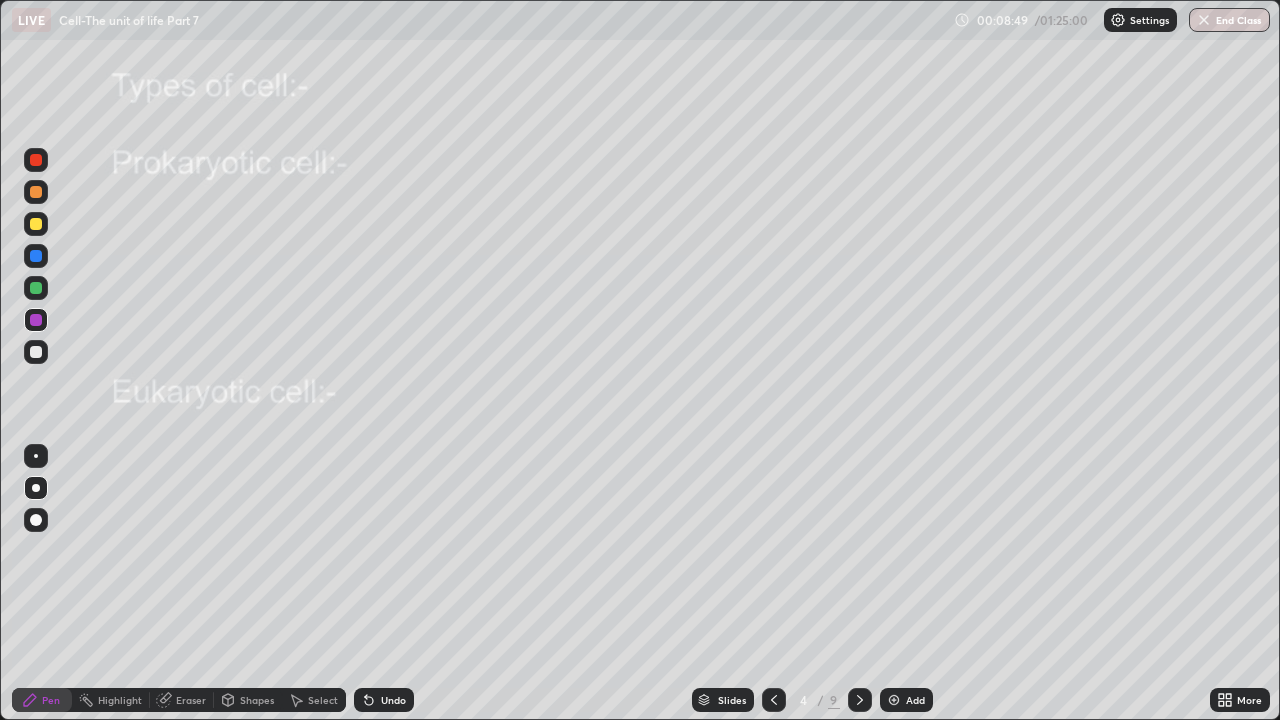 click at bounding box center (36, 352) 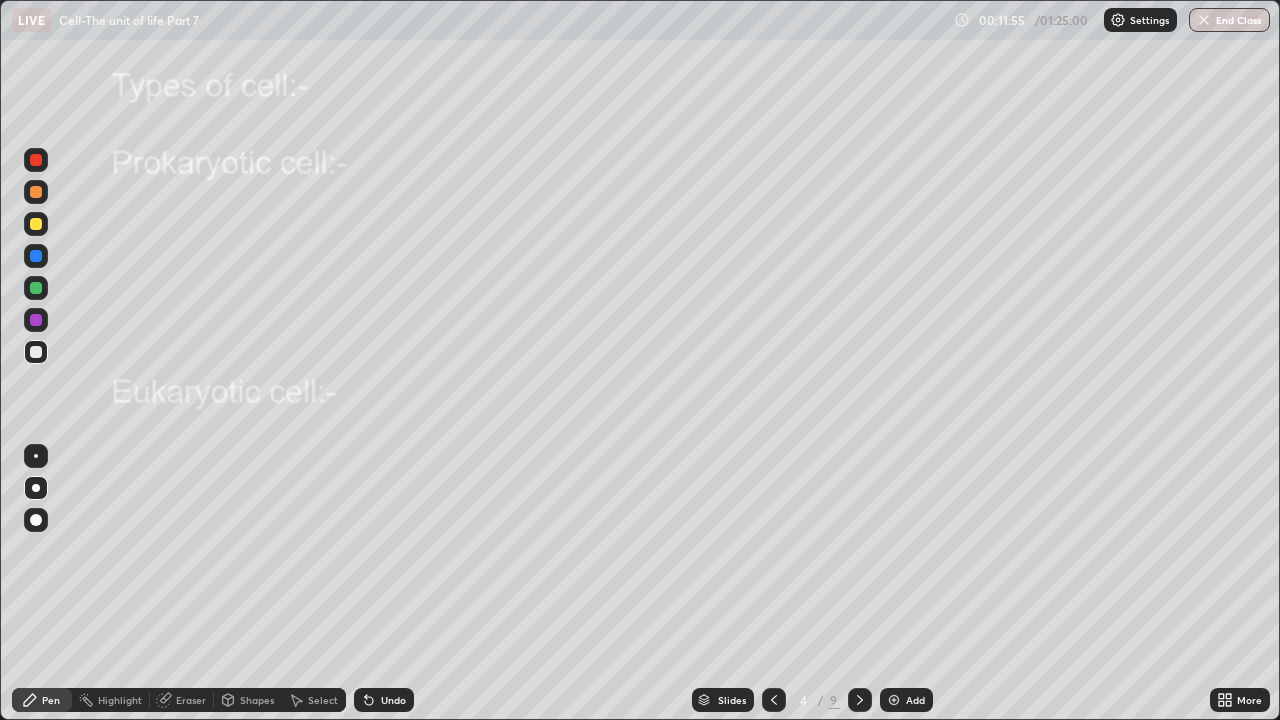 click at bounding box center [36, 320] 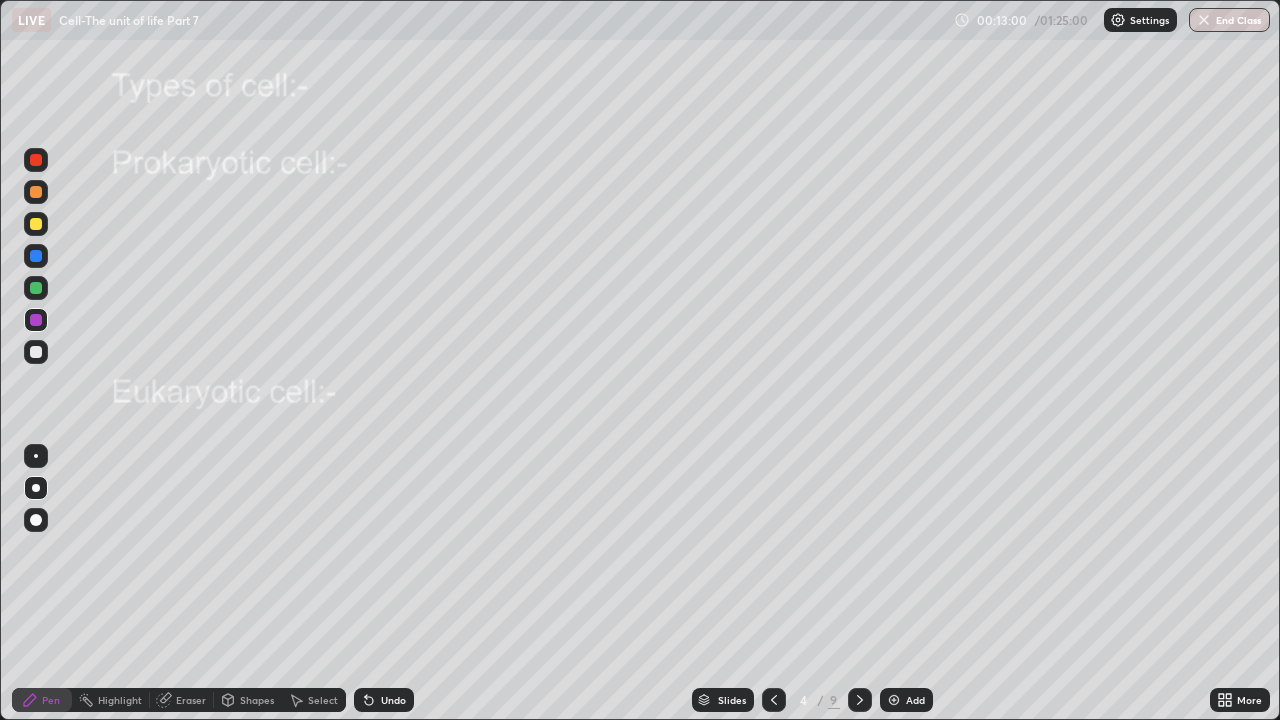 click on "Eraser" at bounding box center (191, 700) 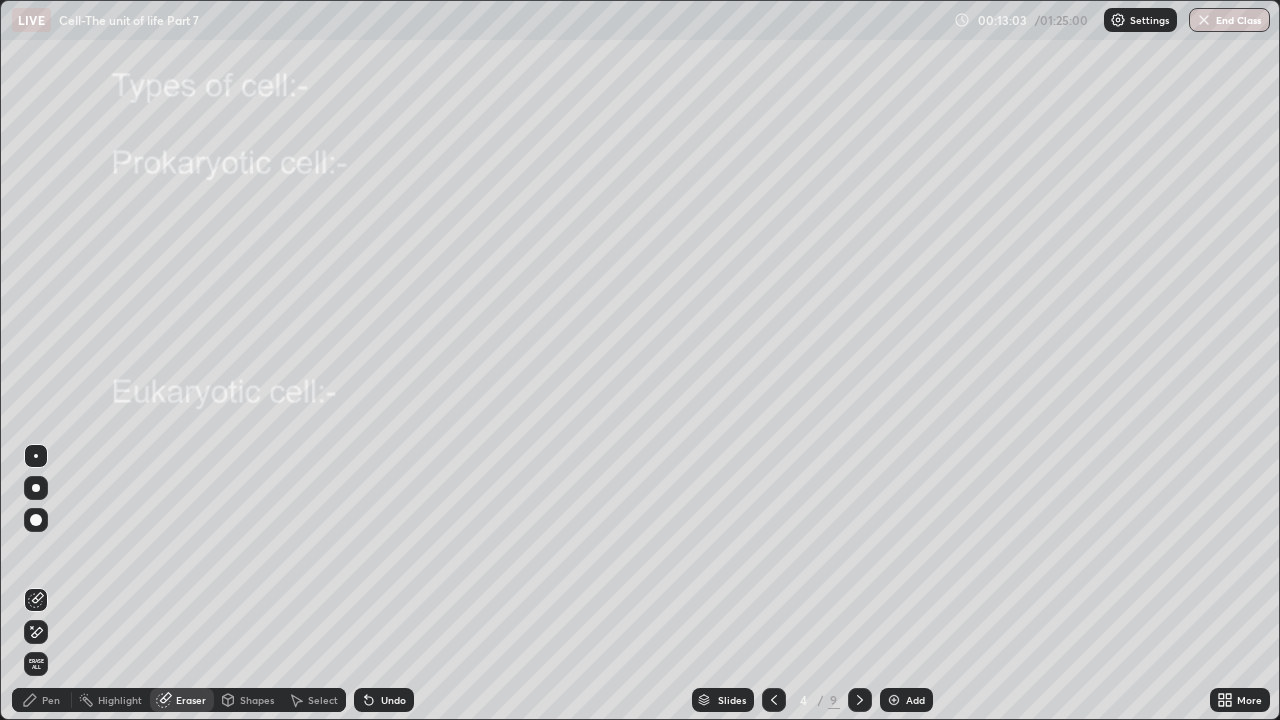 click 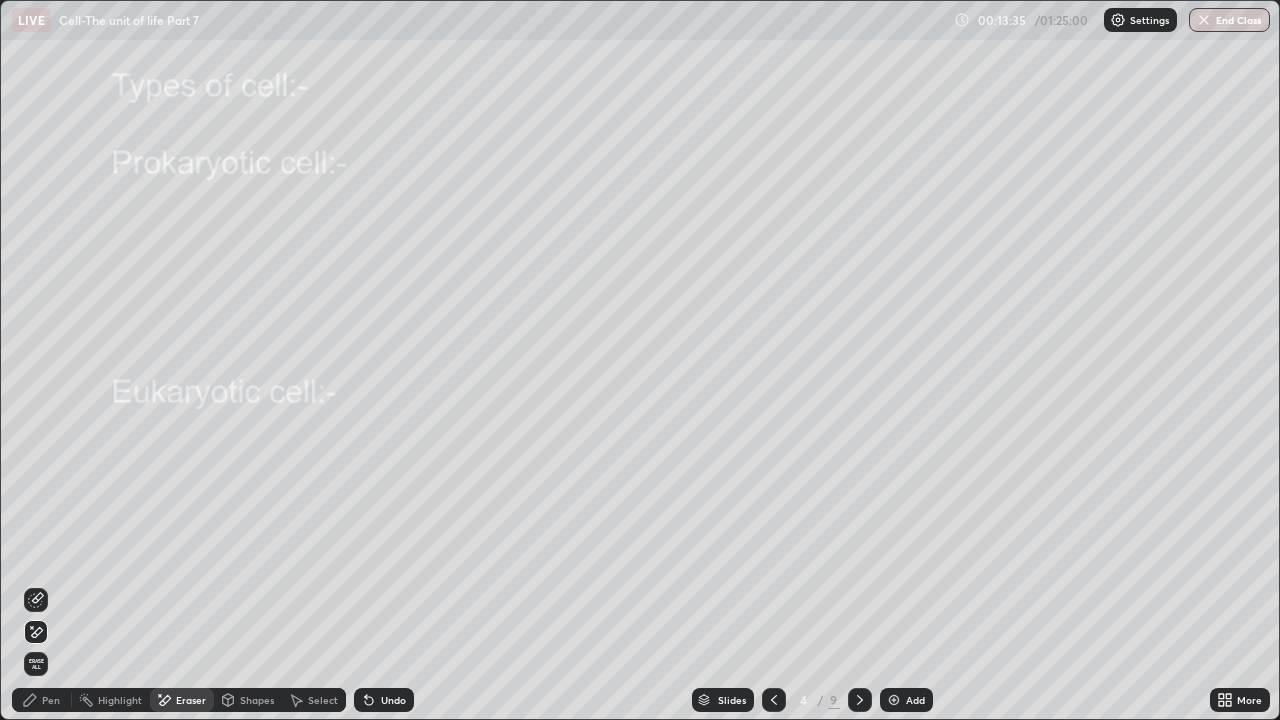 click on "Pen" at bounding box center [42, 700] 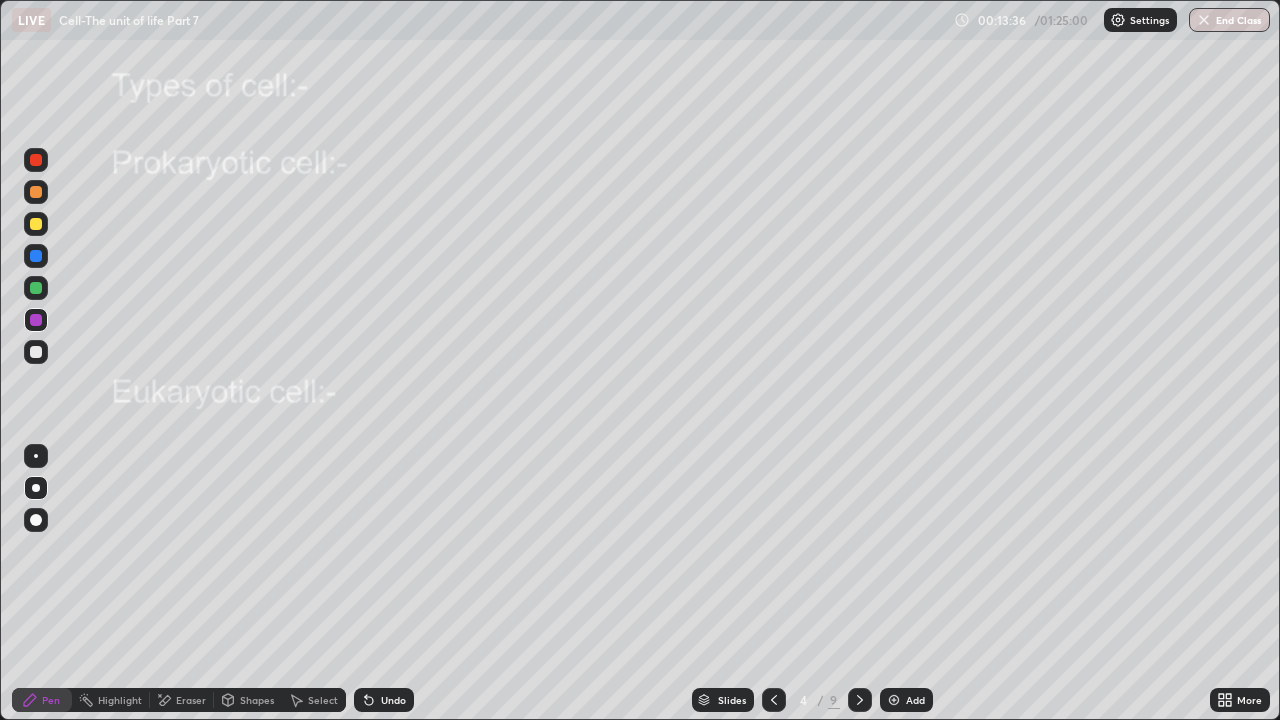 click at bounding box center [36, 488] 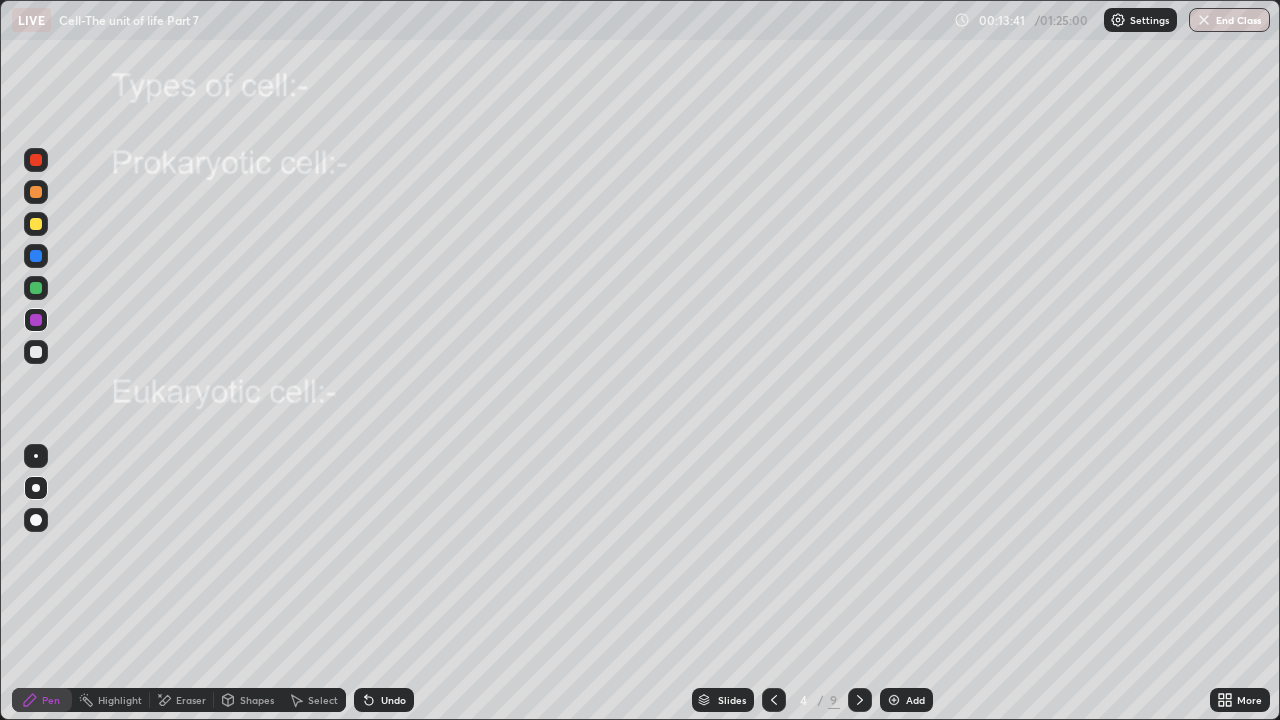 click at bounding box center [36, 352] 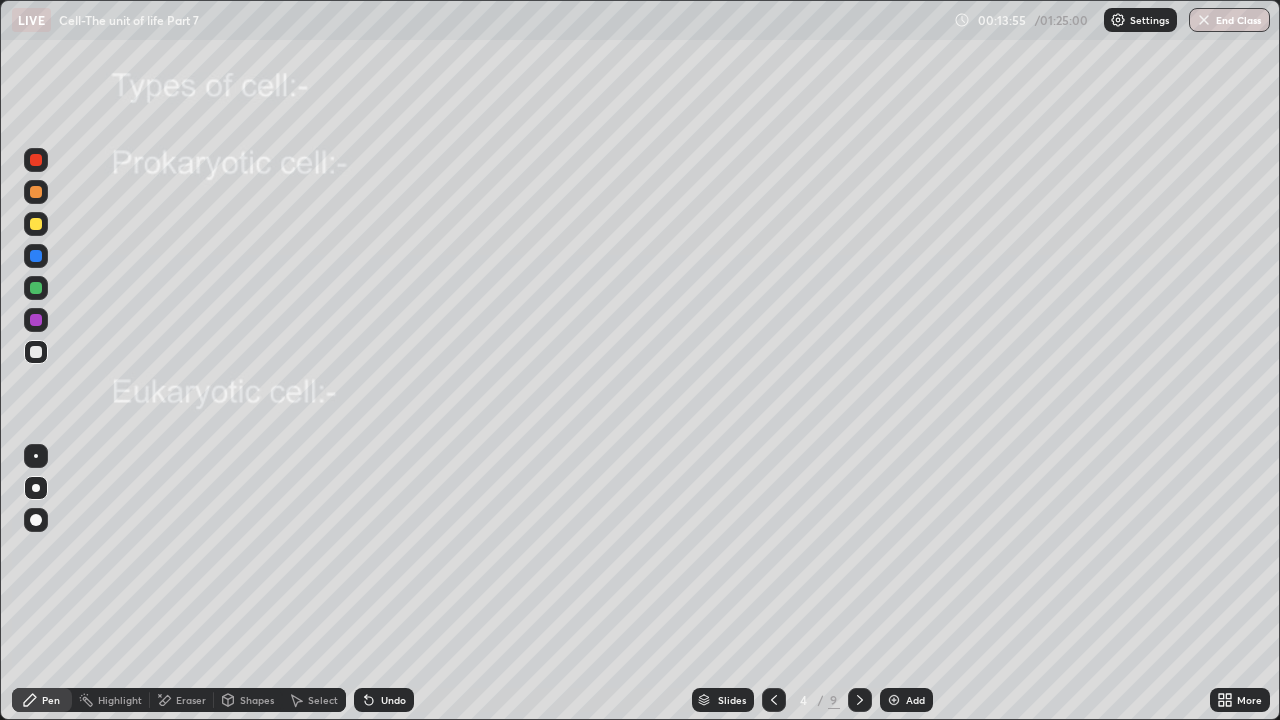 click on "Undo" at bounding box center (393, 700) 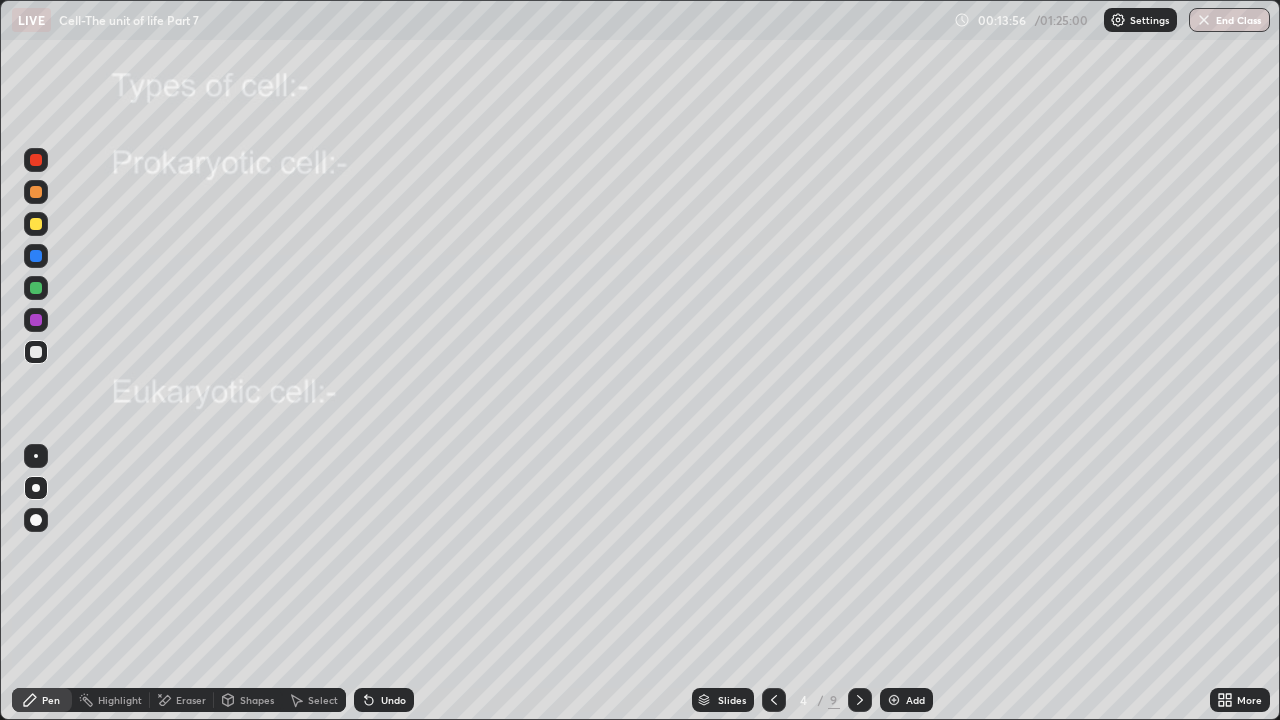 click on "Undo" at bounding box center [393, 700] 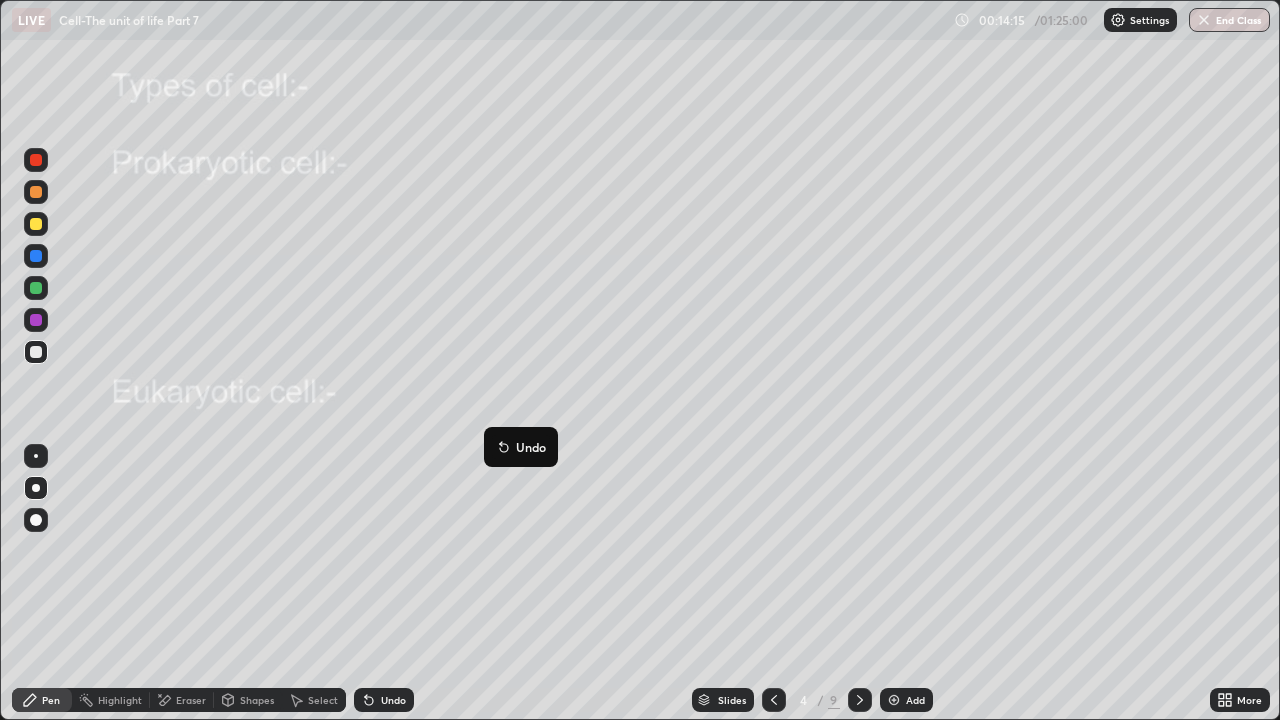 click 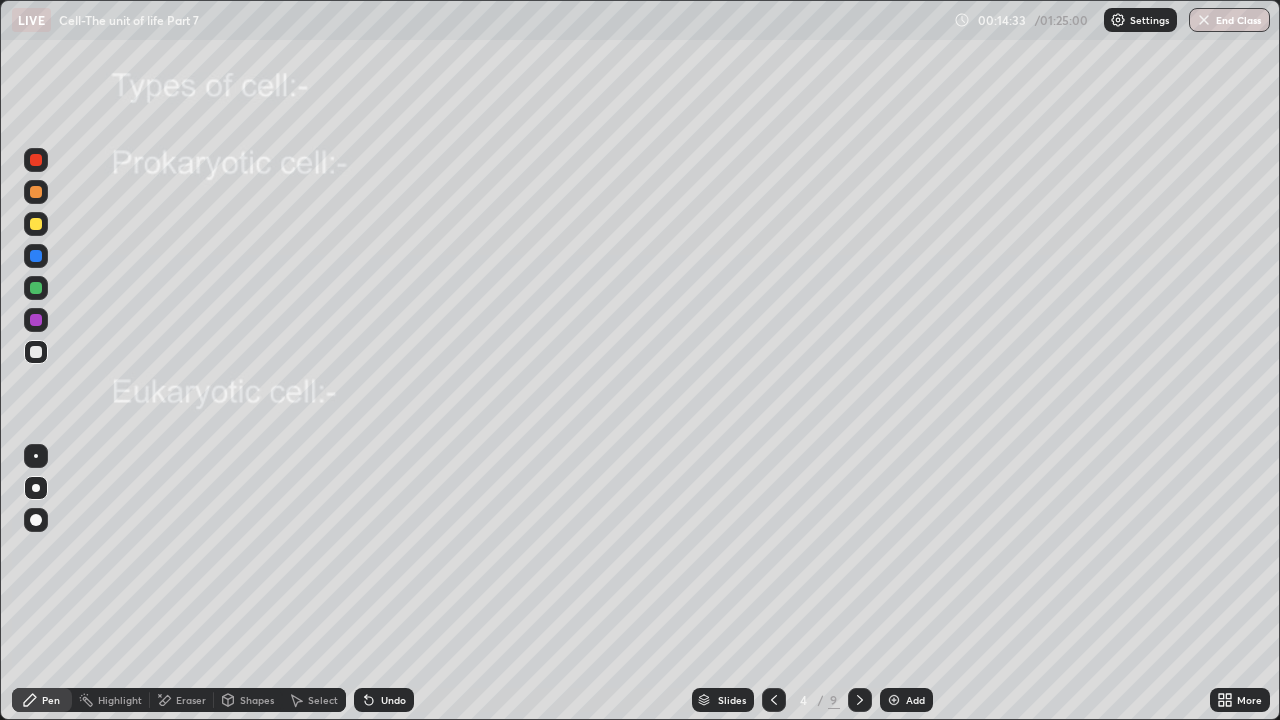 click on "Shapes" at bounding box center [257, 700] 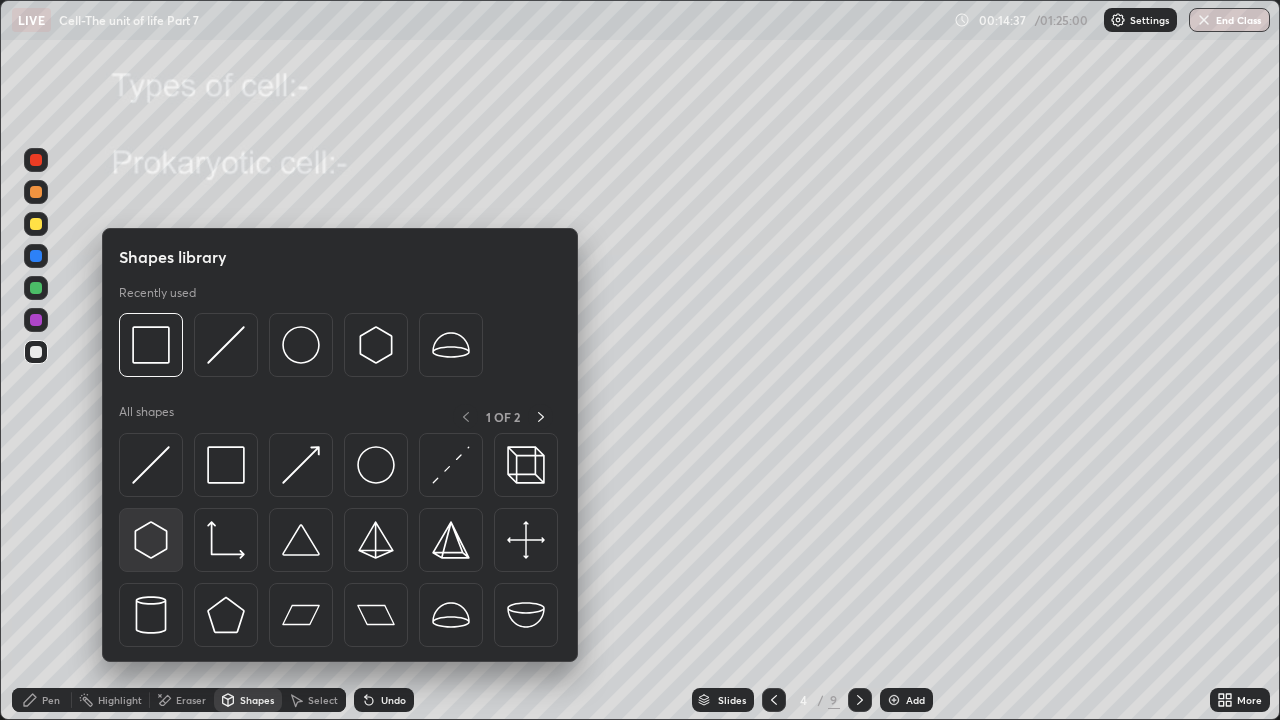 click at bounding box center [151, 540] 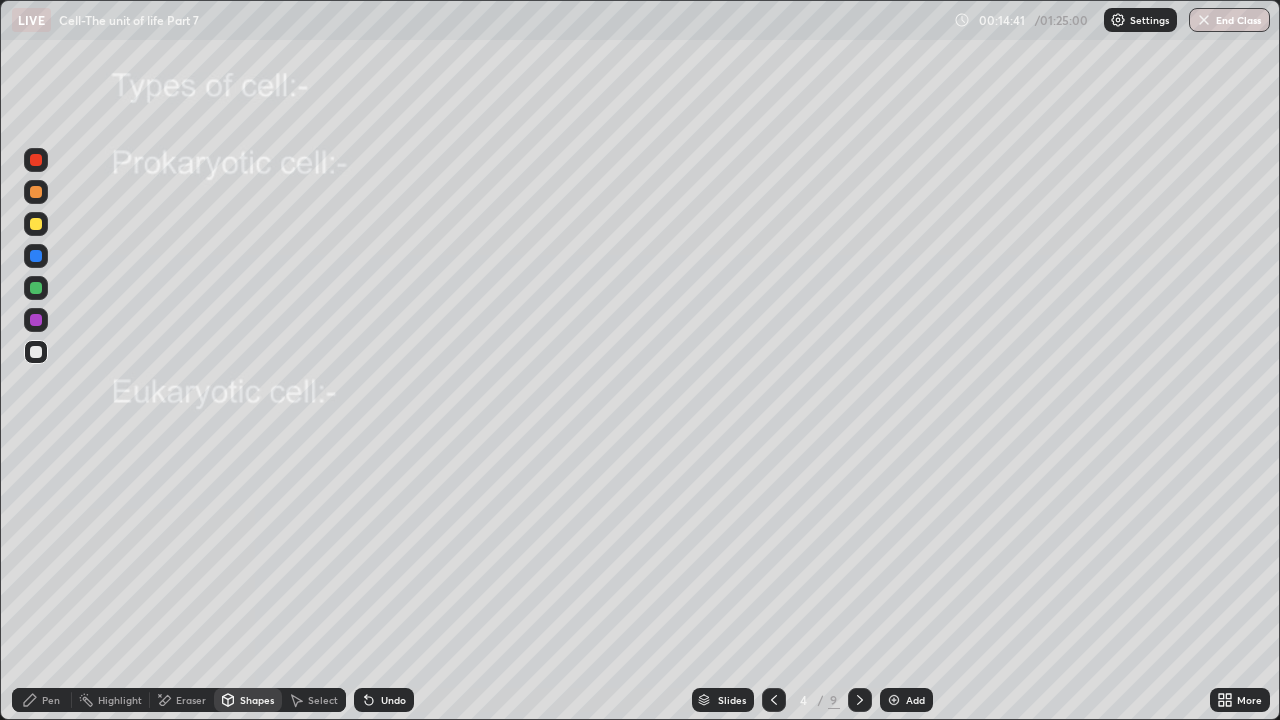 click on "Pen" at bounding box center (42, 700) 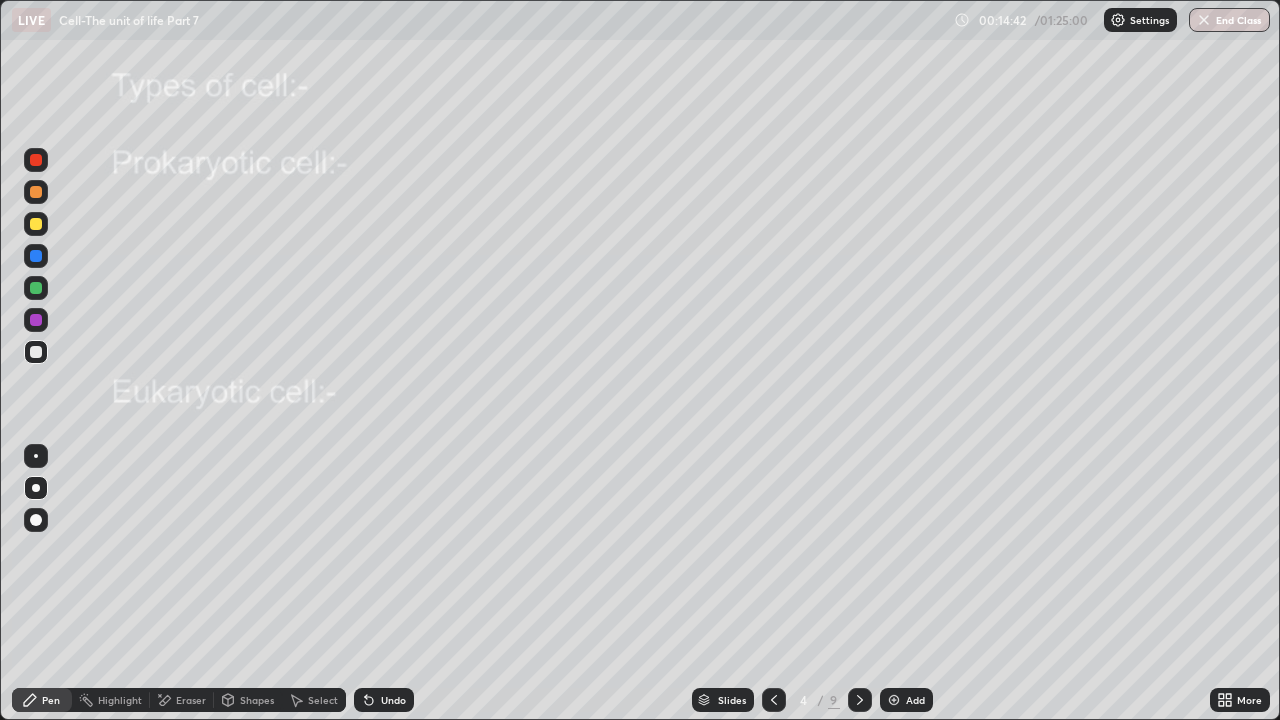 click at bounding box center [36, 352] 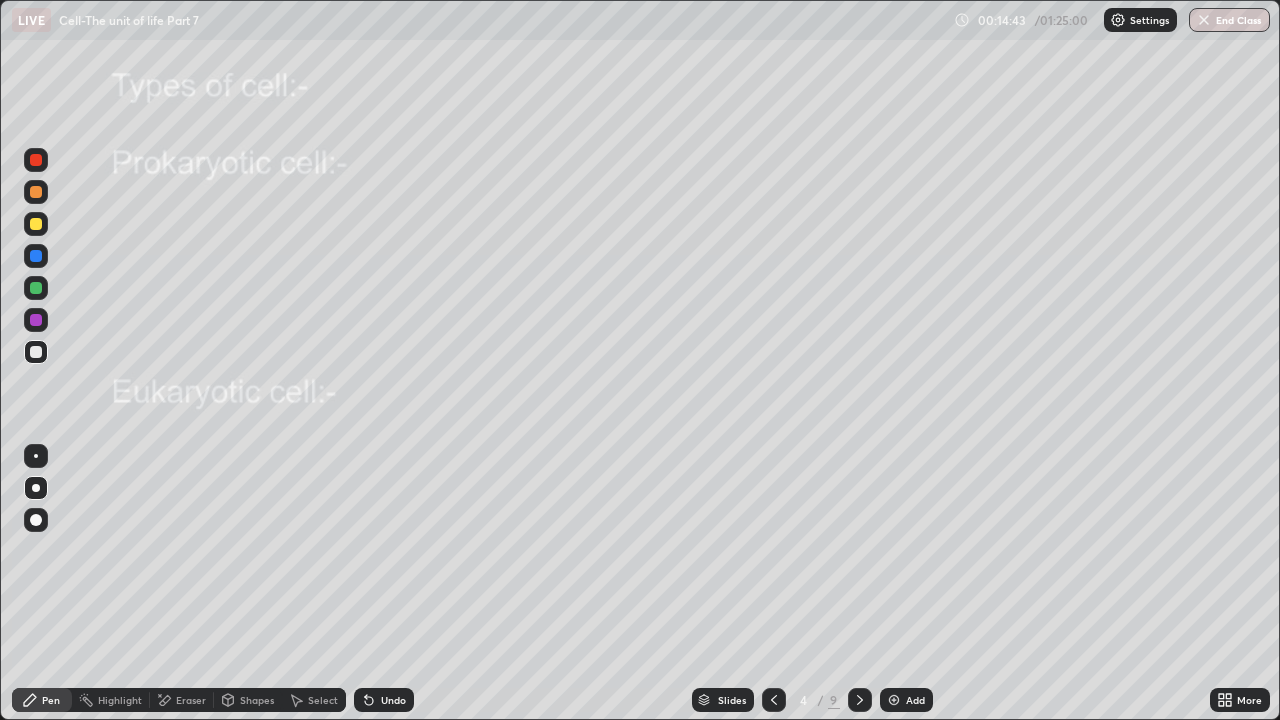 click at bounding box center (36, 320) 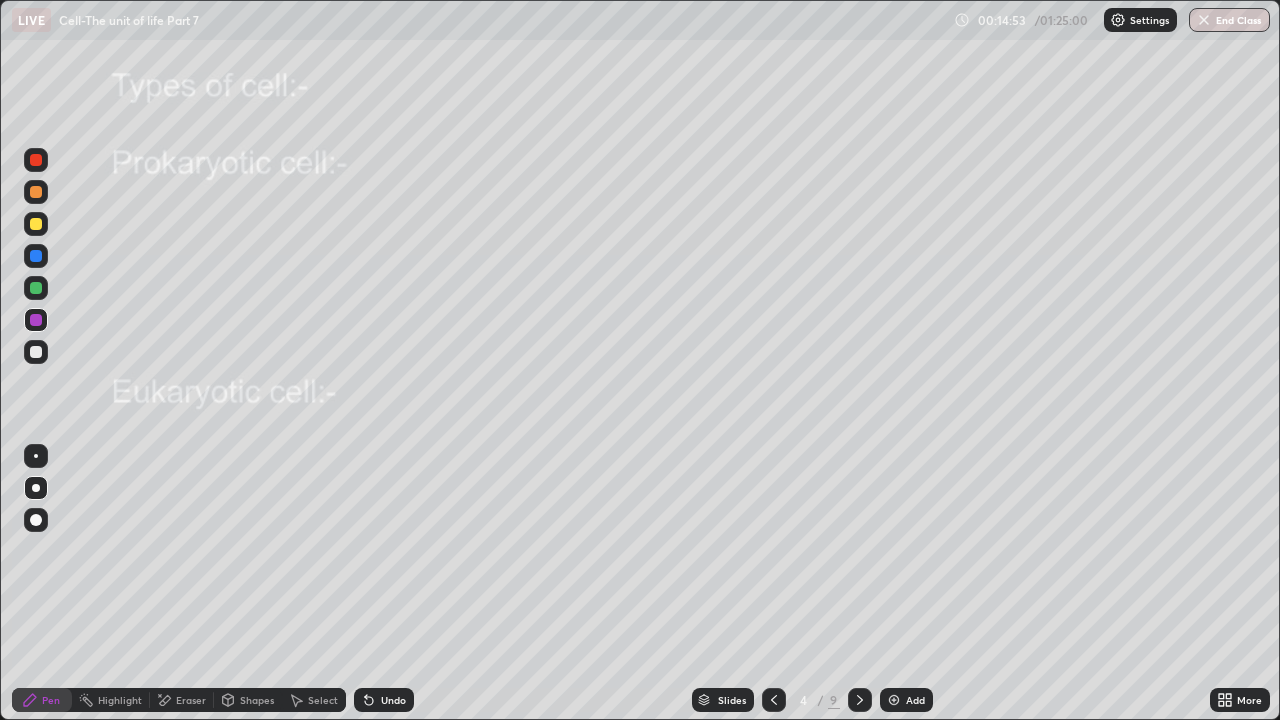 click at bounding box center [36, 456] 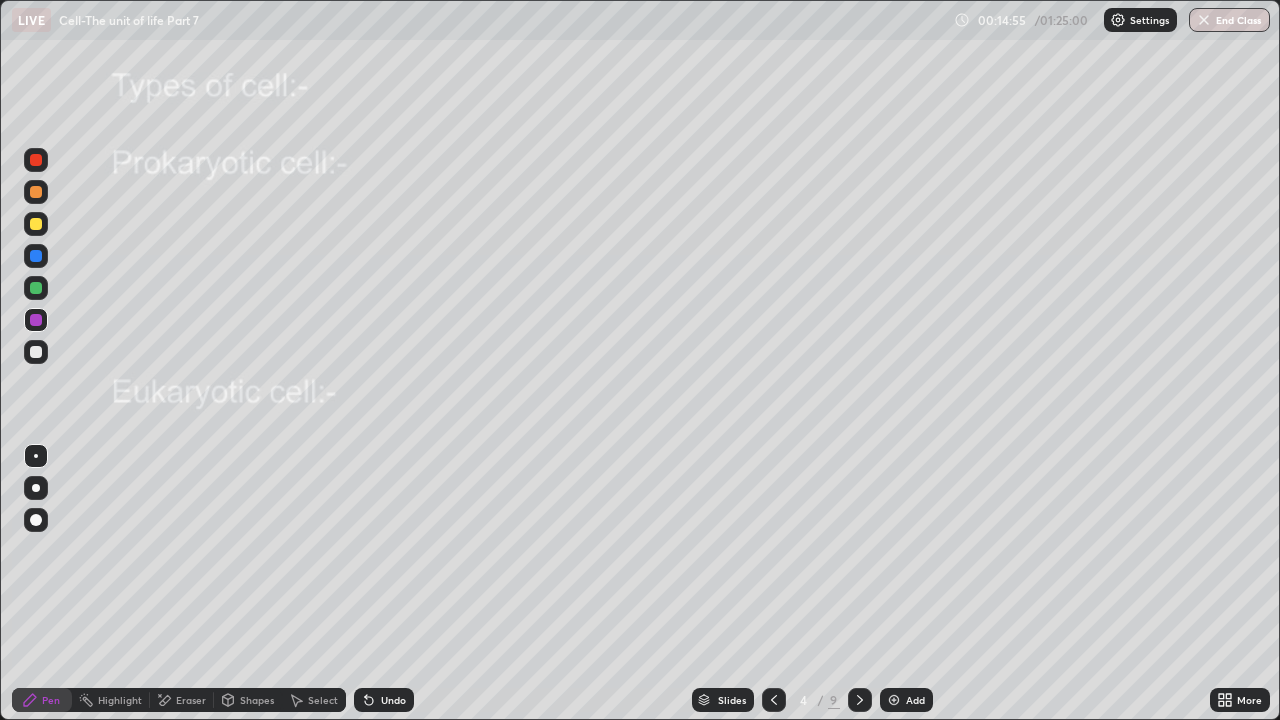 click at bounding box center [36, 288] 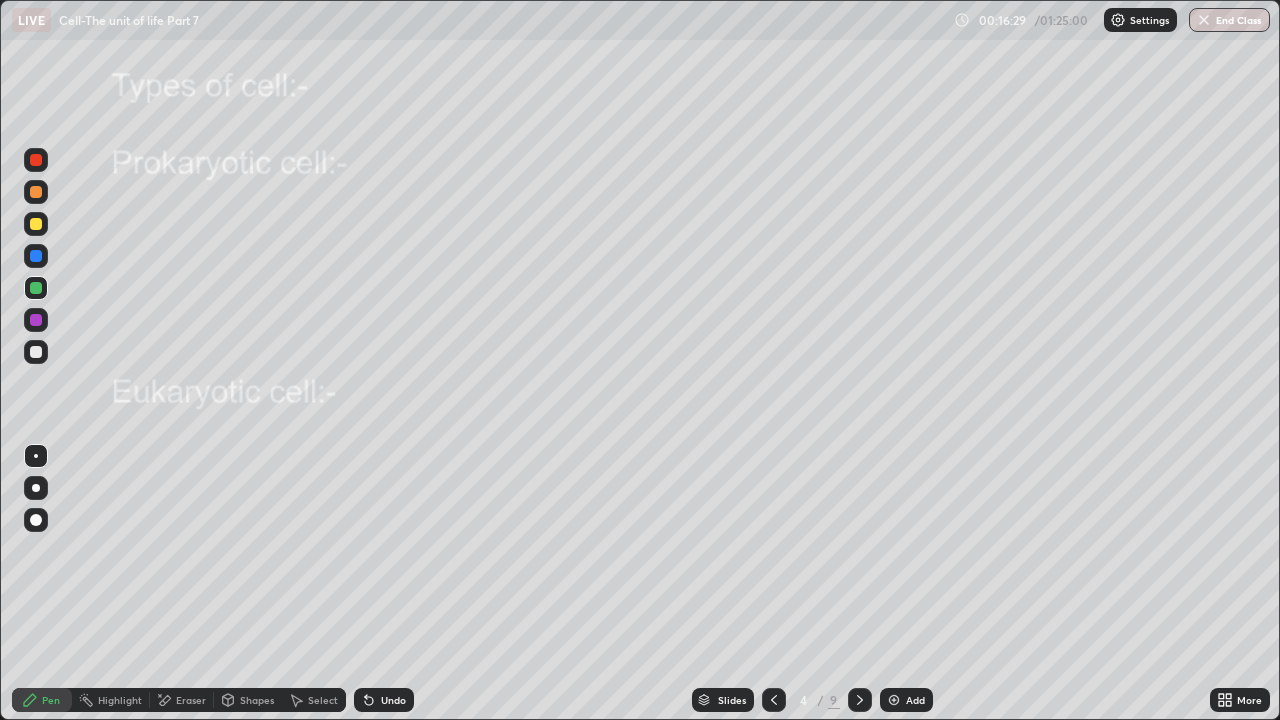 click 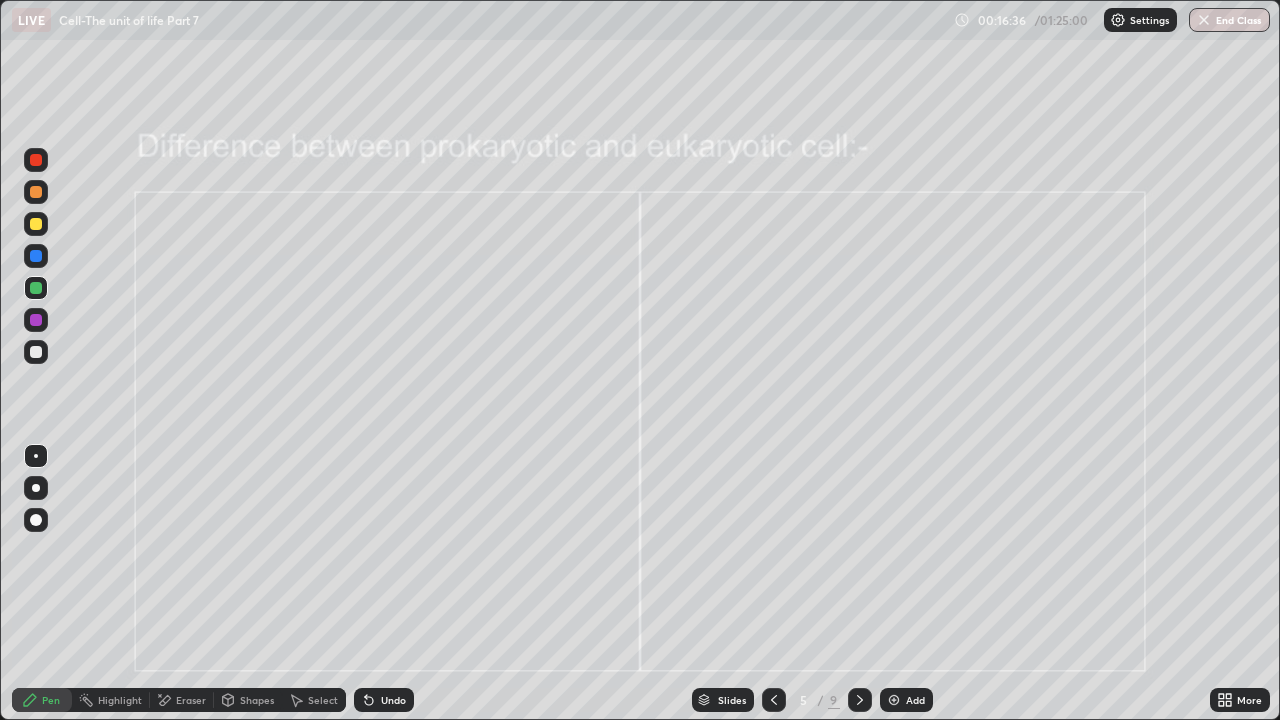 click on "Shapes" at bounding box center (257, 700) 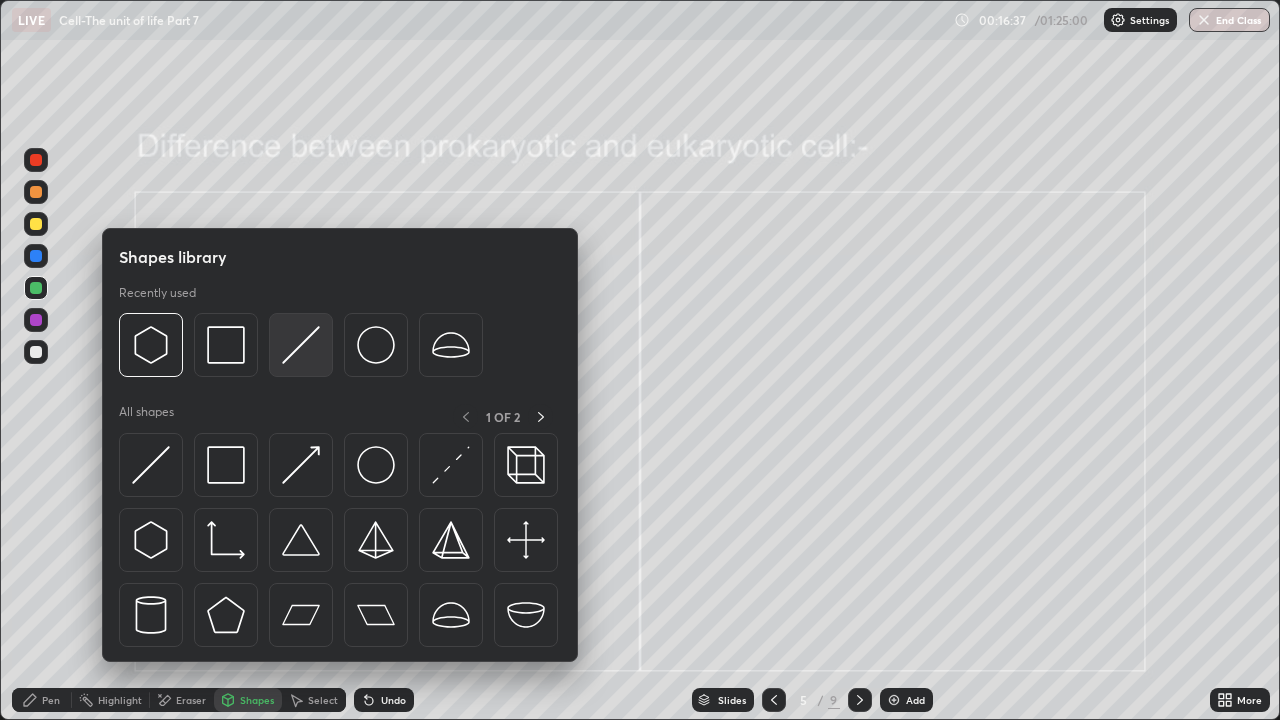 click at bounding box center [301, 345] 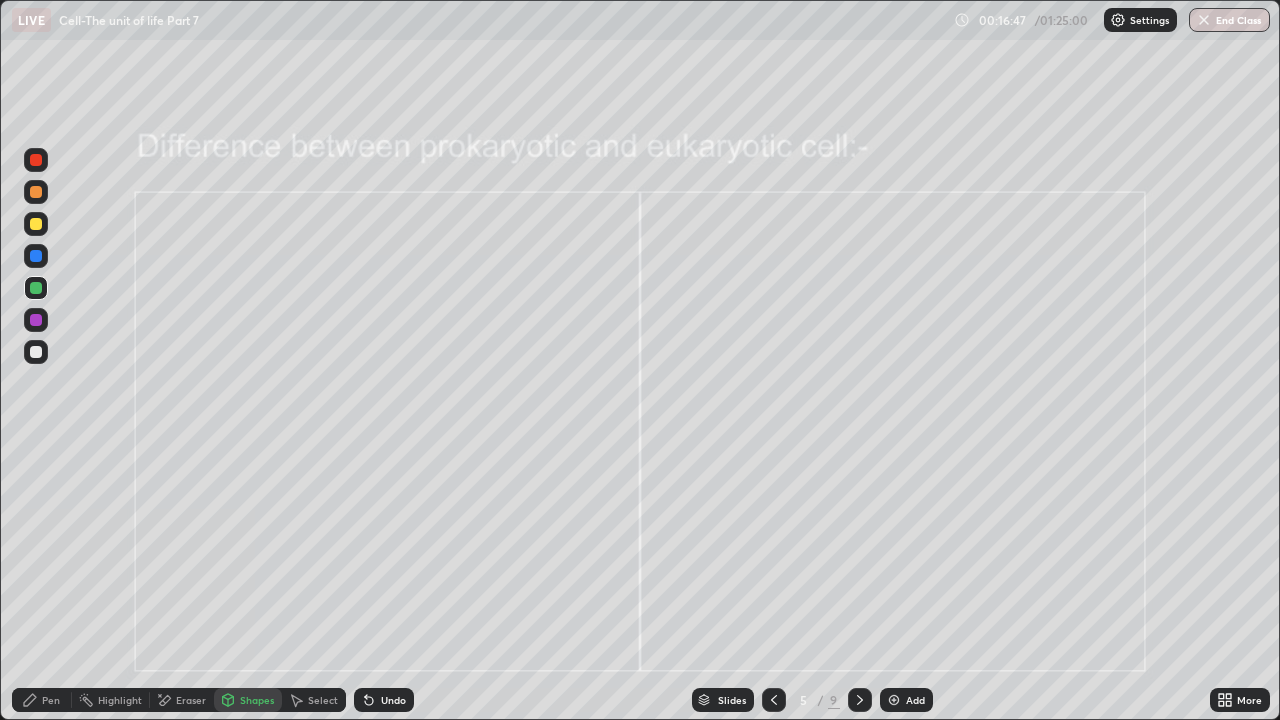 click at bounding box center (36, 352) 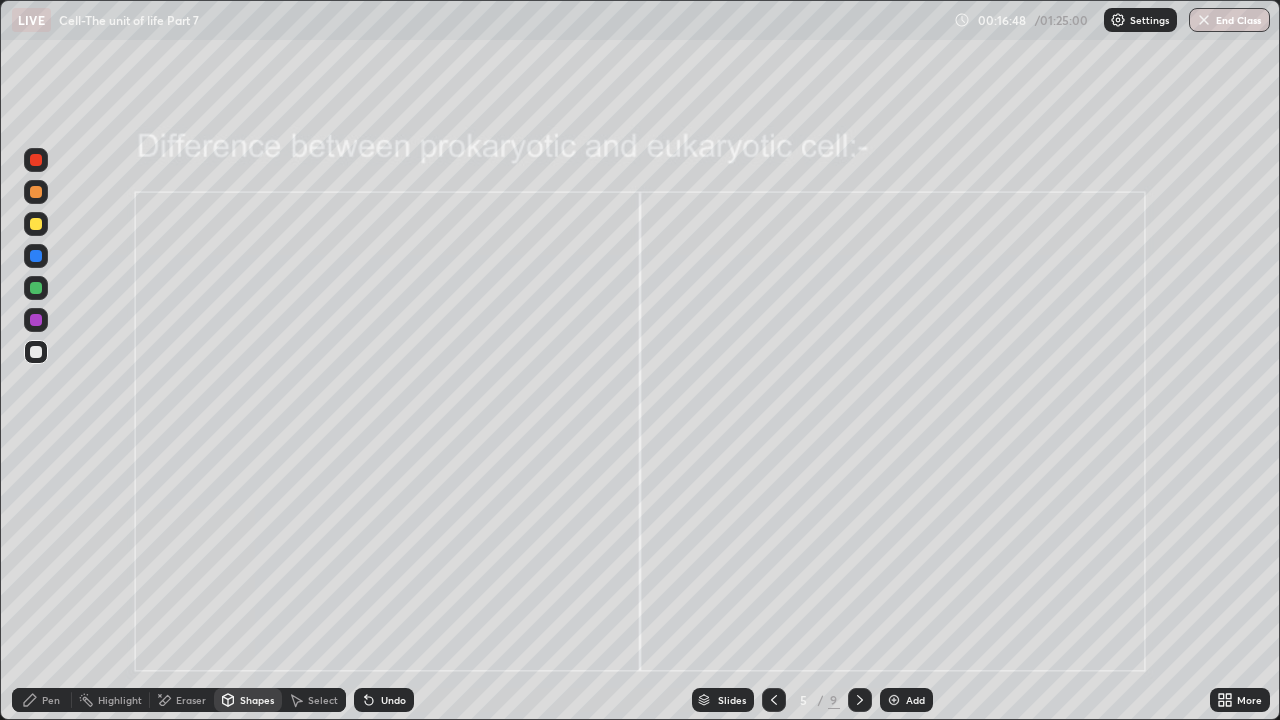 click on "Pen" at bounding box center [51, 700] 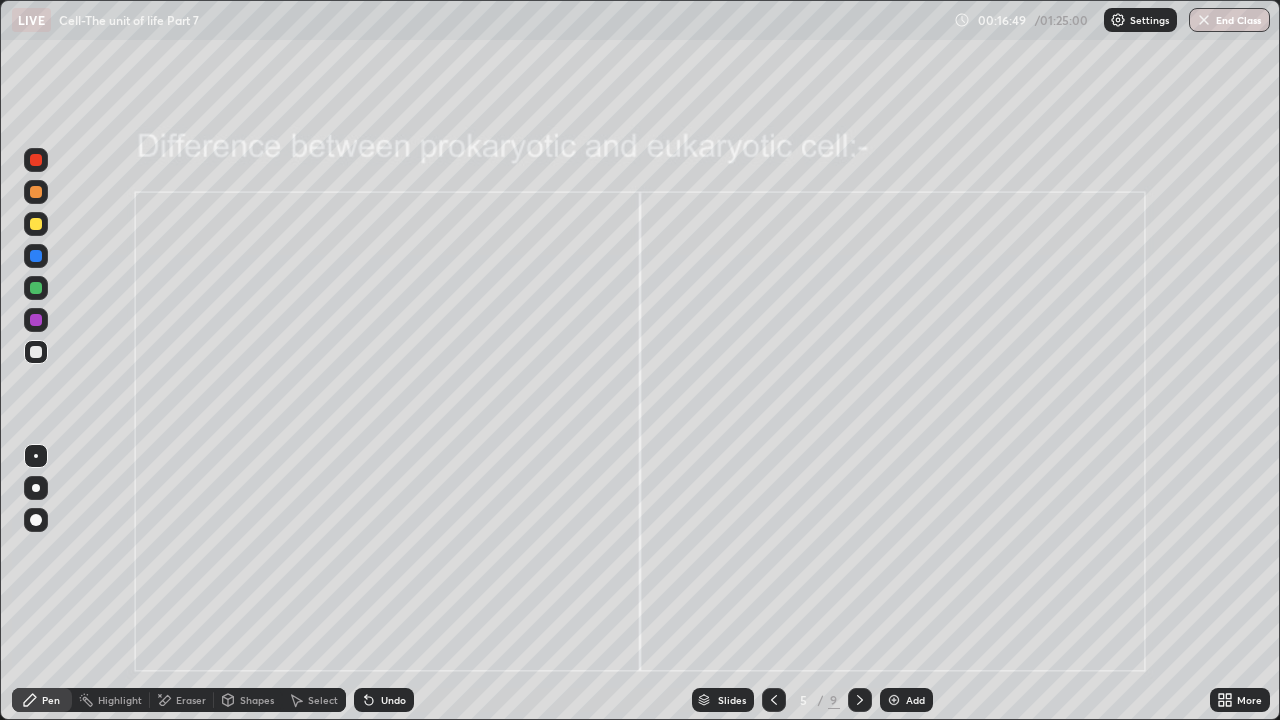 click at bounding box center [36, 224] 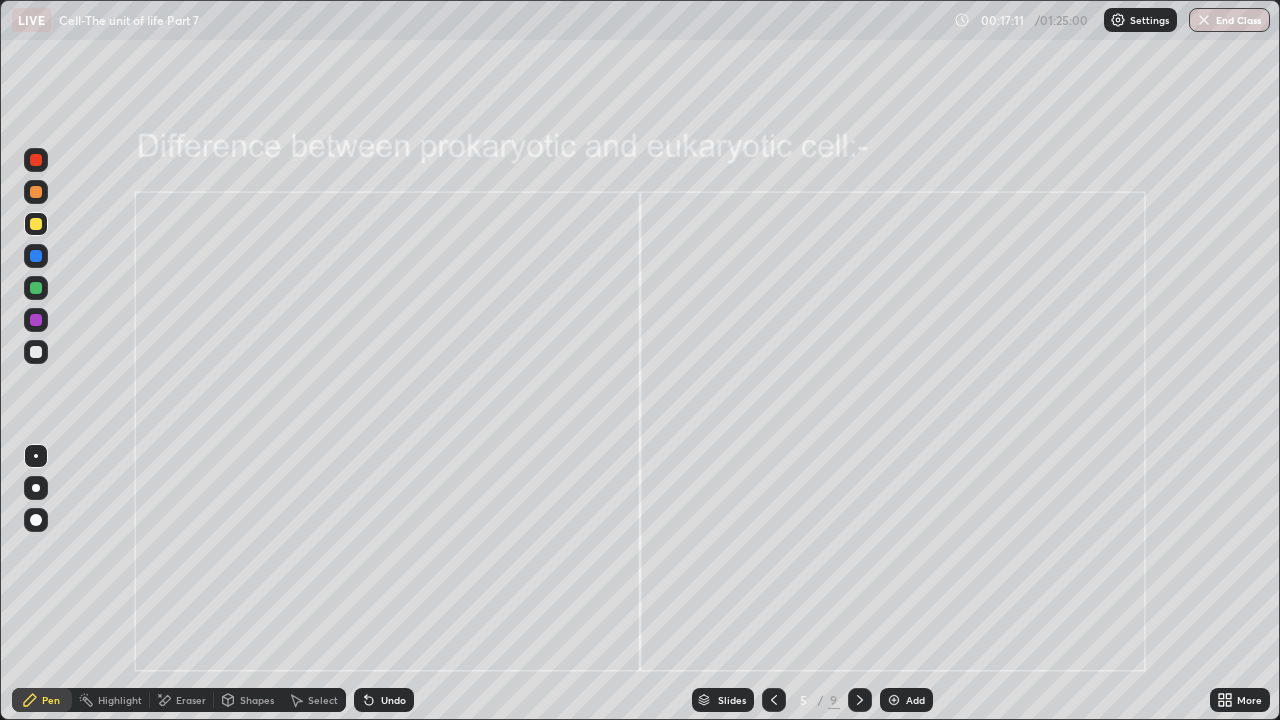 click on "Shapes" at bounding box center (248, 700) 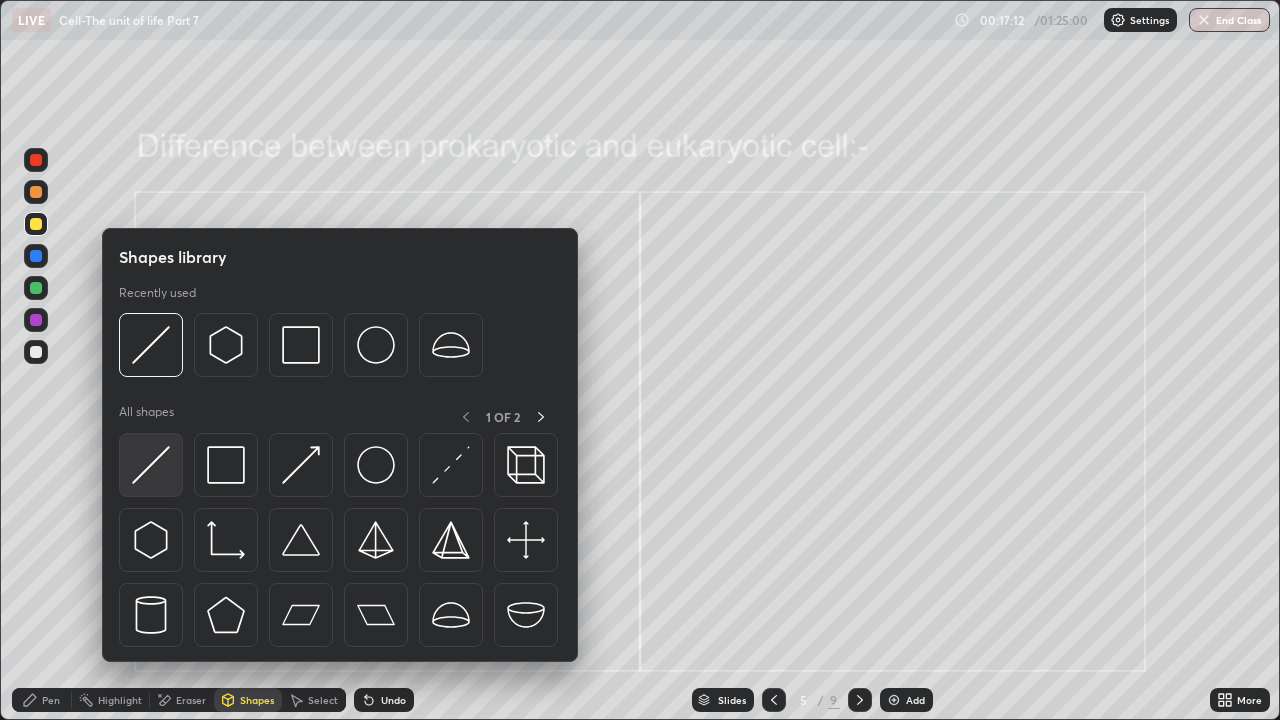 click at bounding box center (151, 465) 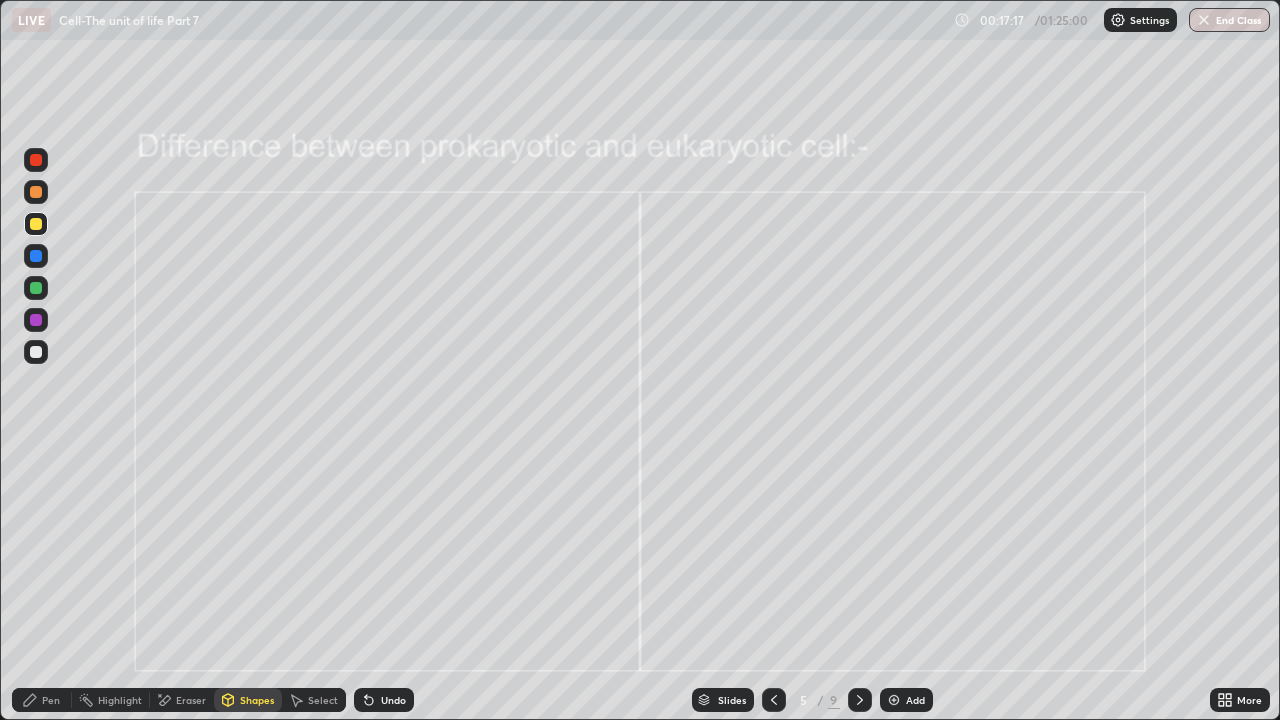 click at bounding box center [36, 320] 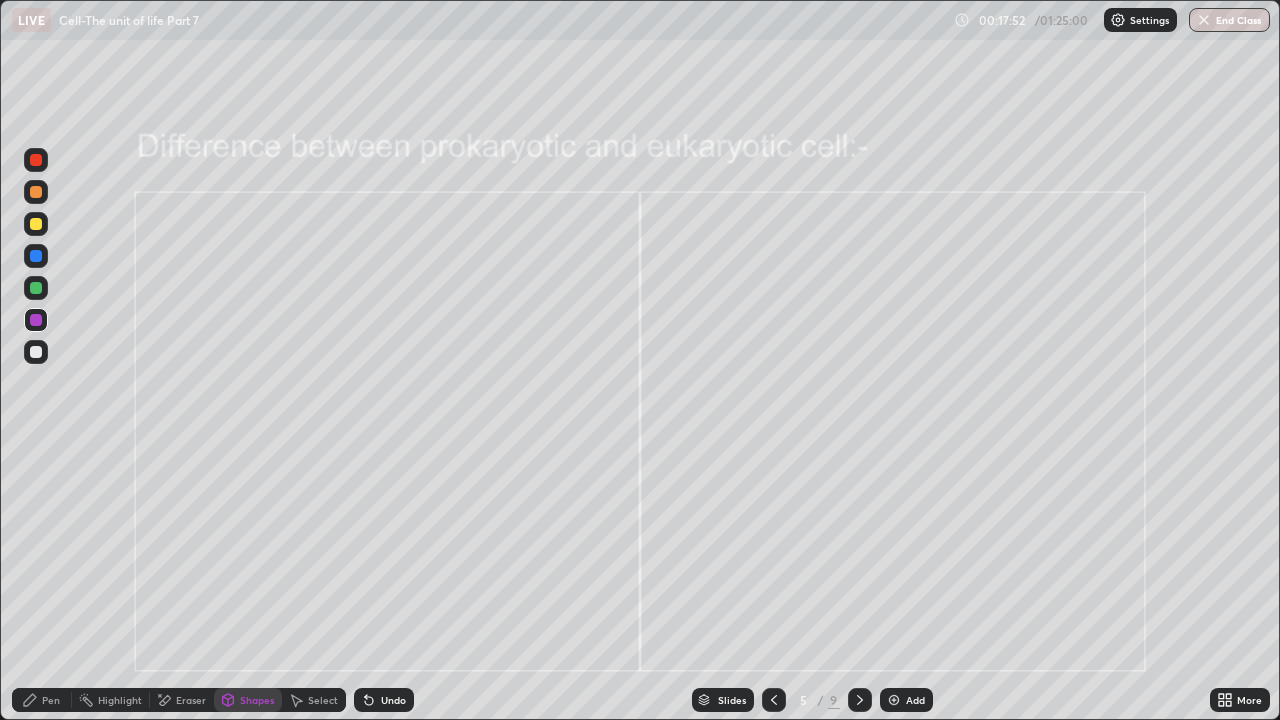 click at bounding box center [36, 352] 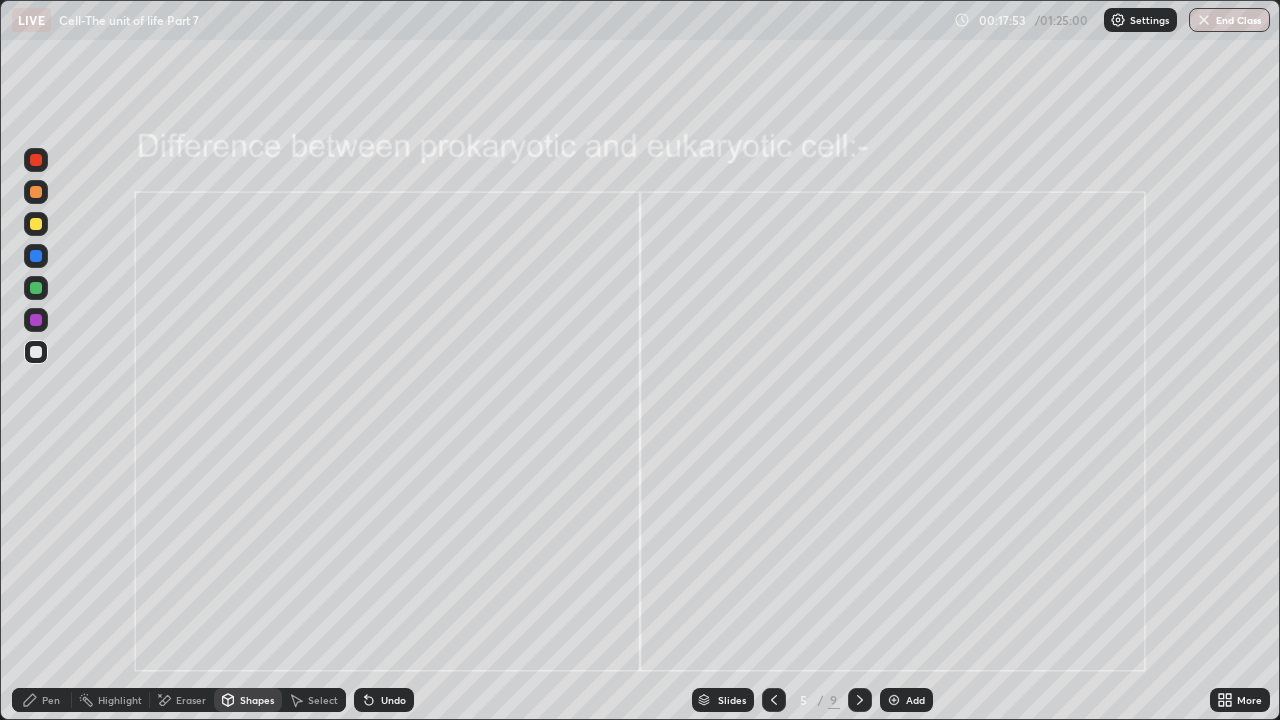 click on "Pen" at bounding box center (51, 700) 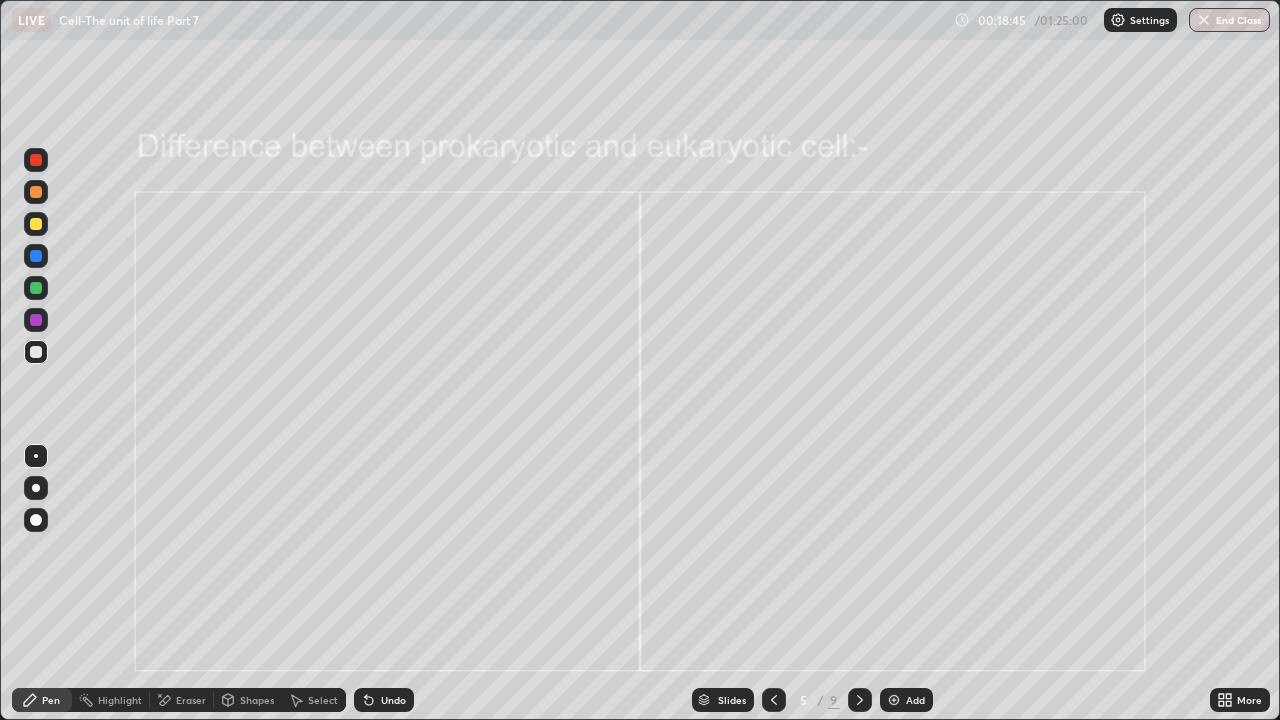 click at bounding box center (36, 288) 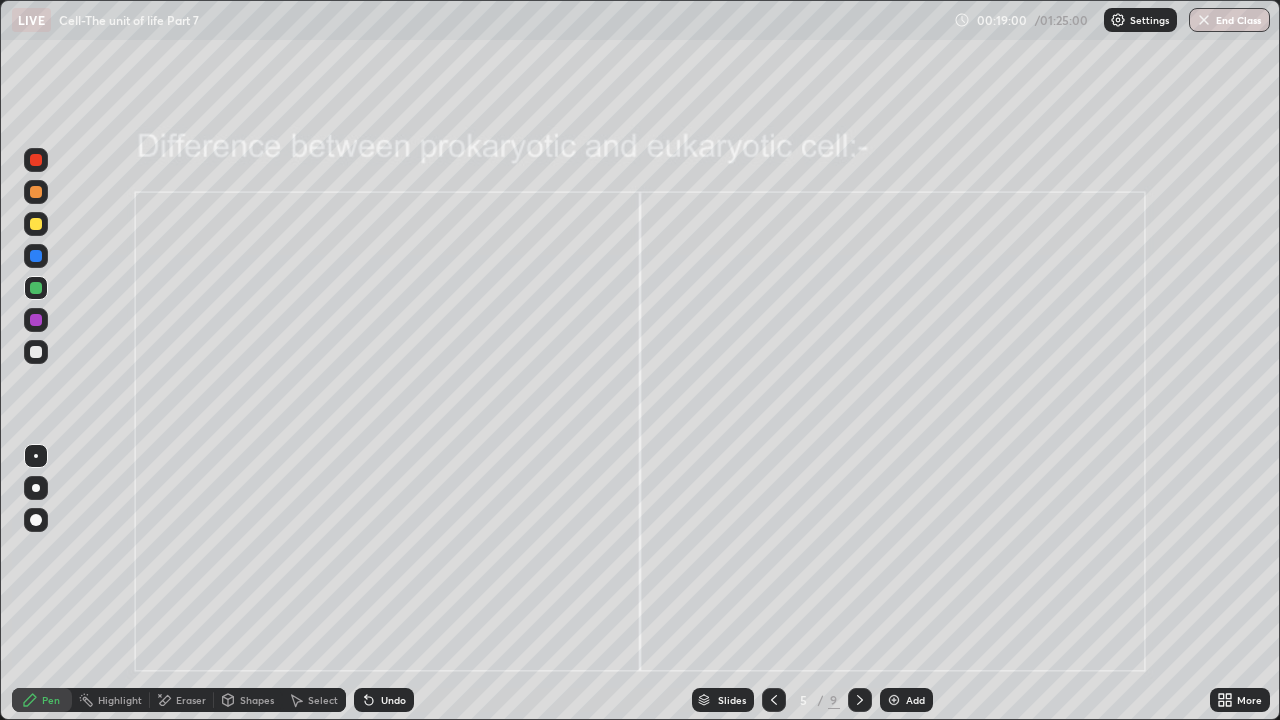 click on "Undo" at bounding box center (393, 700) 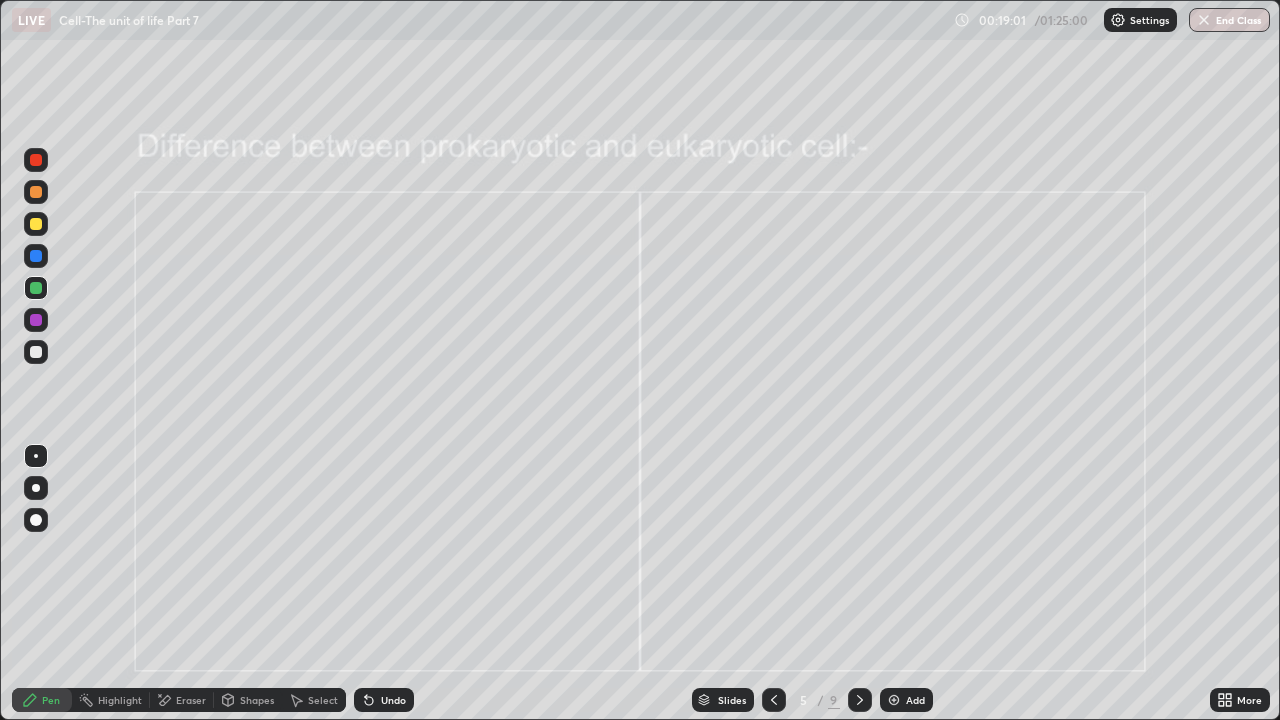 click on "Undo" at bounding box center [384, 700] 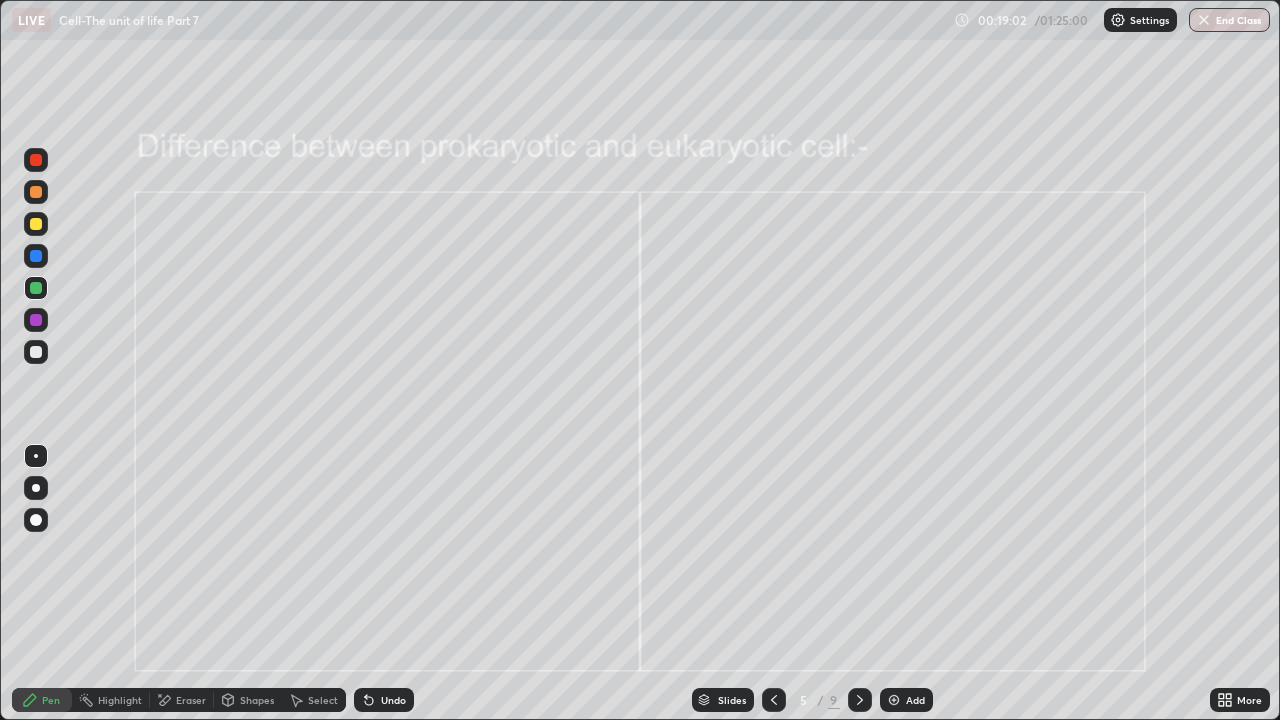 click on "Undo" at bounding box center [384, 700] 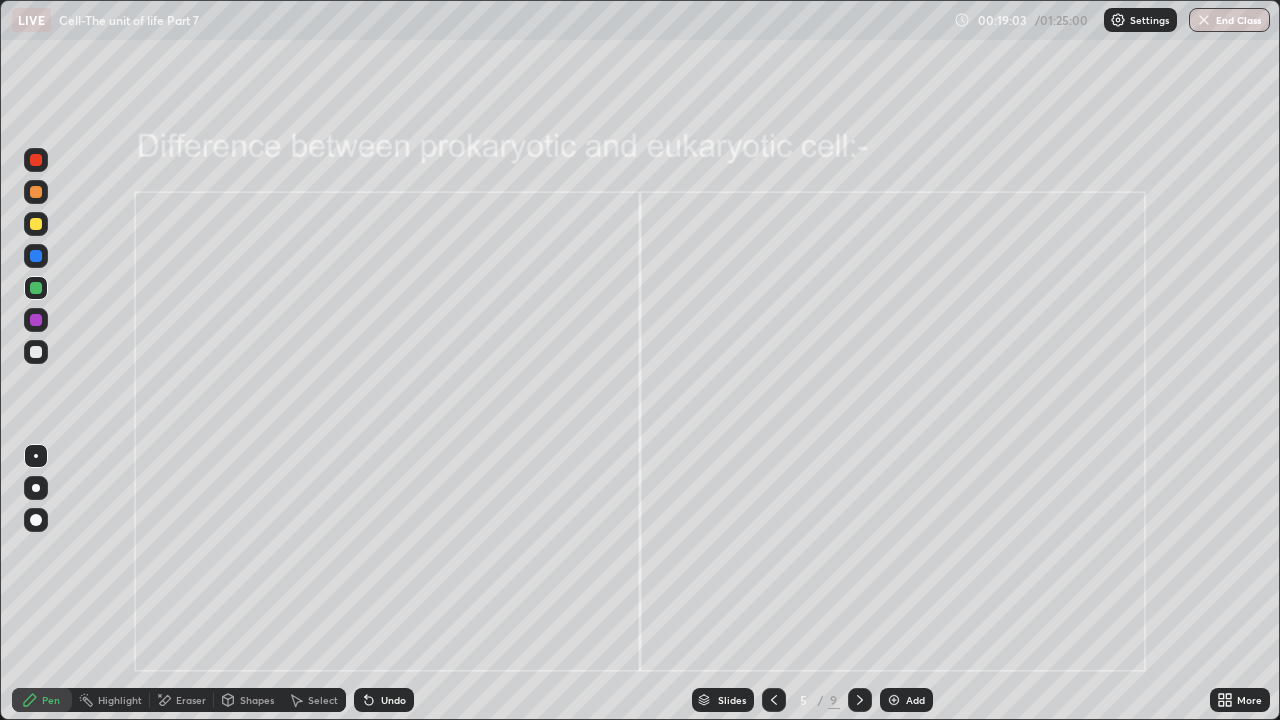 click on "Undo" at bounding box center [384, 700] 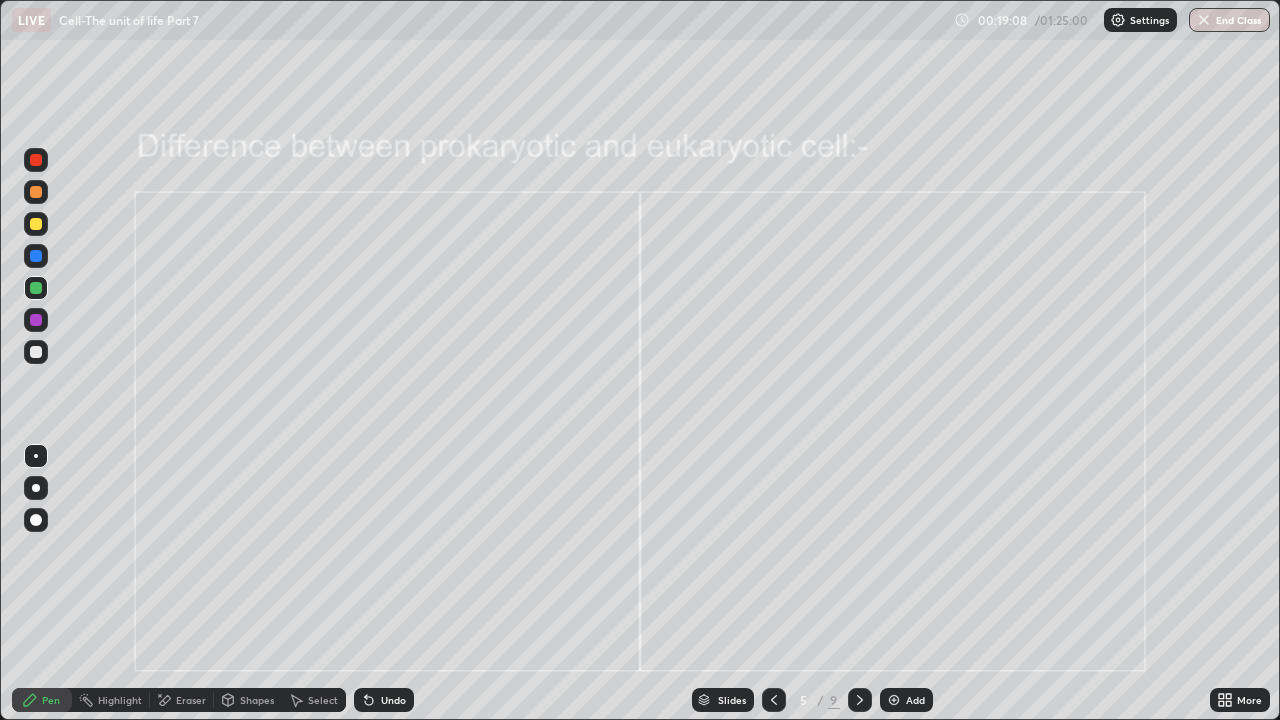 click at bounding box center (36, 488) 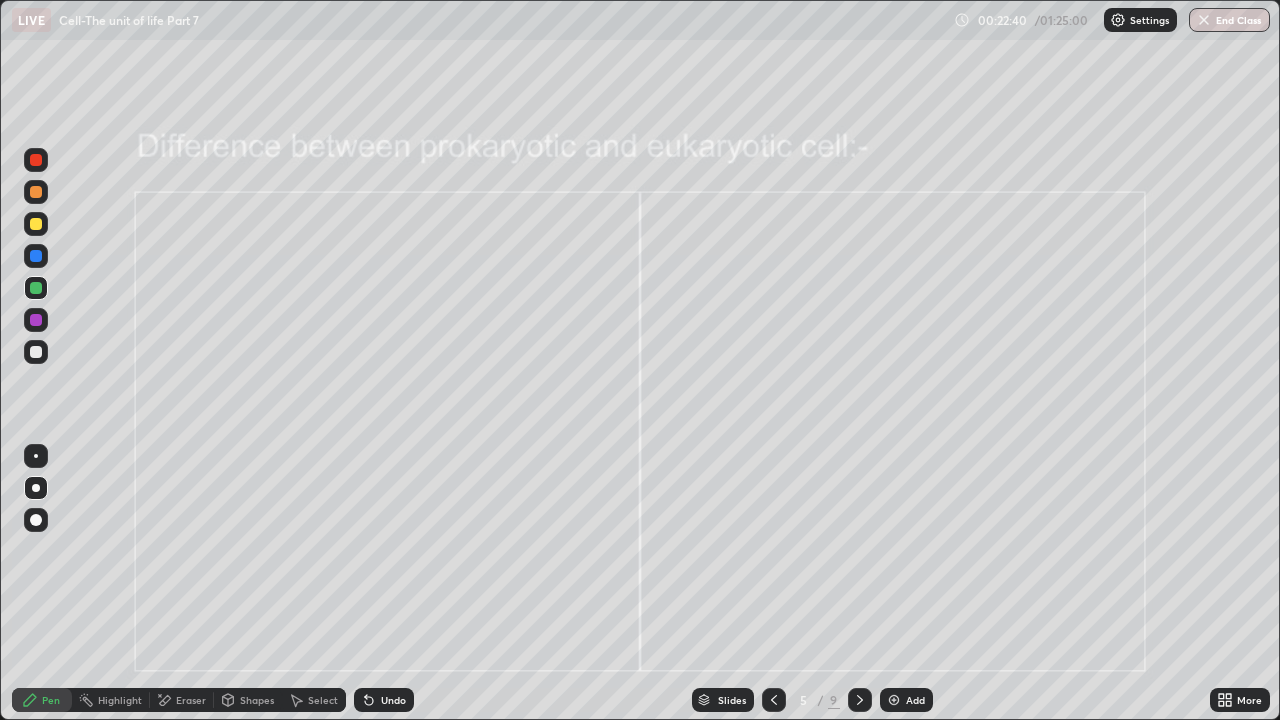 click 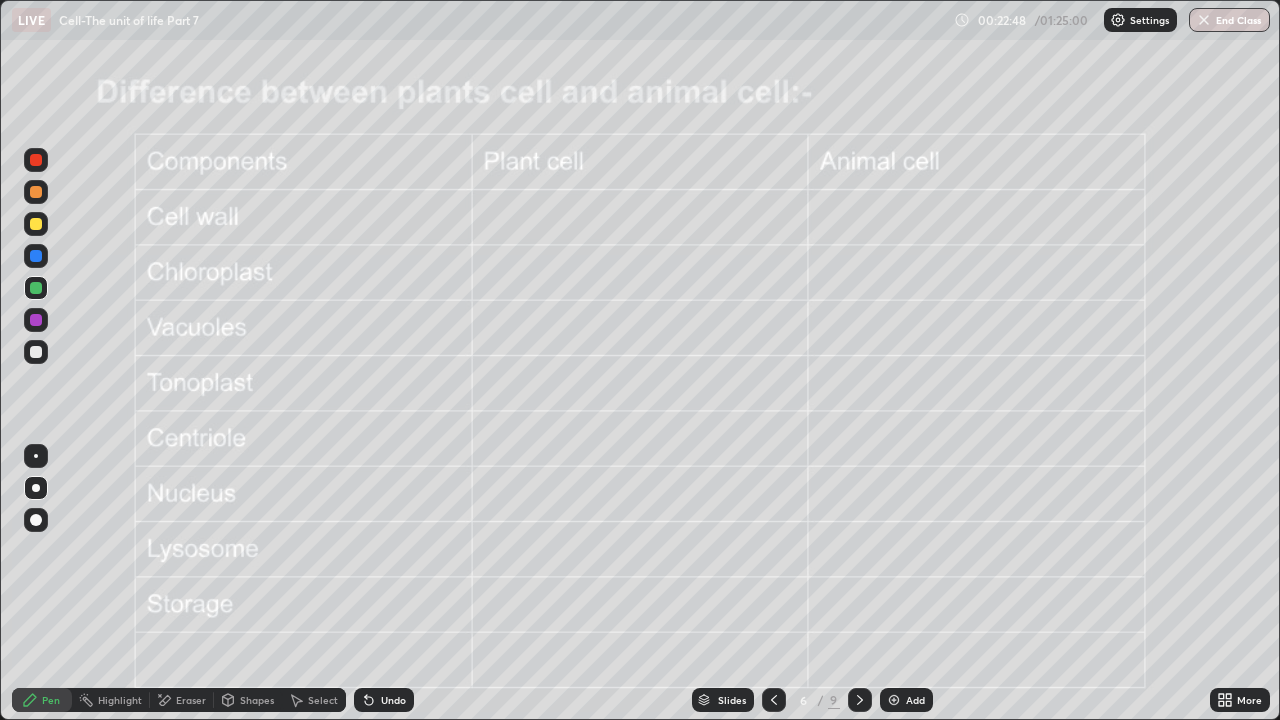 click at bounding box center [36, 160] 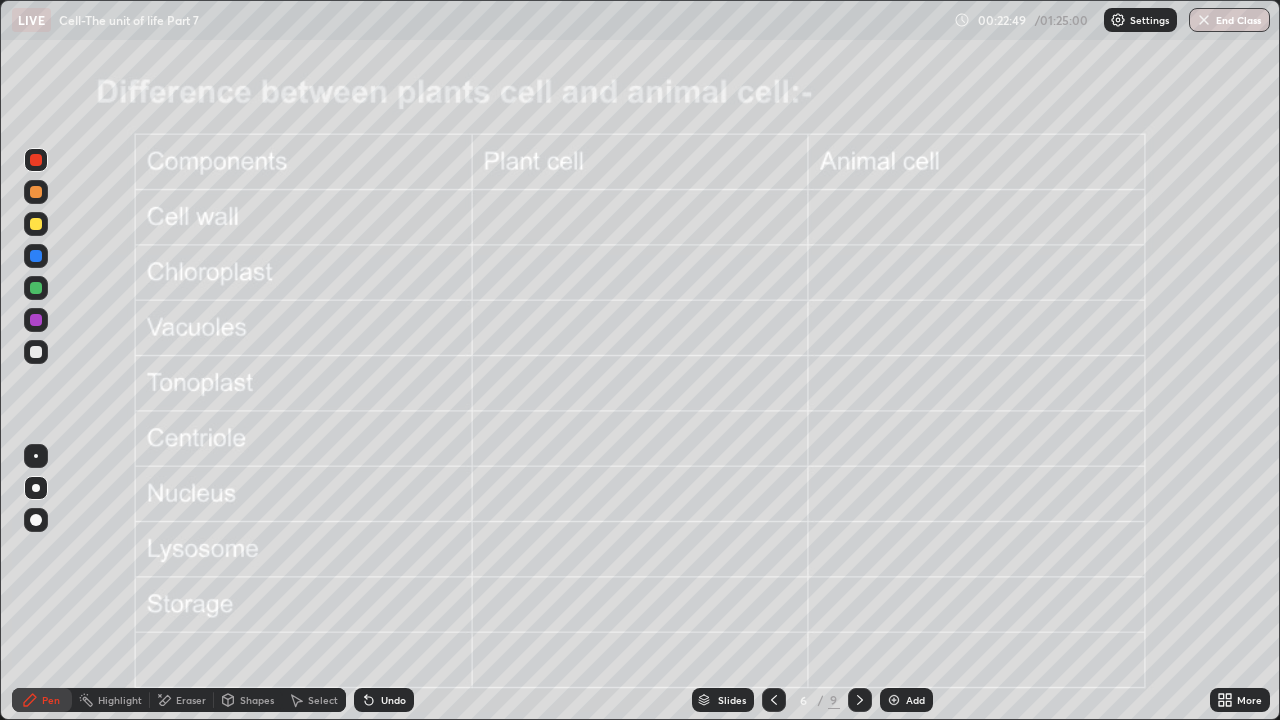 click at bounding box center (36, 352) 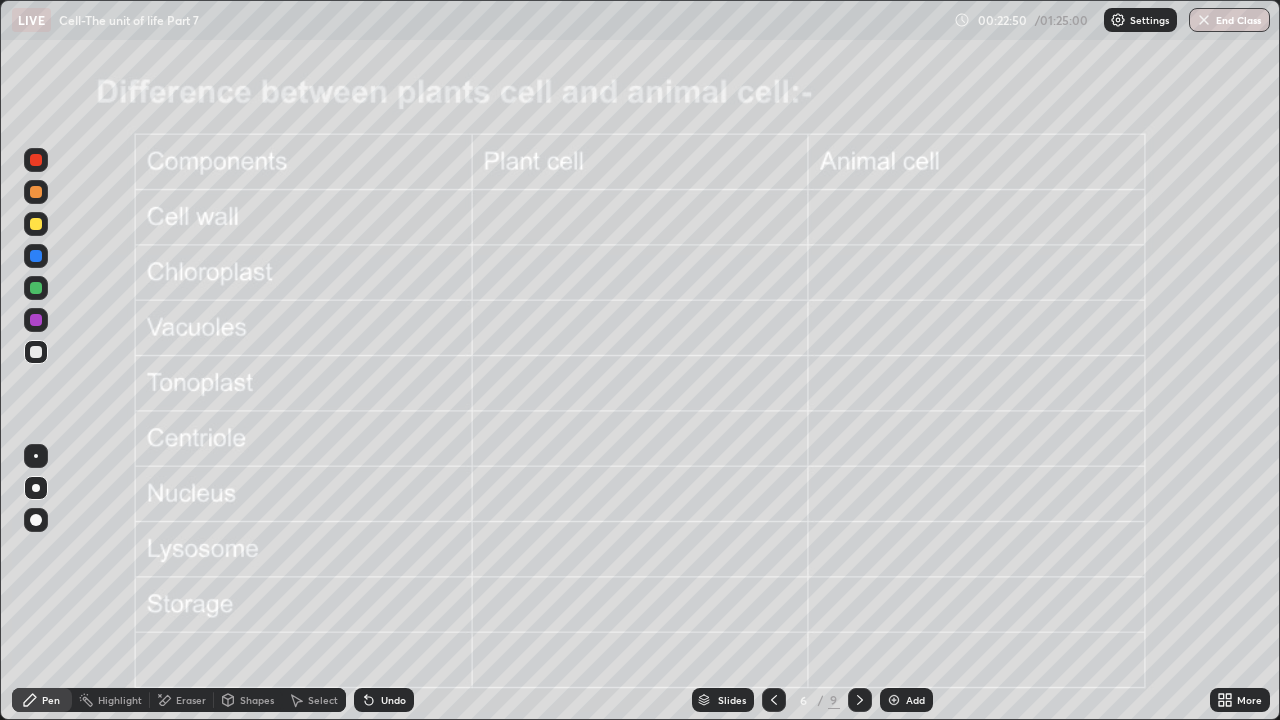 click at bounding box center (36, 192) 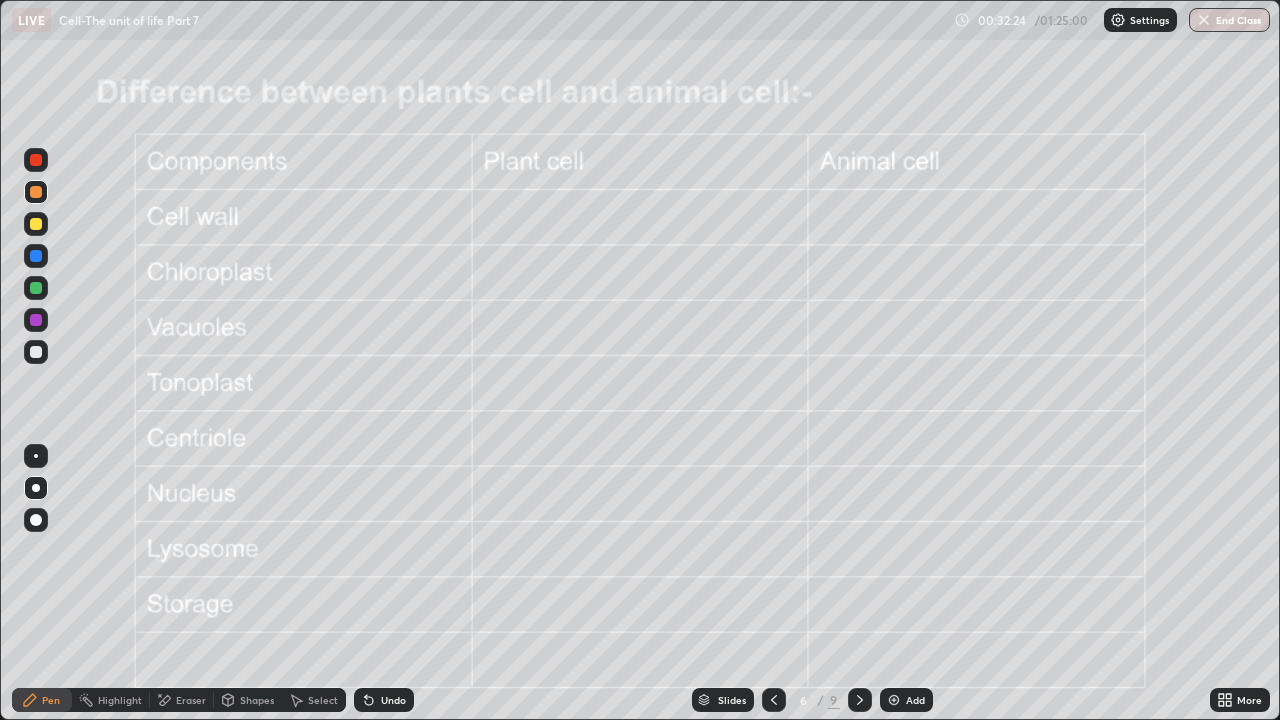 click at bounding box center [36, 160] 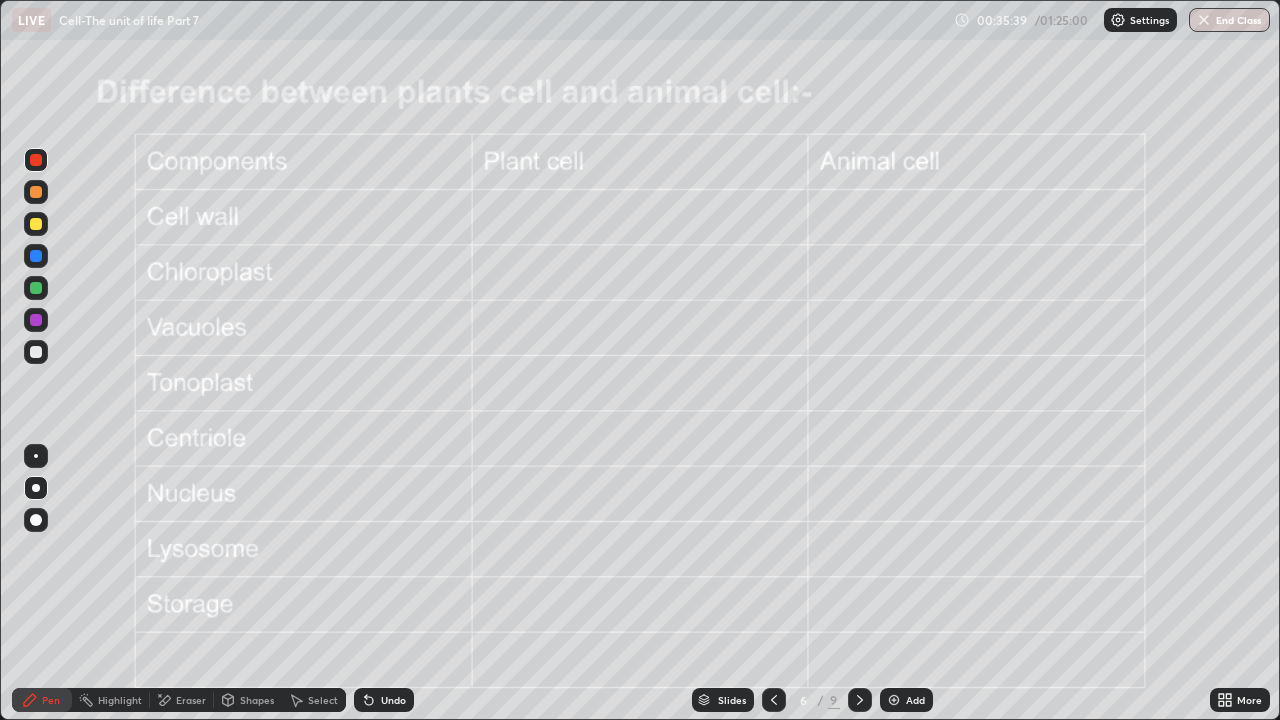 click 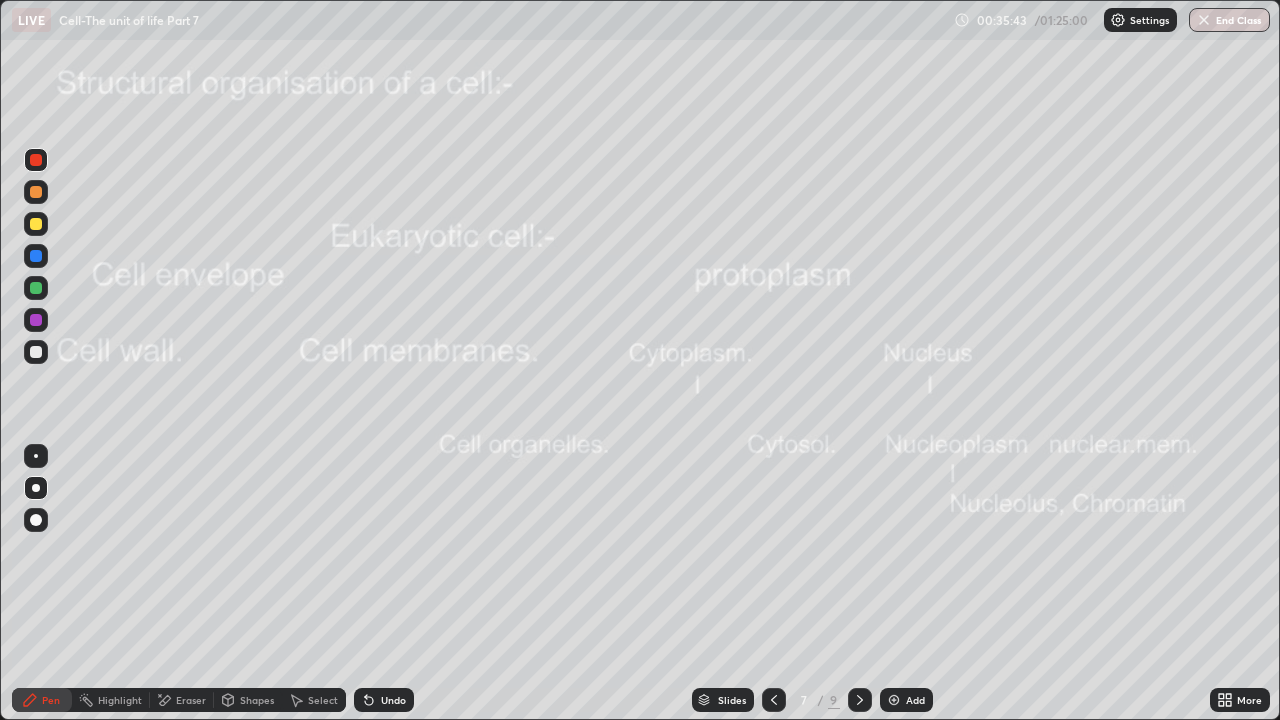 click at bounding box center [36, 160] 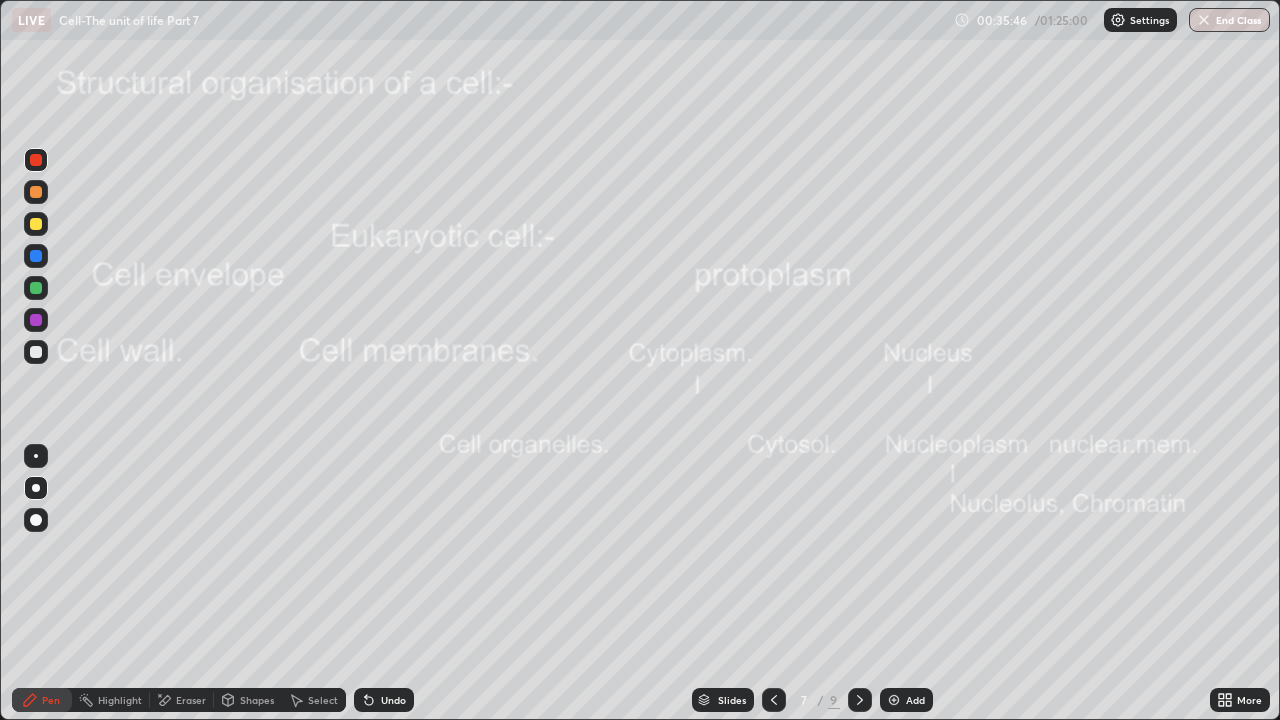 click on "Shapes" at bounding box center (257, 700) 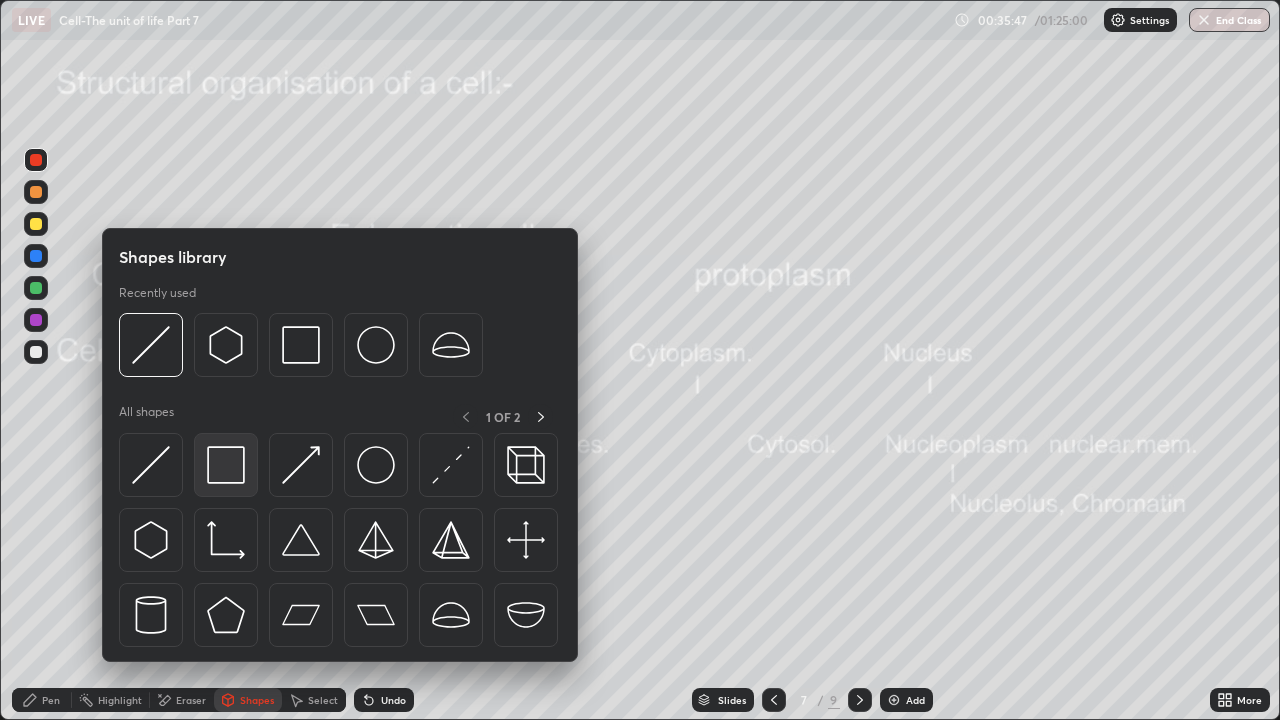 click at bounding box center (226, 465) 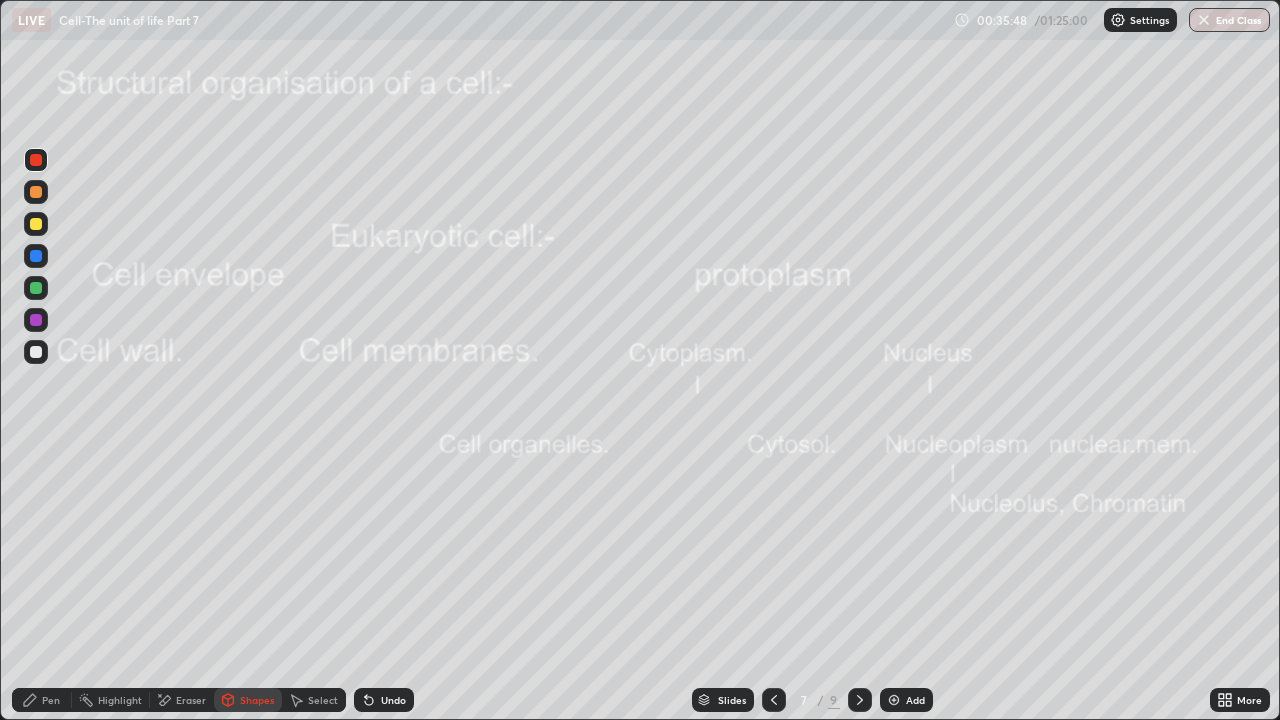click at bounding box center (36, 192) 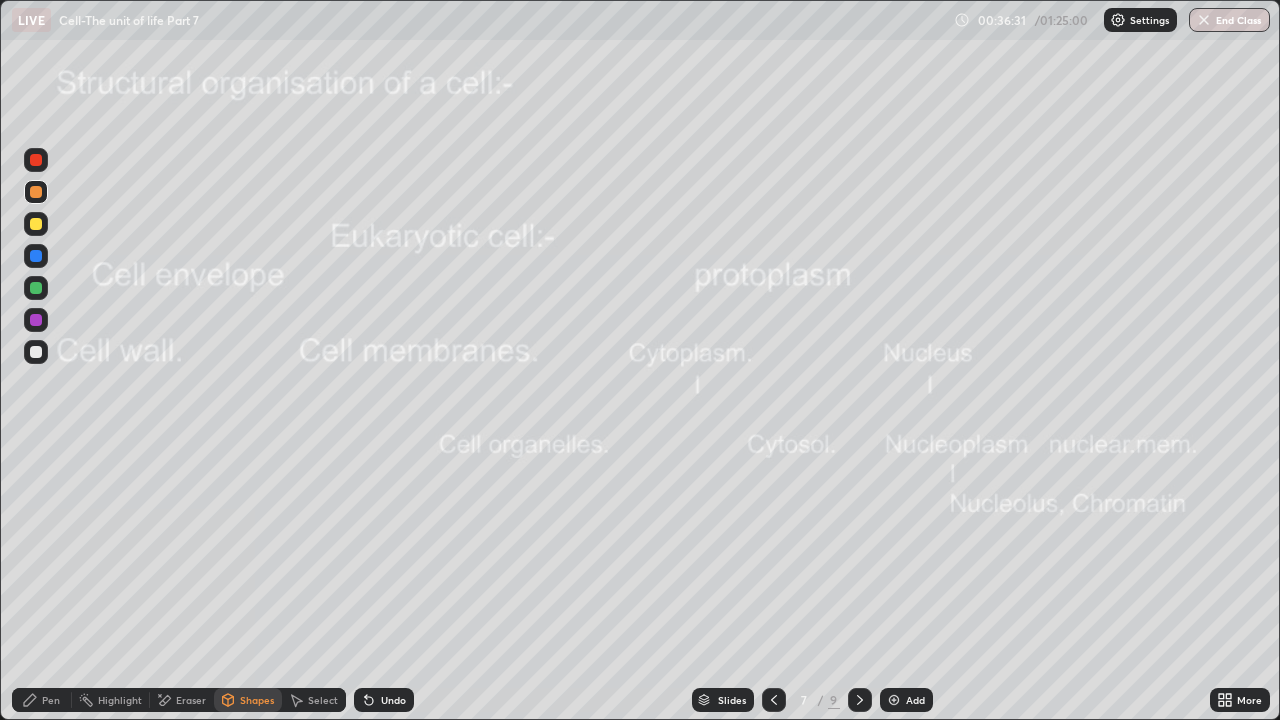 click on "Pen" at bounding box center [51, 700] 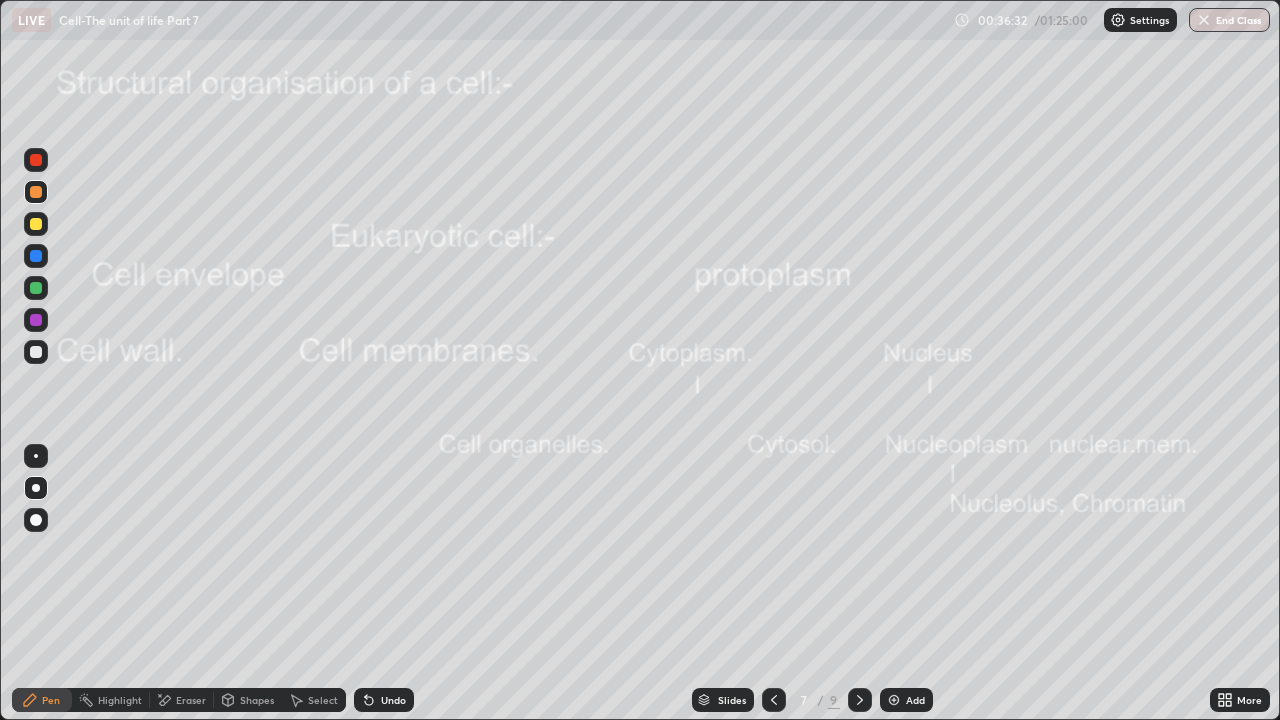 click at bounding box center [36, 488] 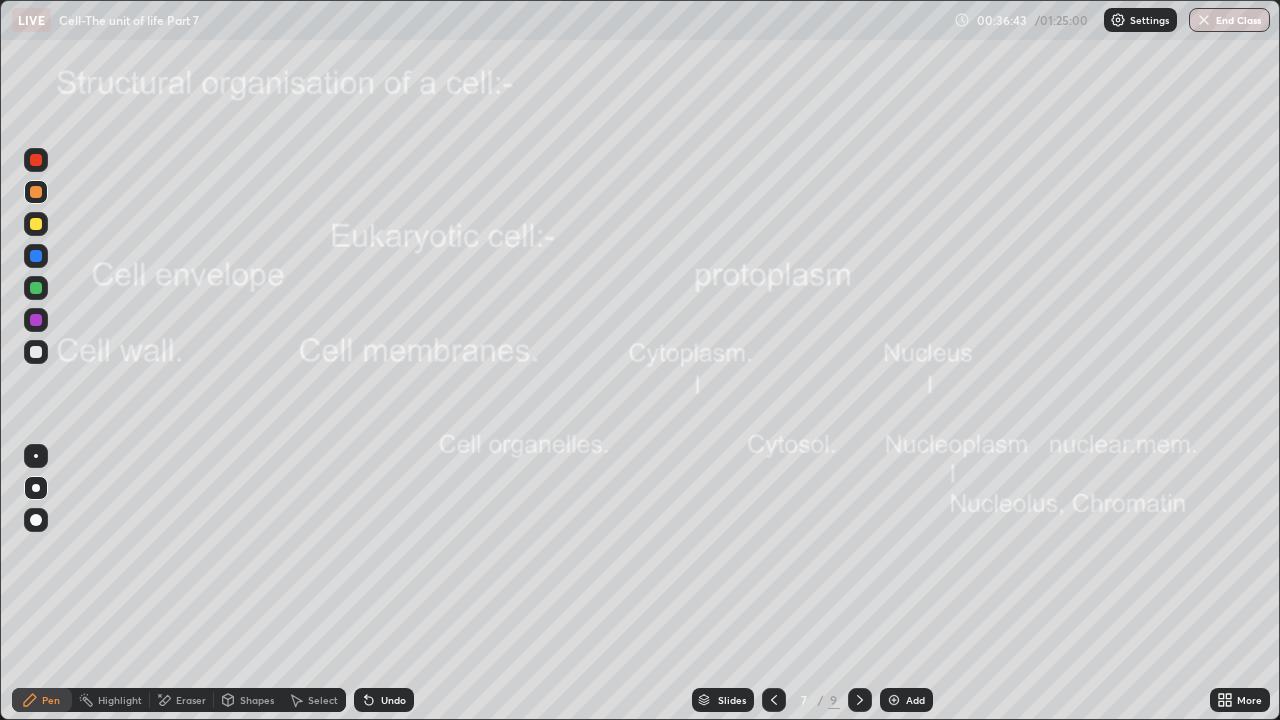 click at bounding box center [36, 520] 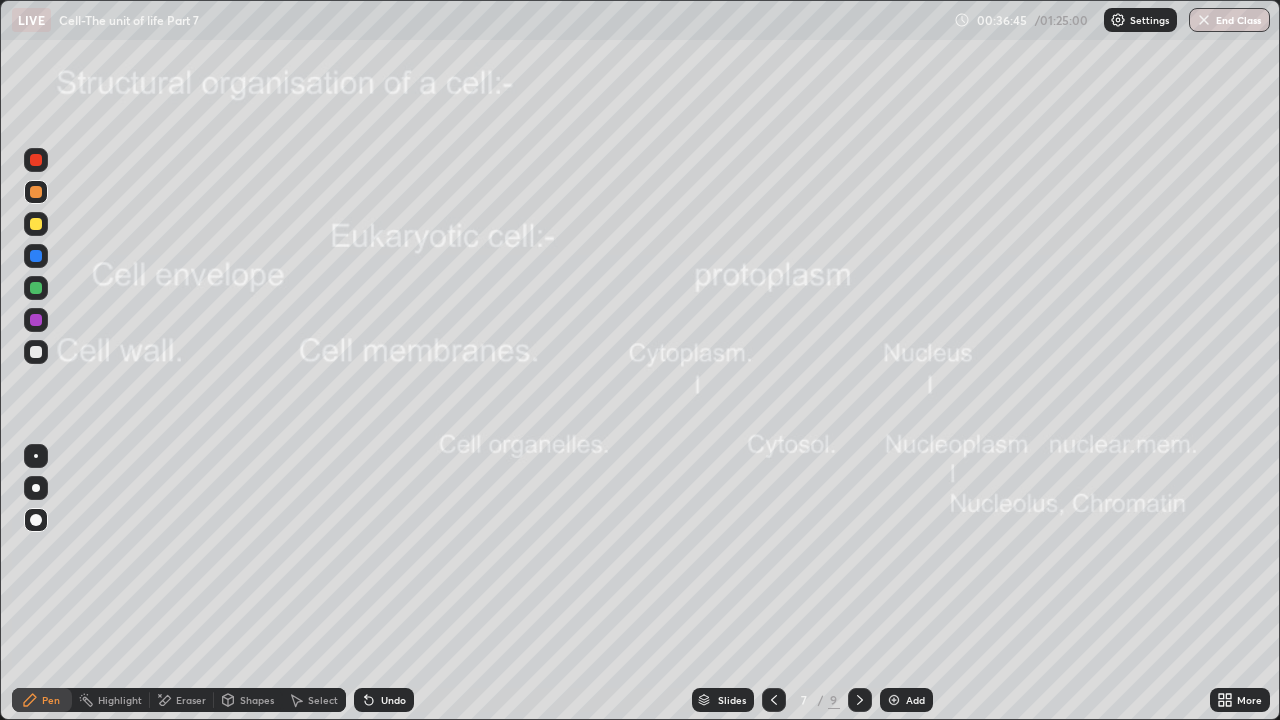 click on "Shapes" at bounding box center (257, 700) 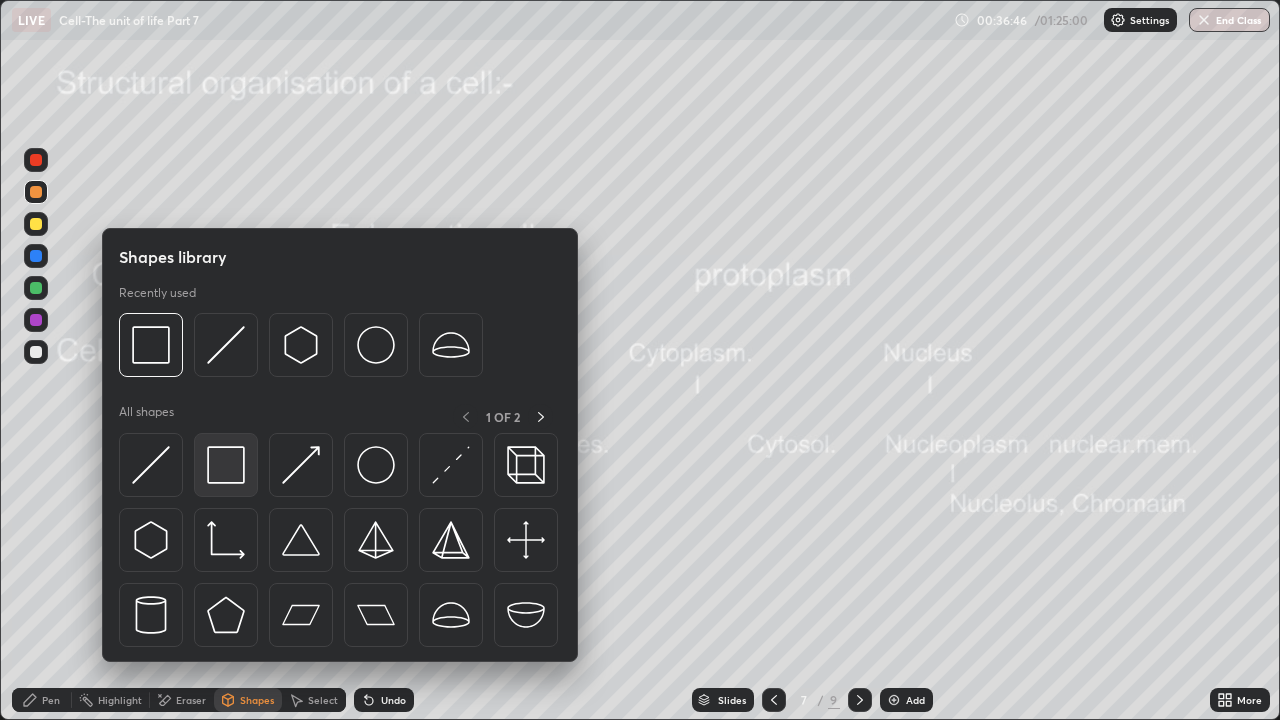 click at bounding box center (226, 465) 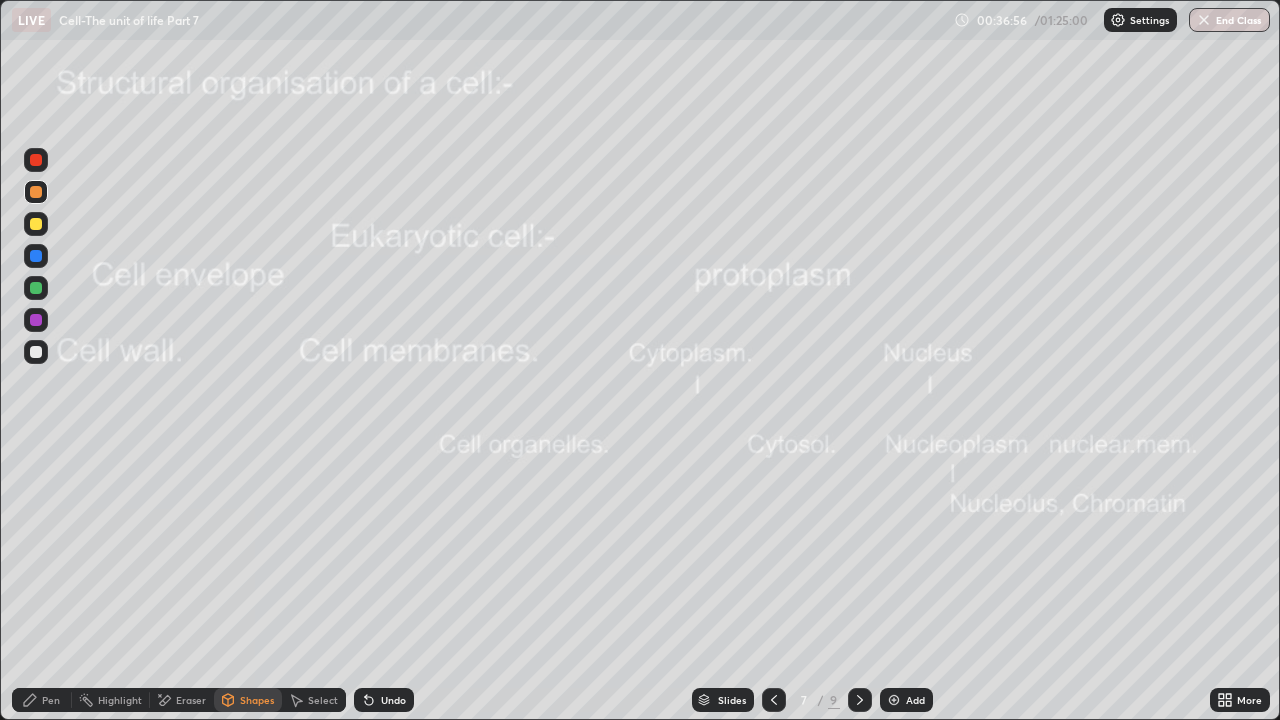 click on "Pen" at bounding box center (51, 700) 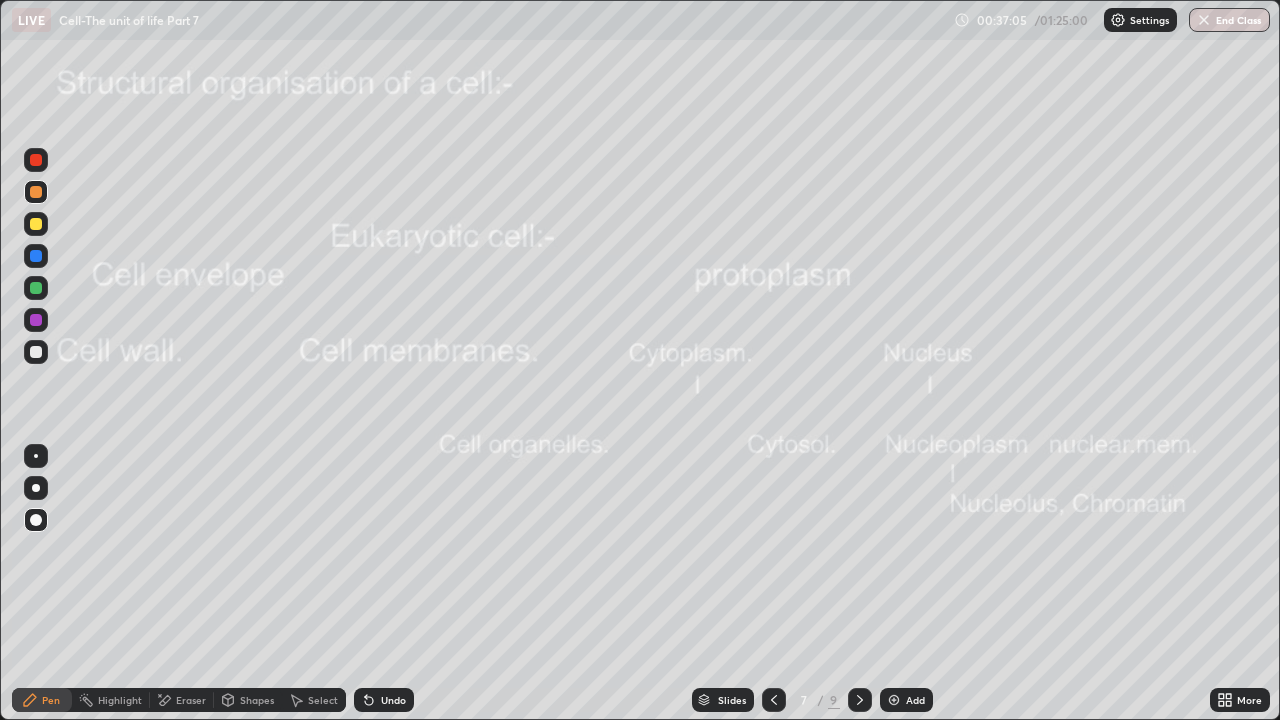 click on "Shapes" at bounding box center (257, 700) 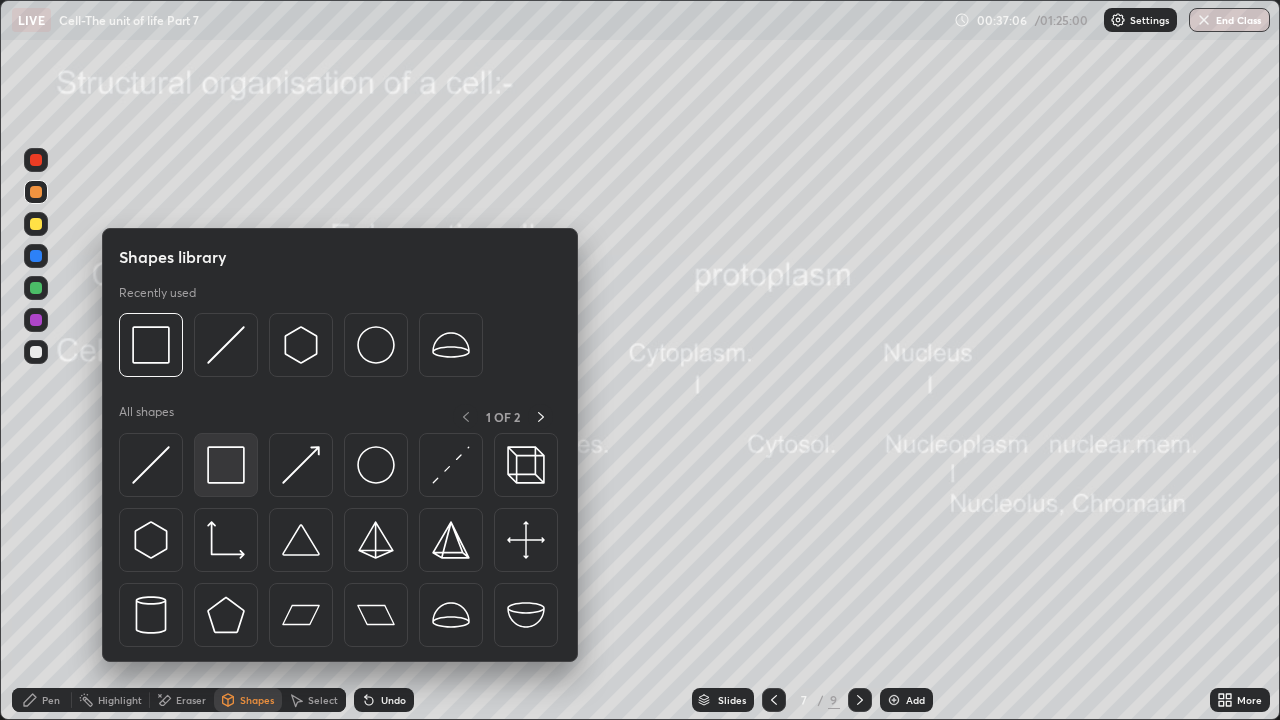 click at bounding box center [226, 465] 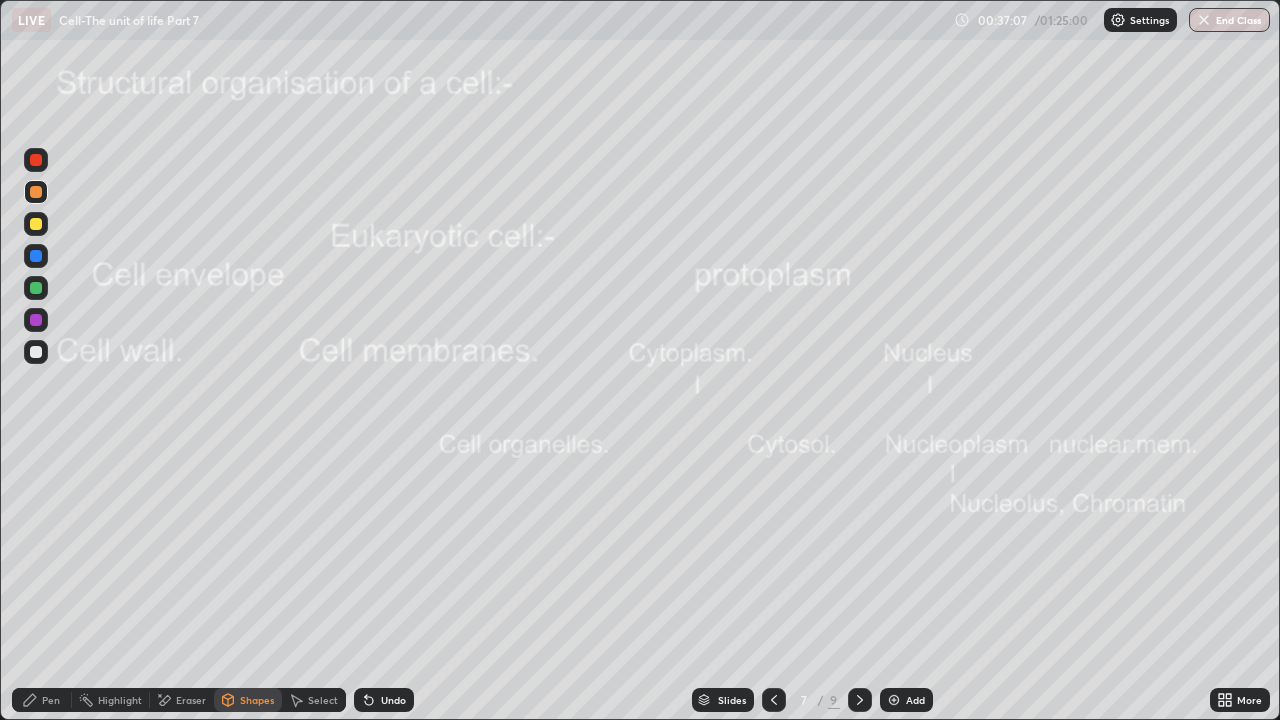 click on "Pen" at bounding box center [51, 700] 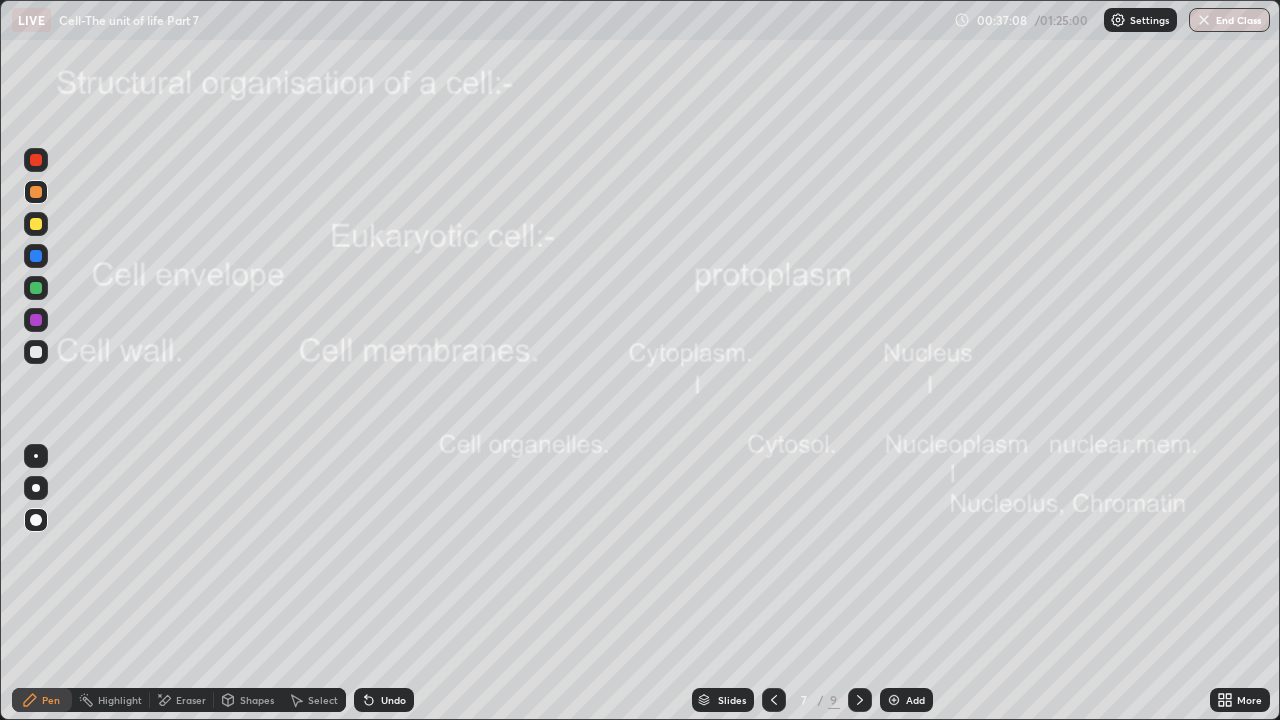 click at bounding box center [36, 488] 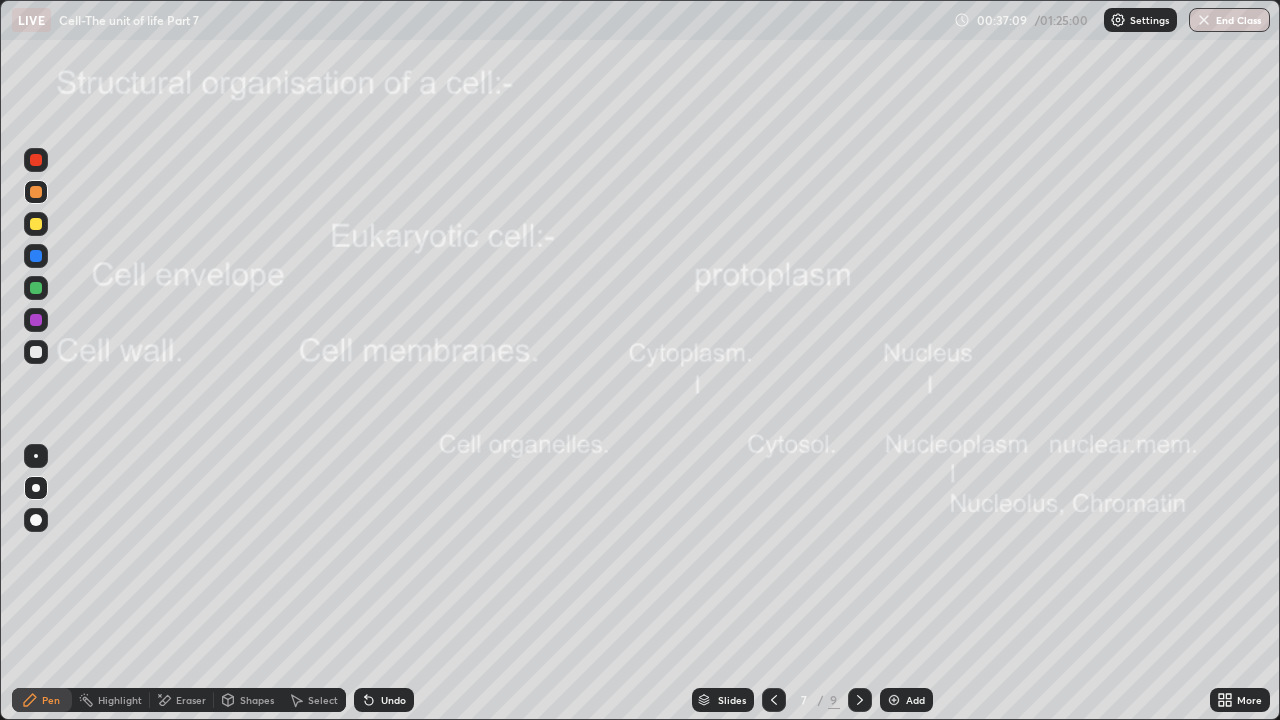 click at bounding box center [36, 352] 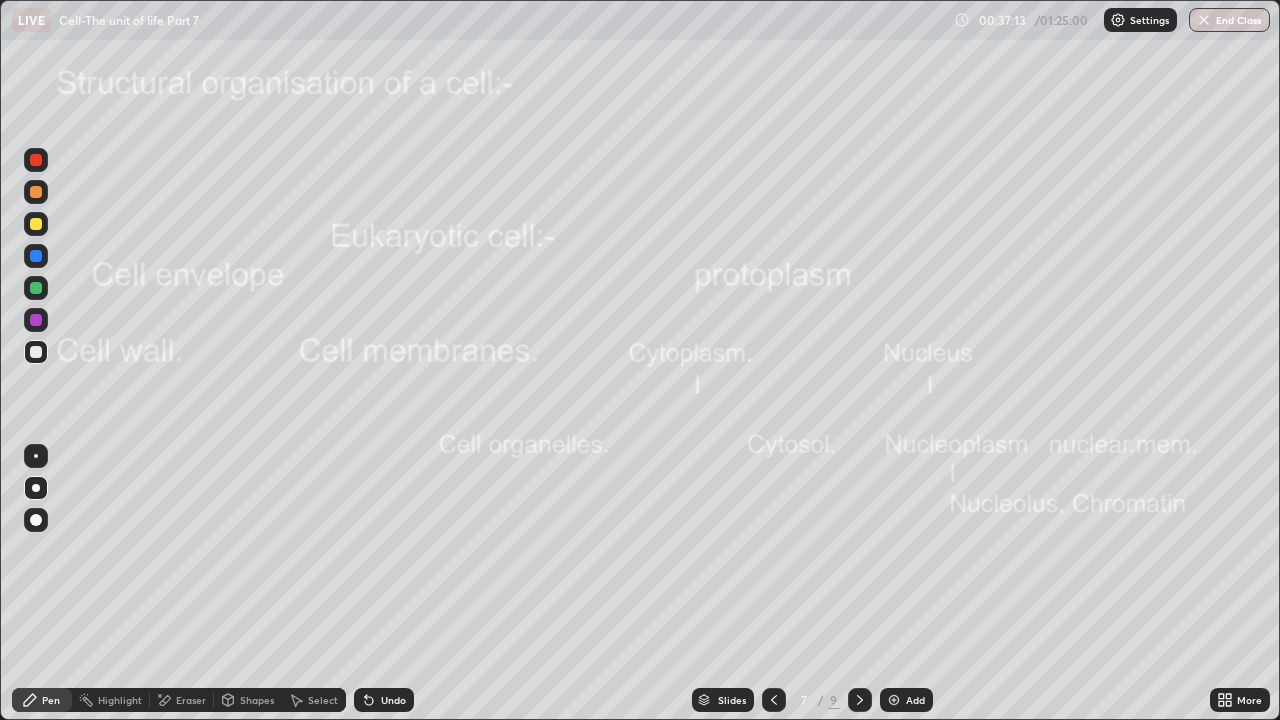 click on "Undo" at bounding box center (393, 700) 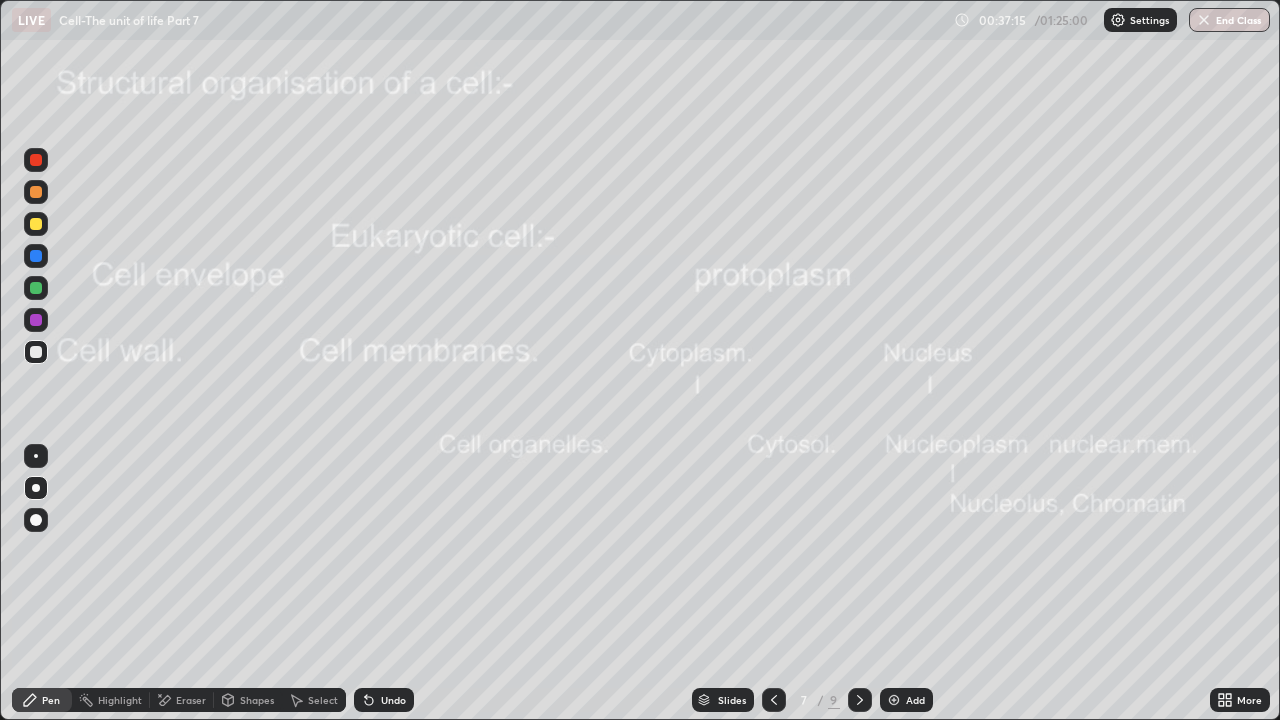 click on "Shapes" at bounding box center (257, 700) 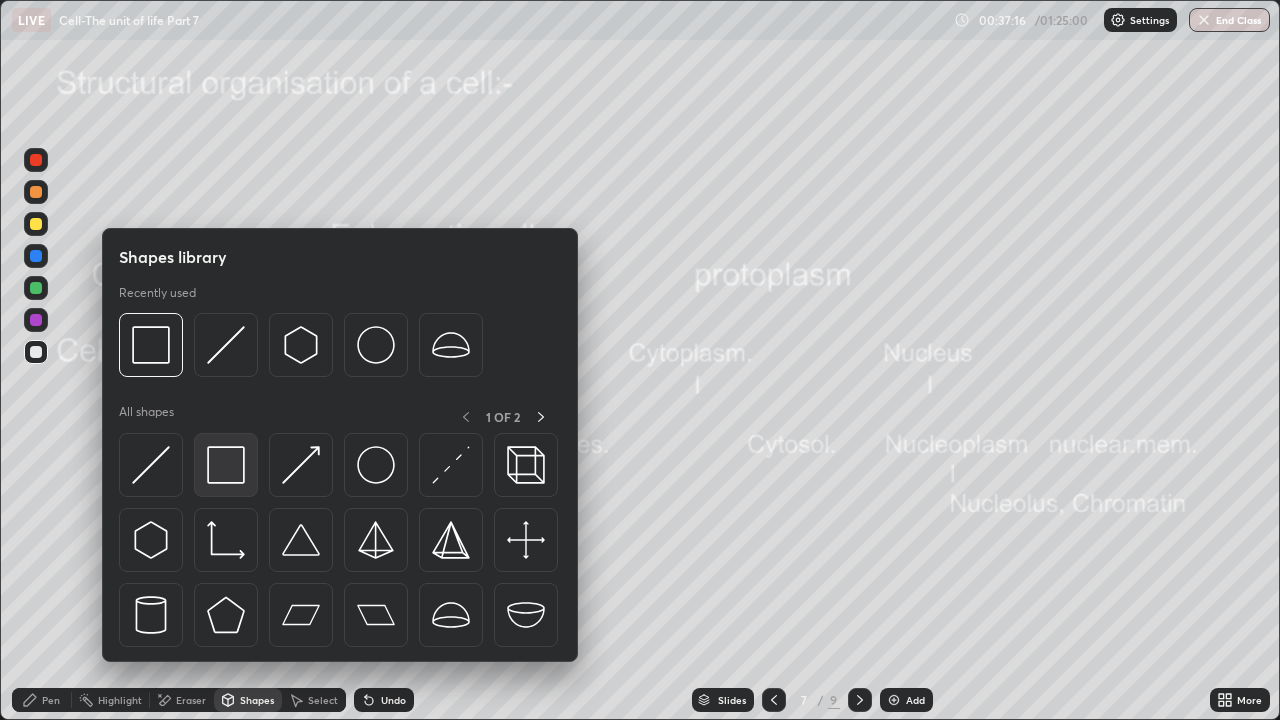click at bounding box center [226, 465] 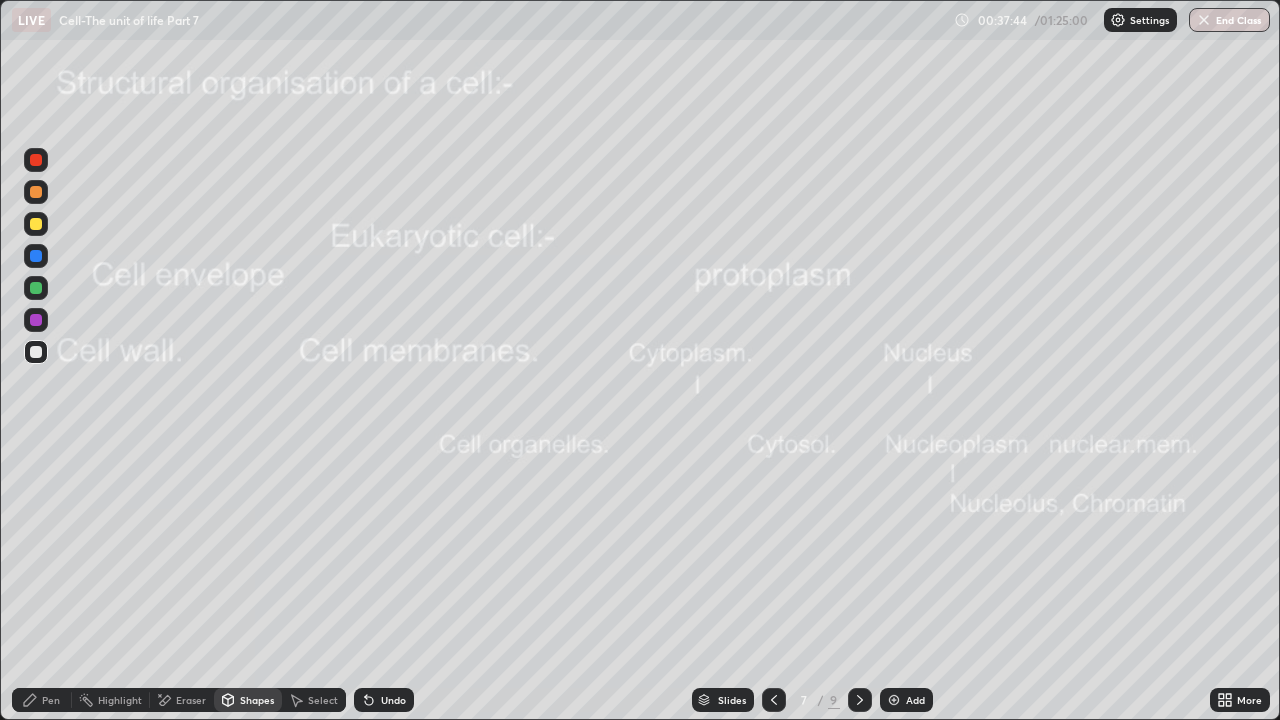 click on "Undo" at bounding box center (393, 700) 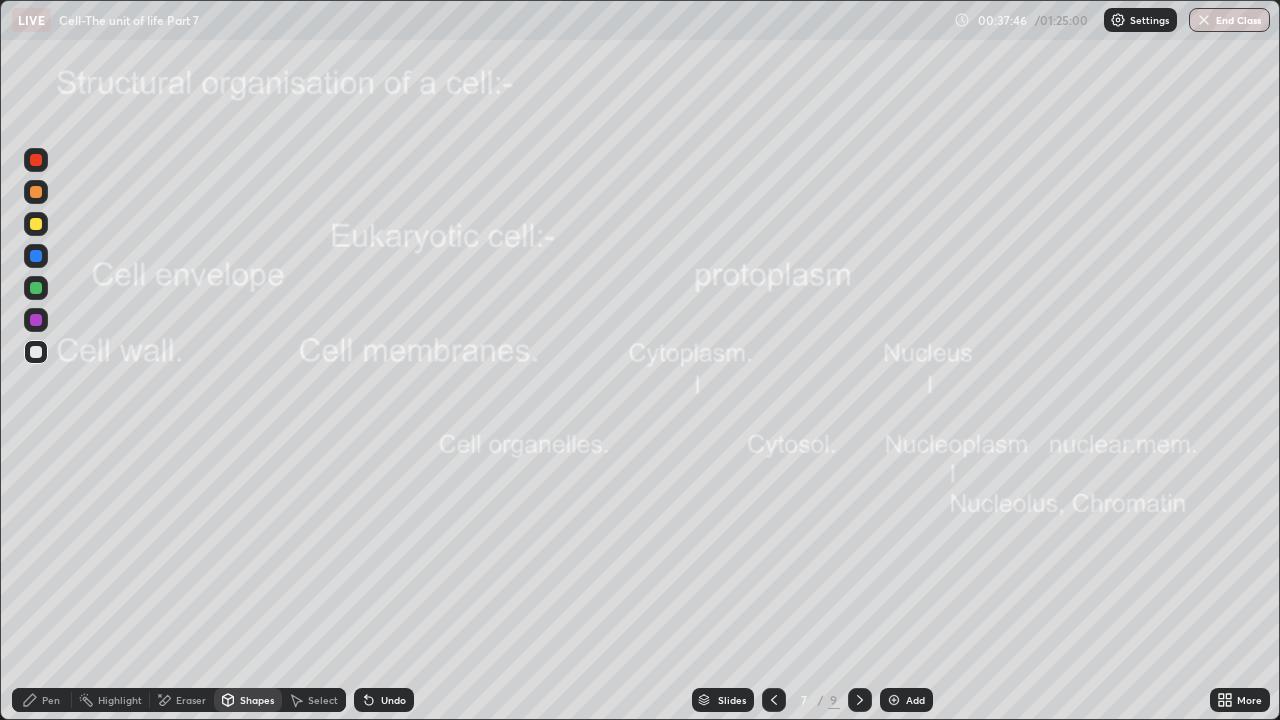 click on "Undo" at bounding box center [393, 700] 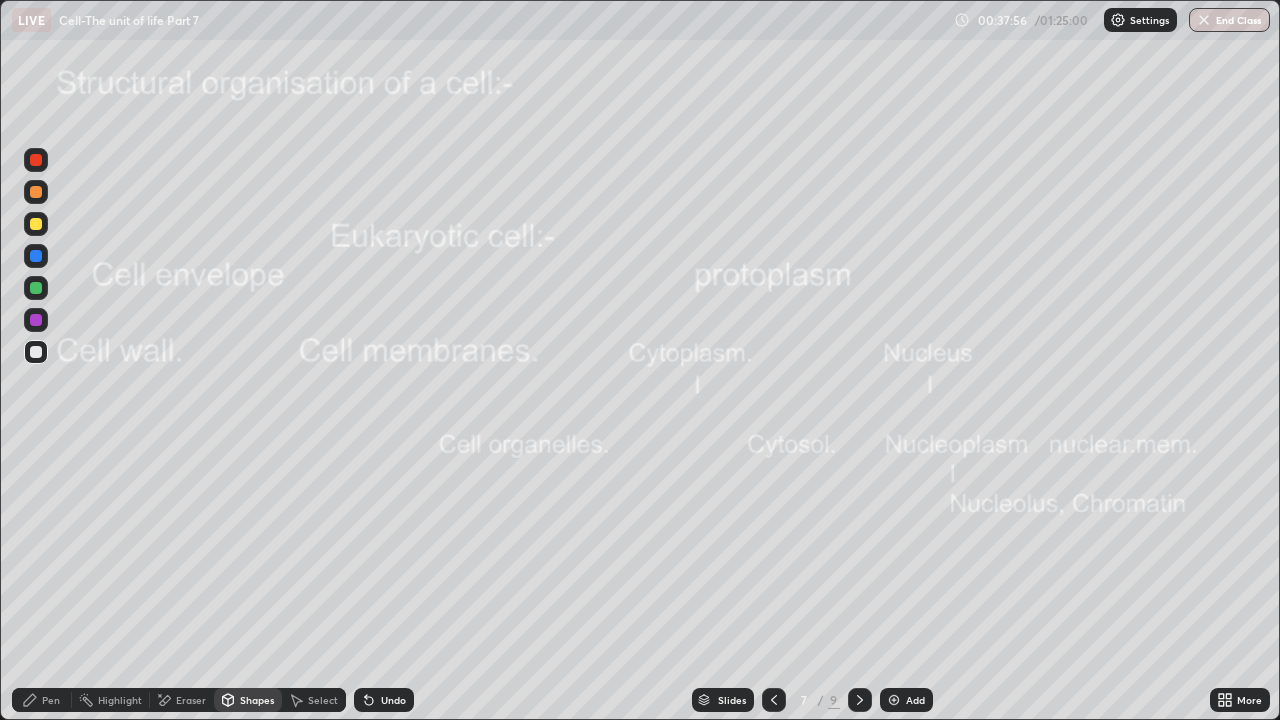 click at bounding box center [36, 224] 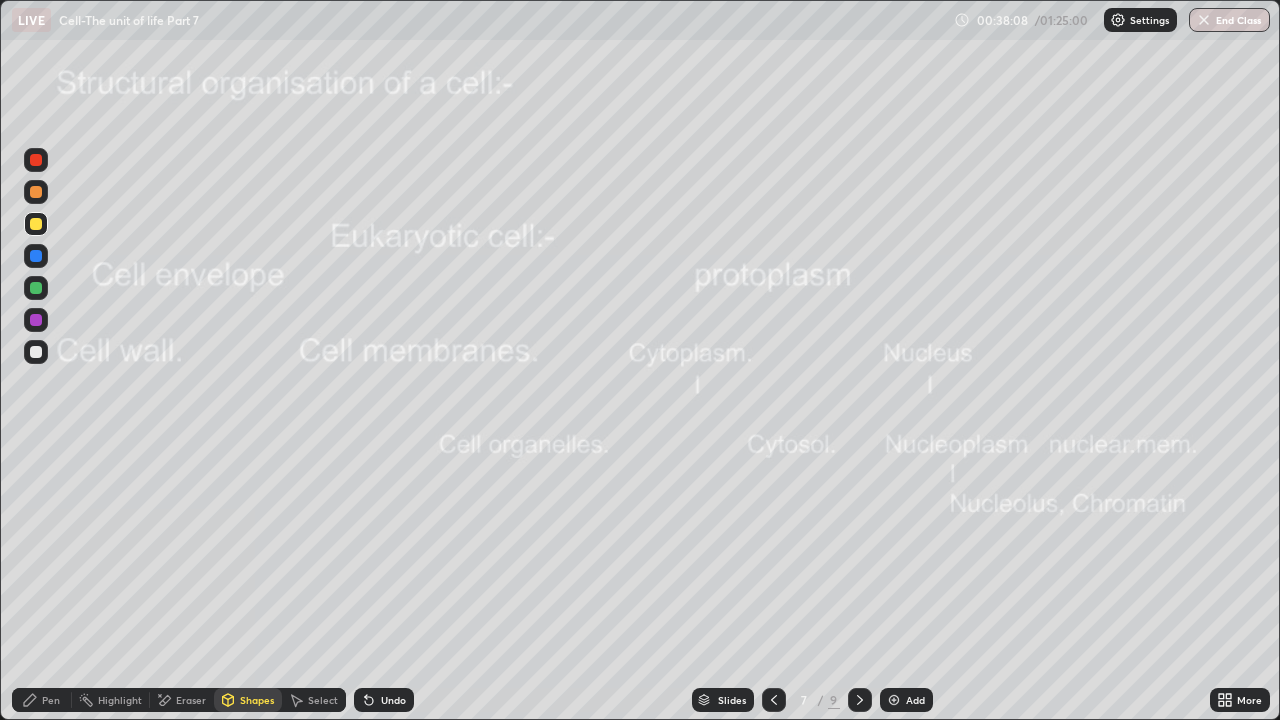click at bounding box center (36, 352) 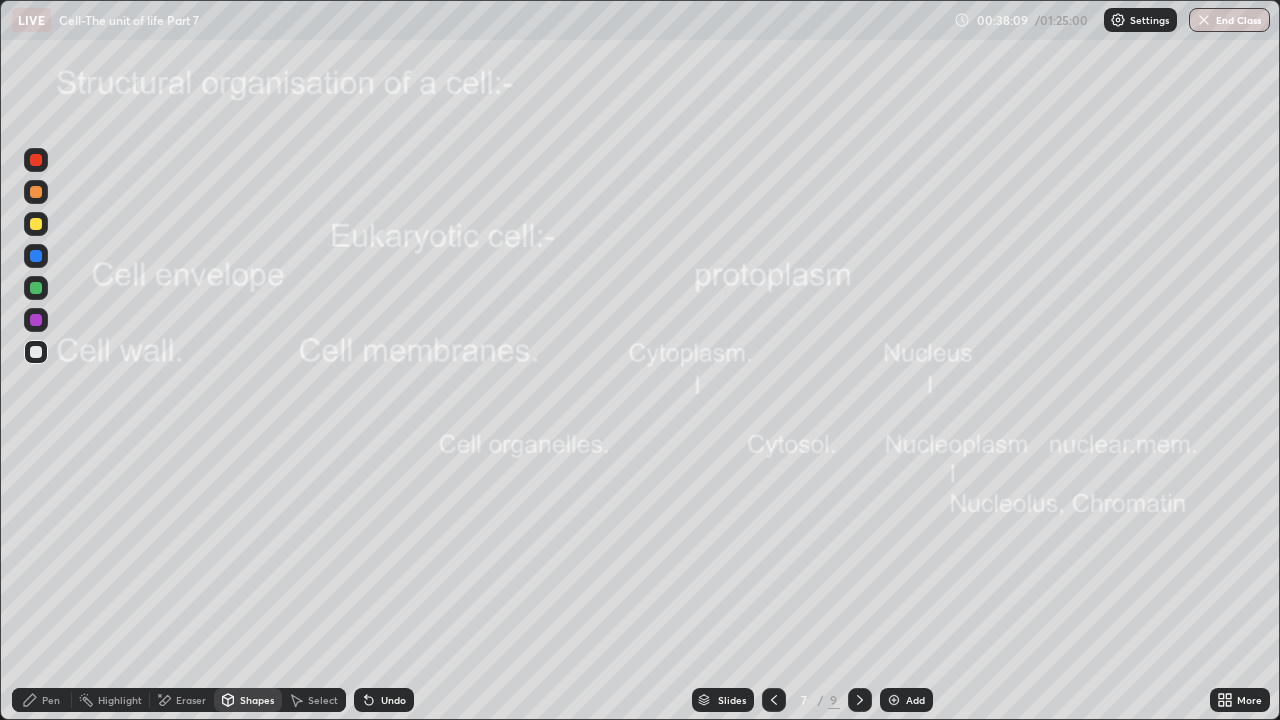 click on "Pen" at bounding box center (51, 700) 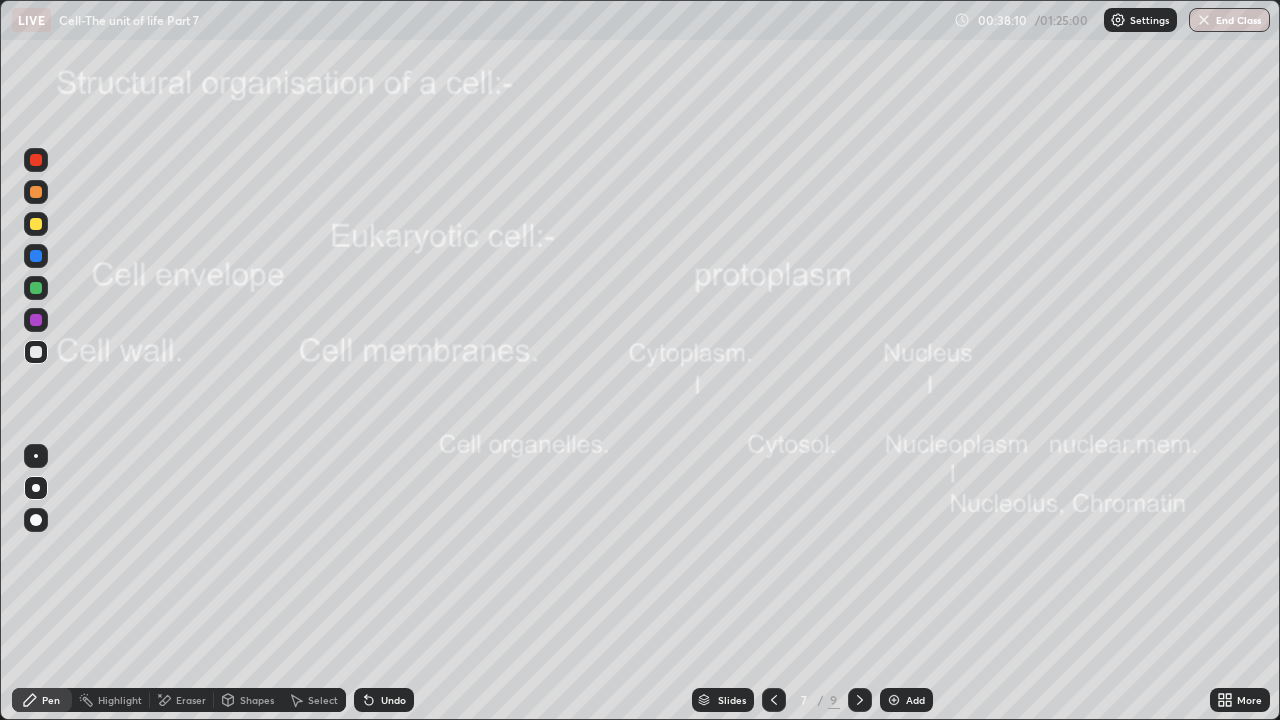 click at bounding box center (36, 352) 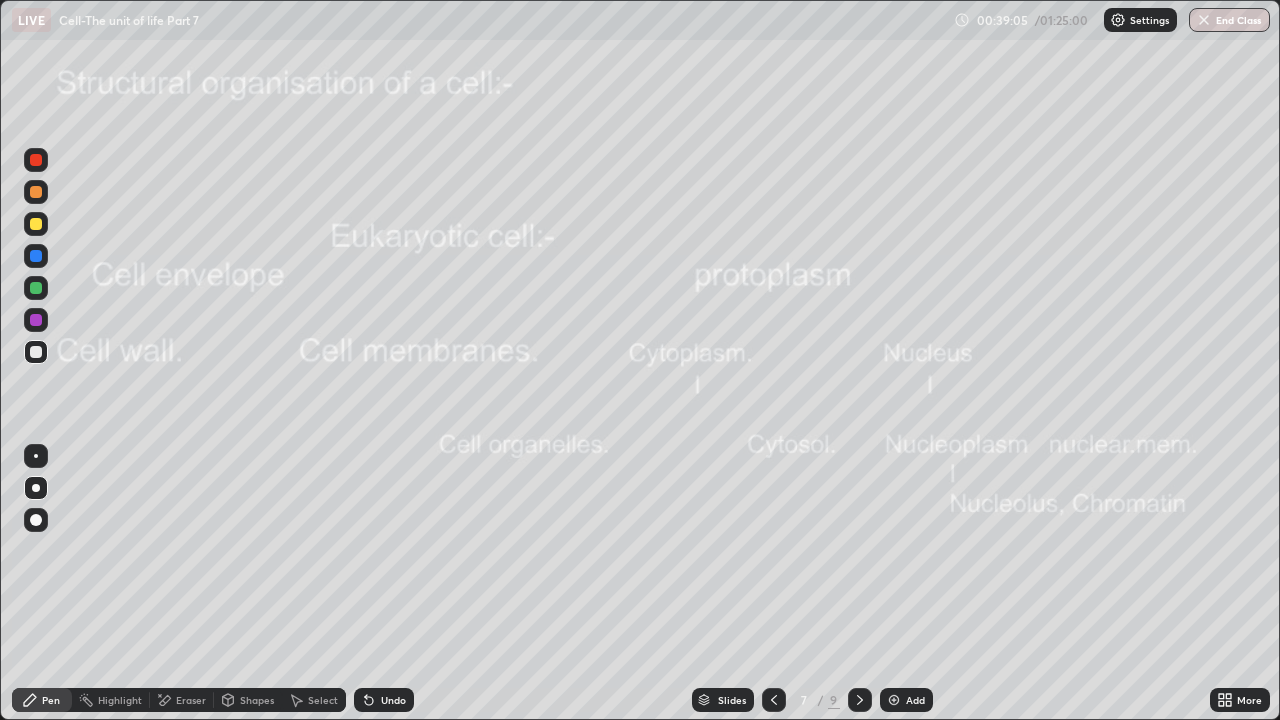 click on "Eraser" at bounding box center [191, 700] 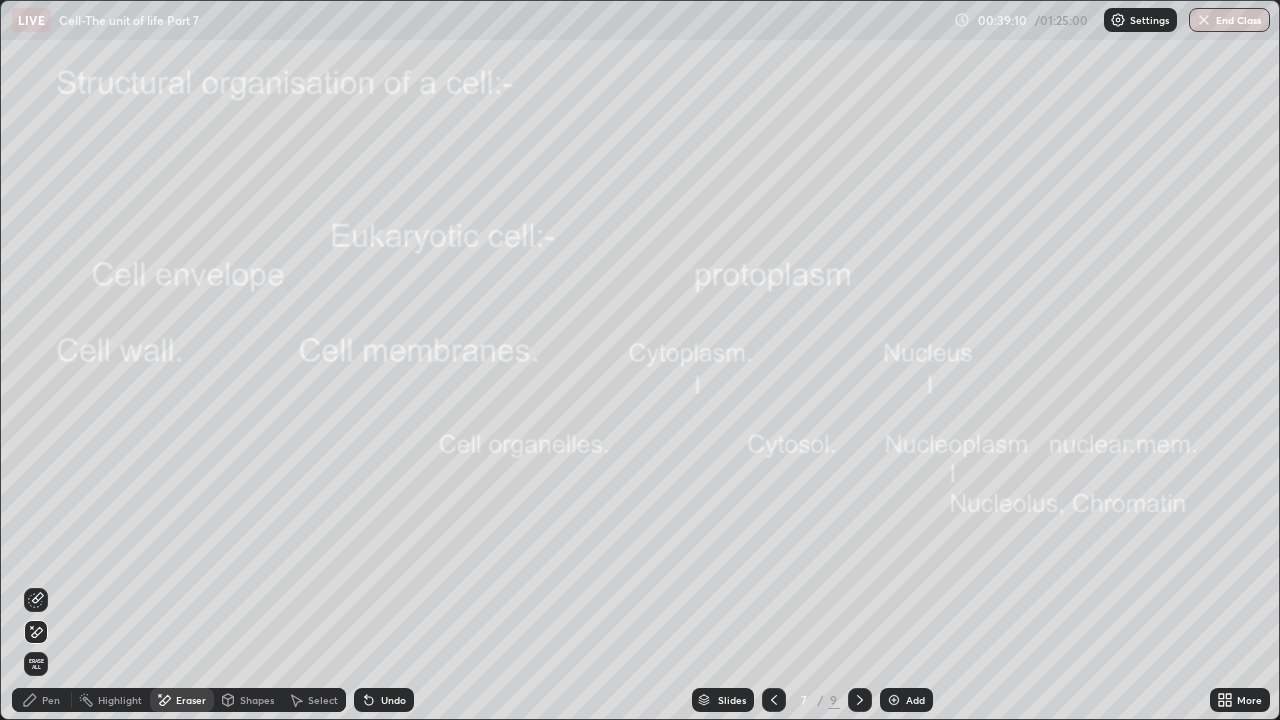 click 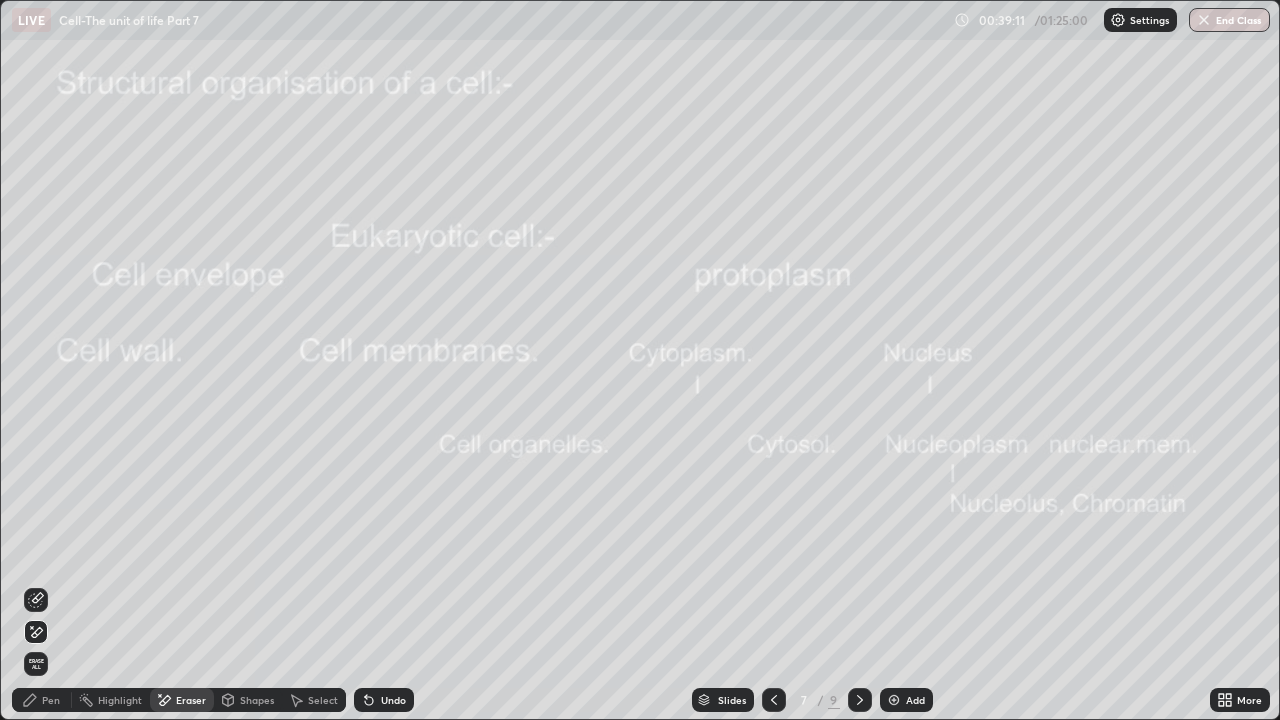 click on "Eraser" at bounding box center [191, 700] 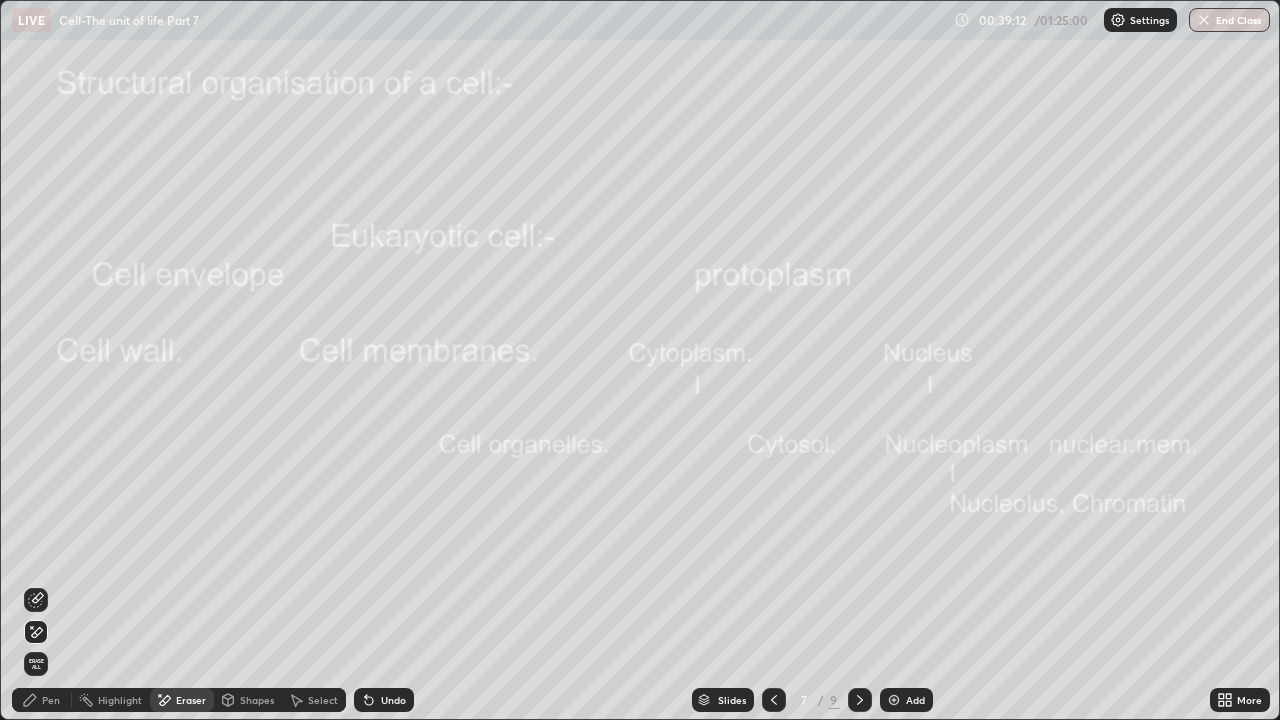 click on "Eraser" at bounding box center [191, 700] 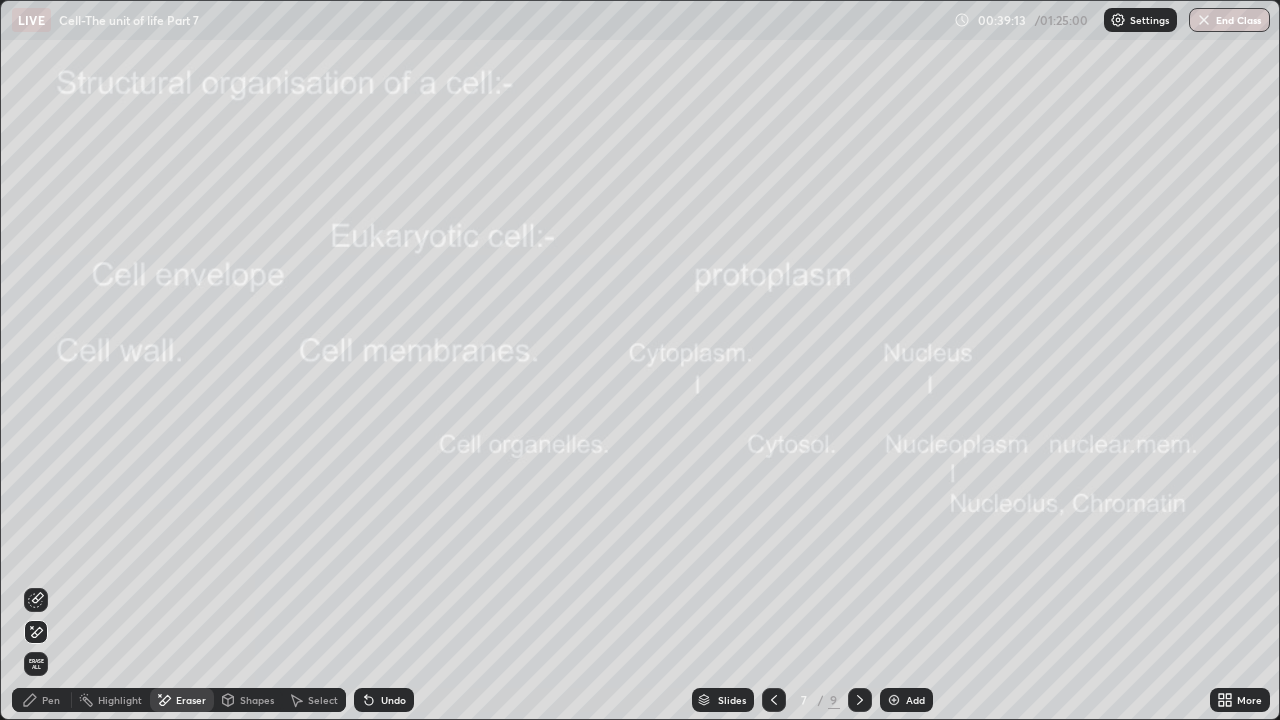 click 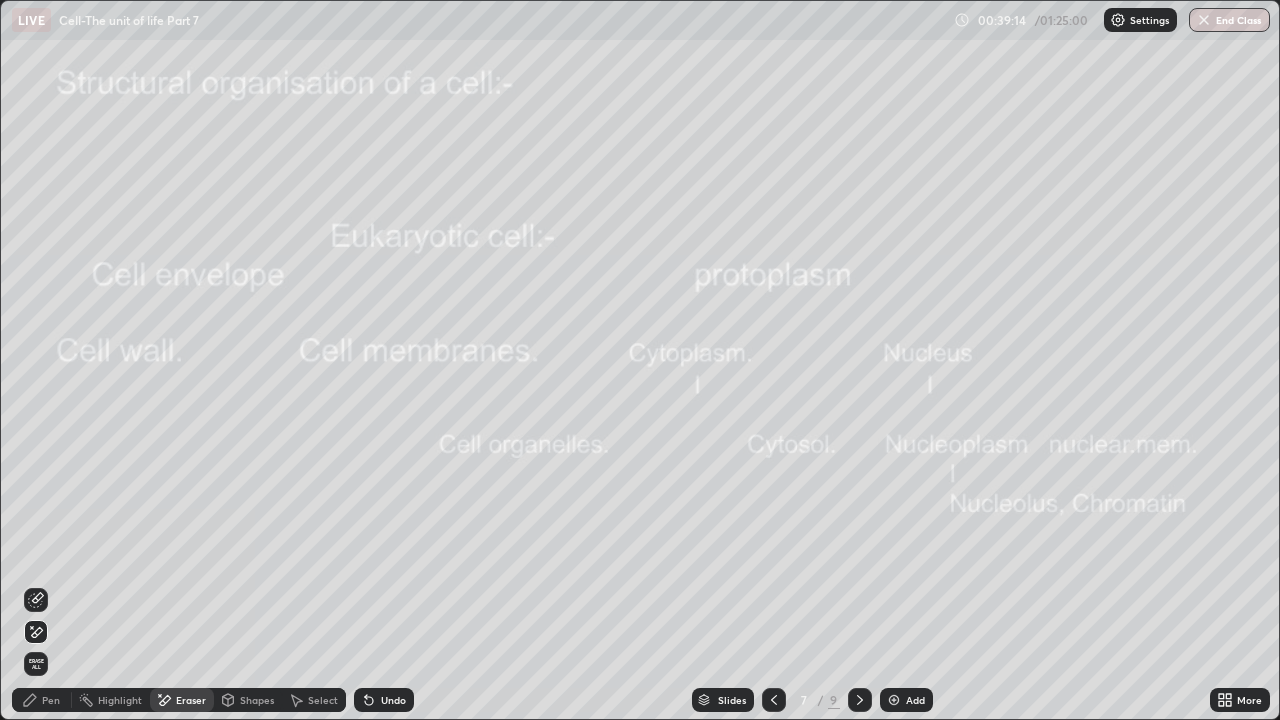 click 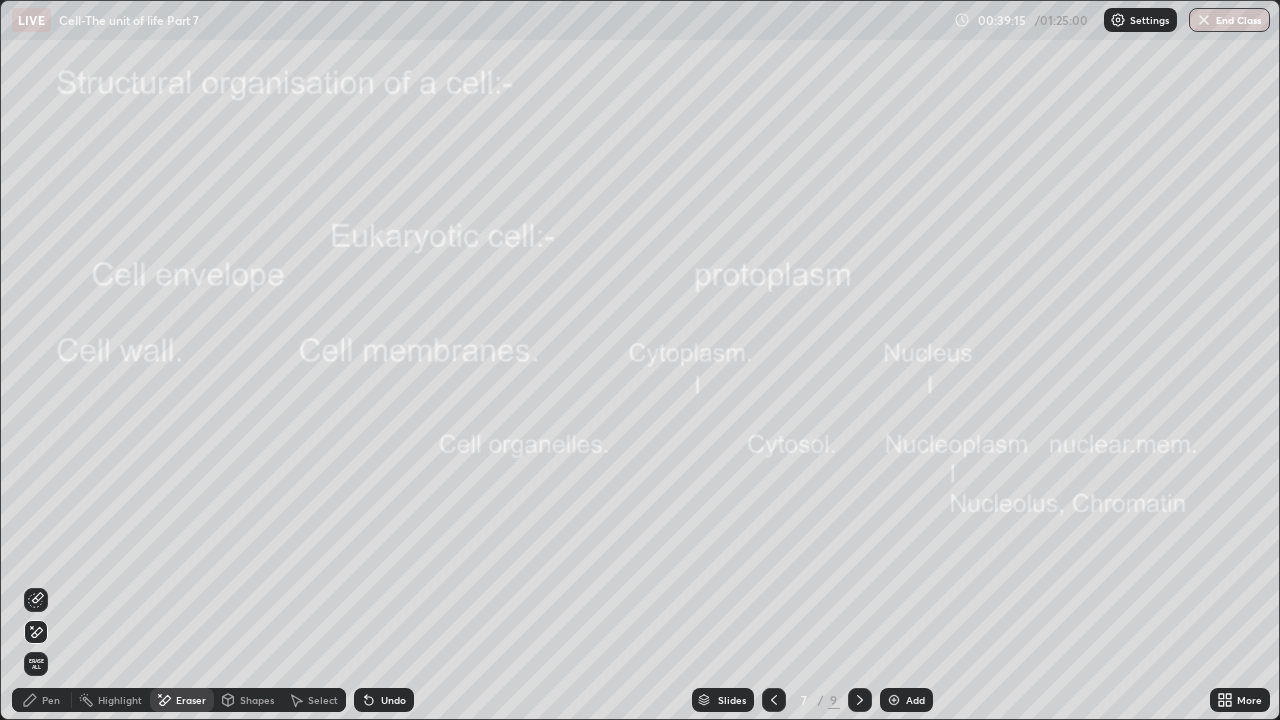 click 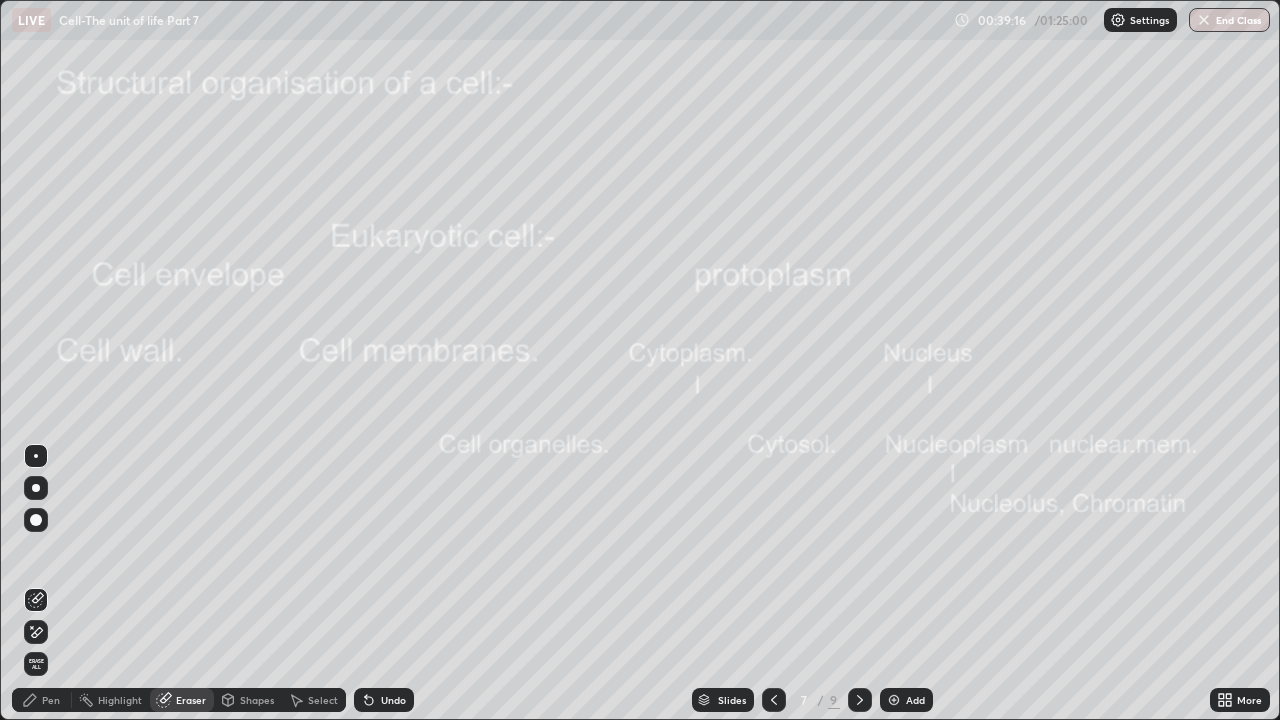 click on "Pen" at bounding box center [42, 700] 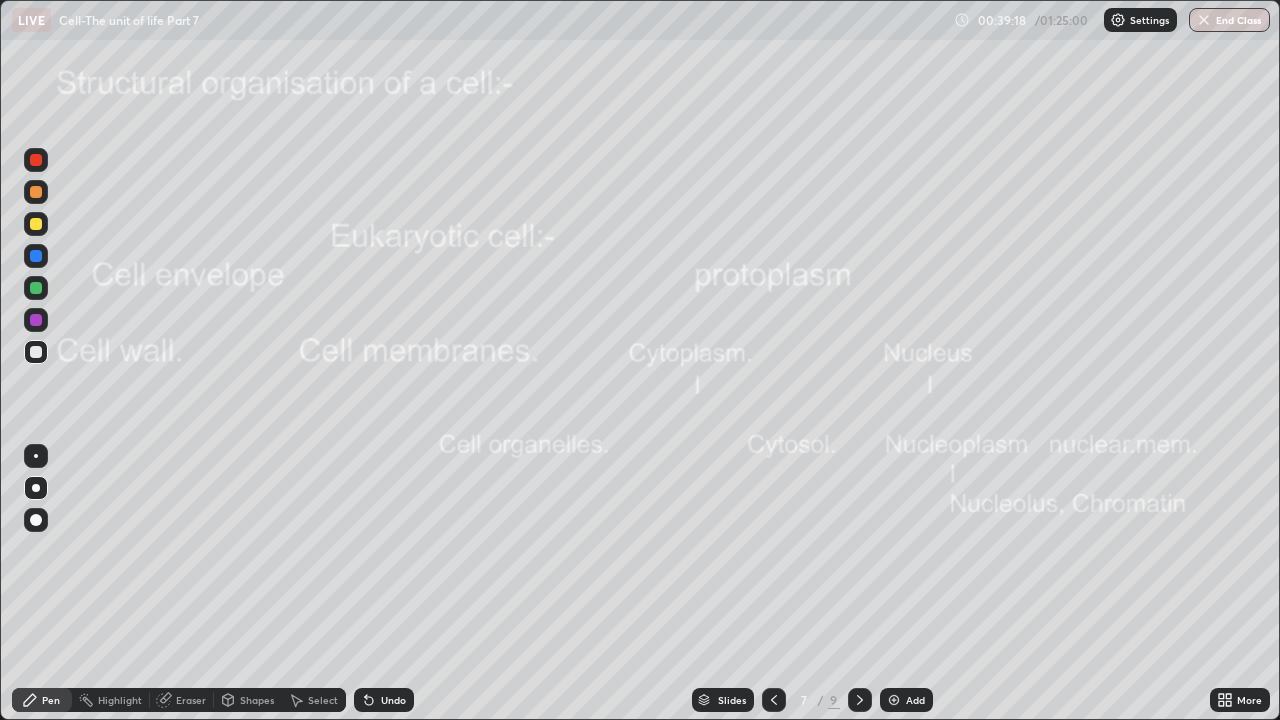 click on "Shapes" at bounding box center [257, 700] 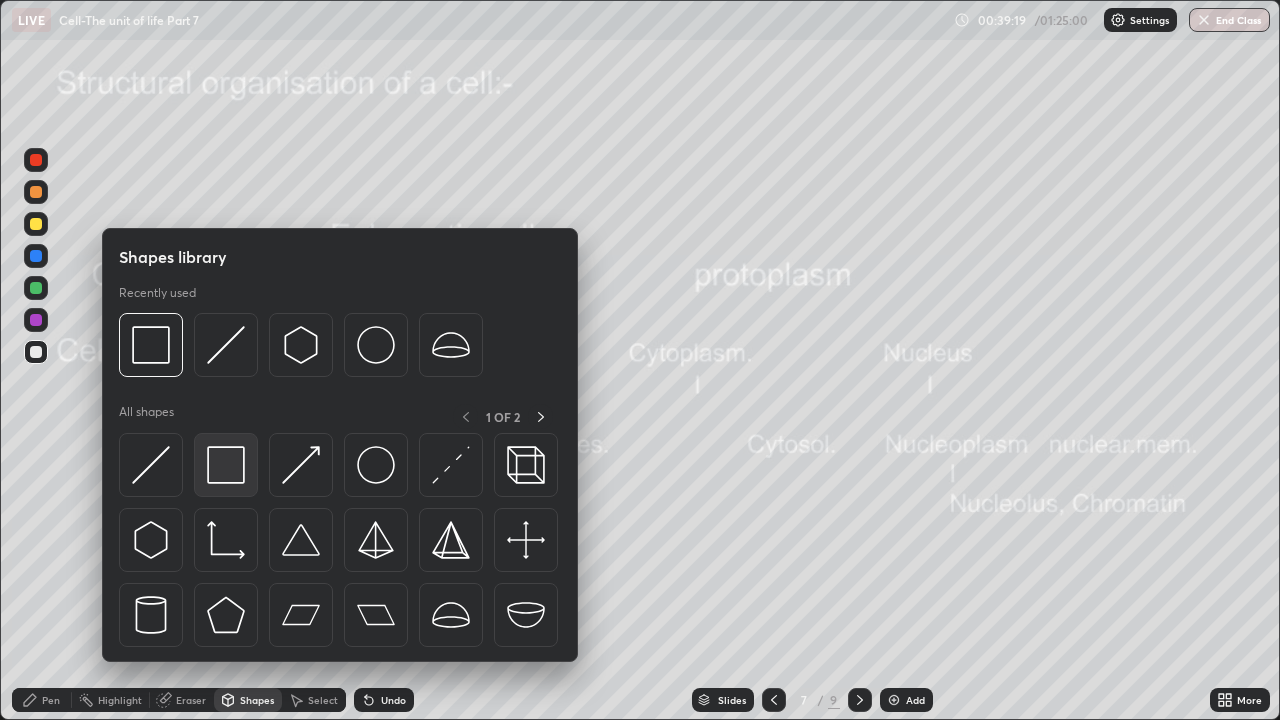 click at bounding box center (226, 465) 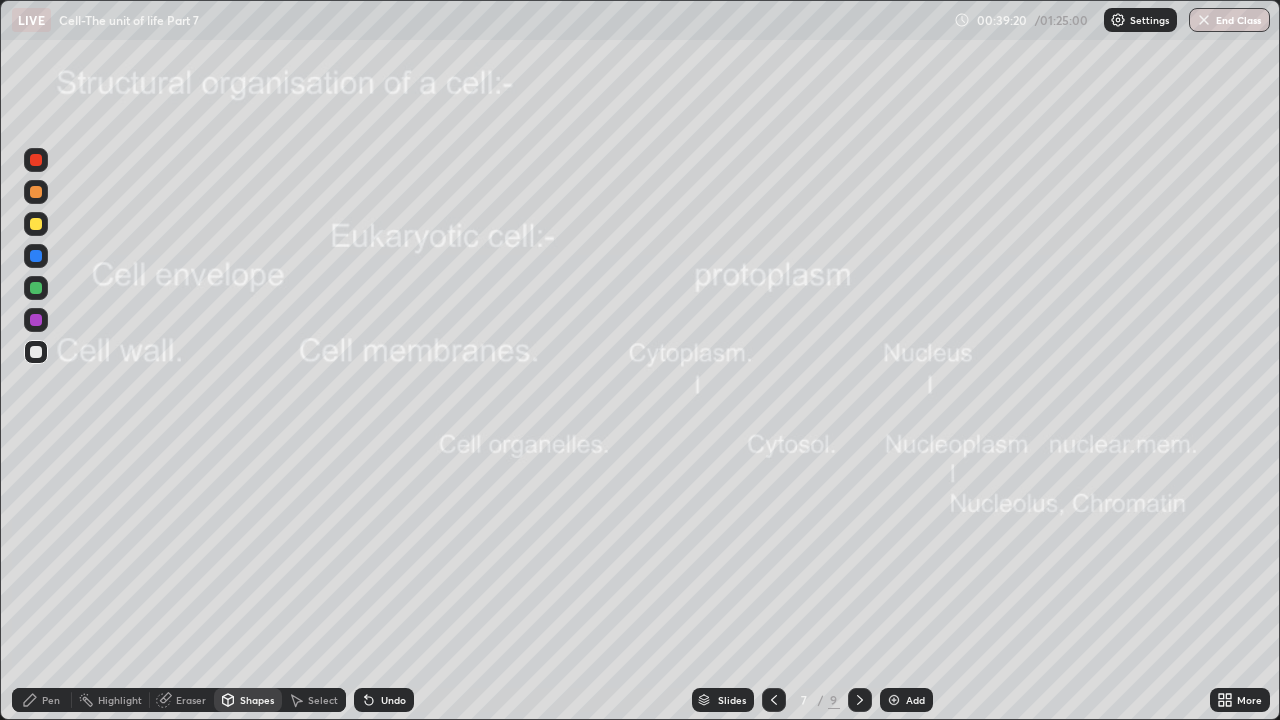 click at bounding box center [36, 352] 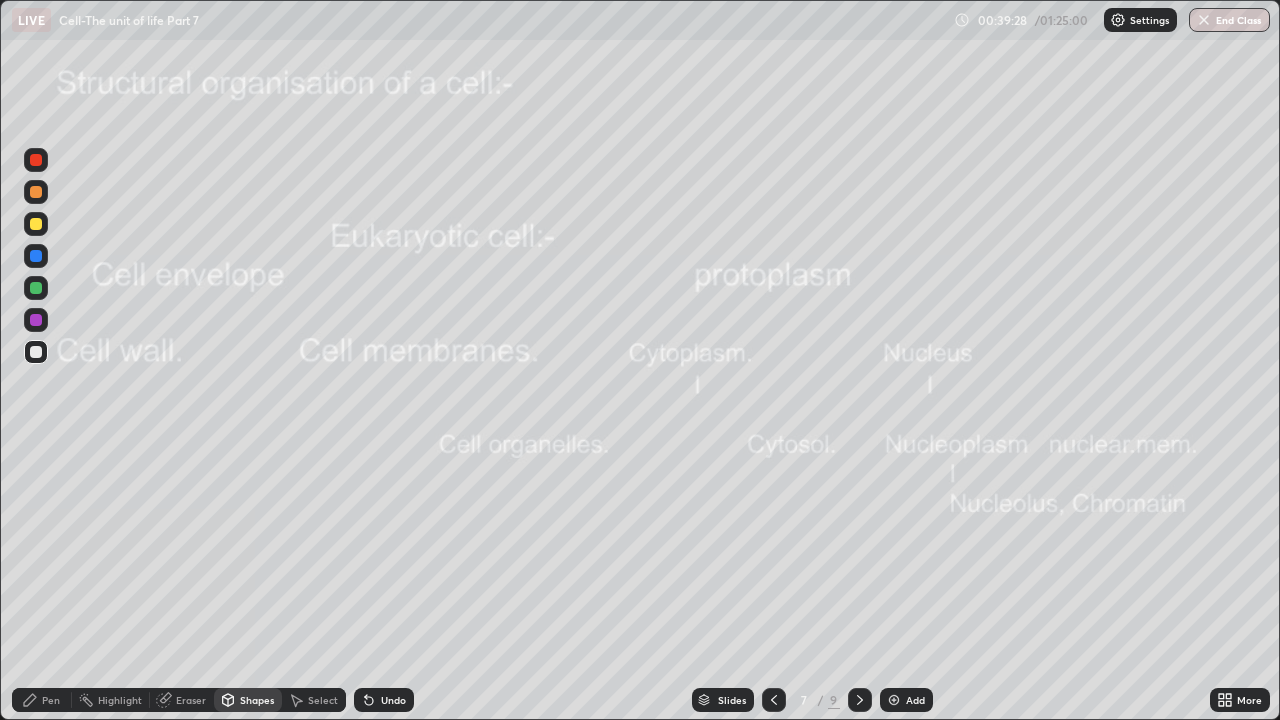 click on "Pen" at bounding box center (51, 700) 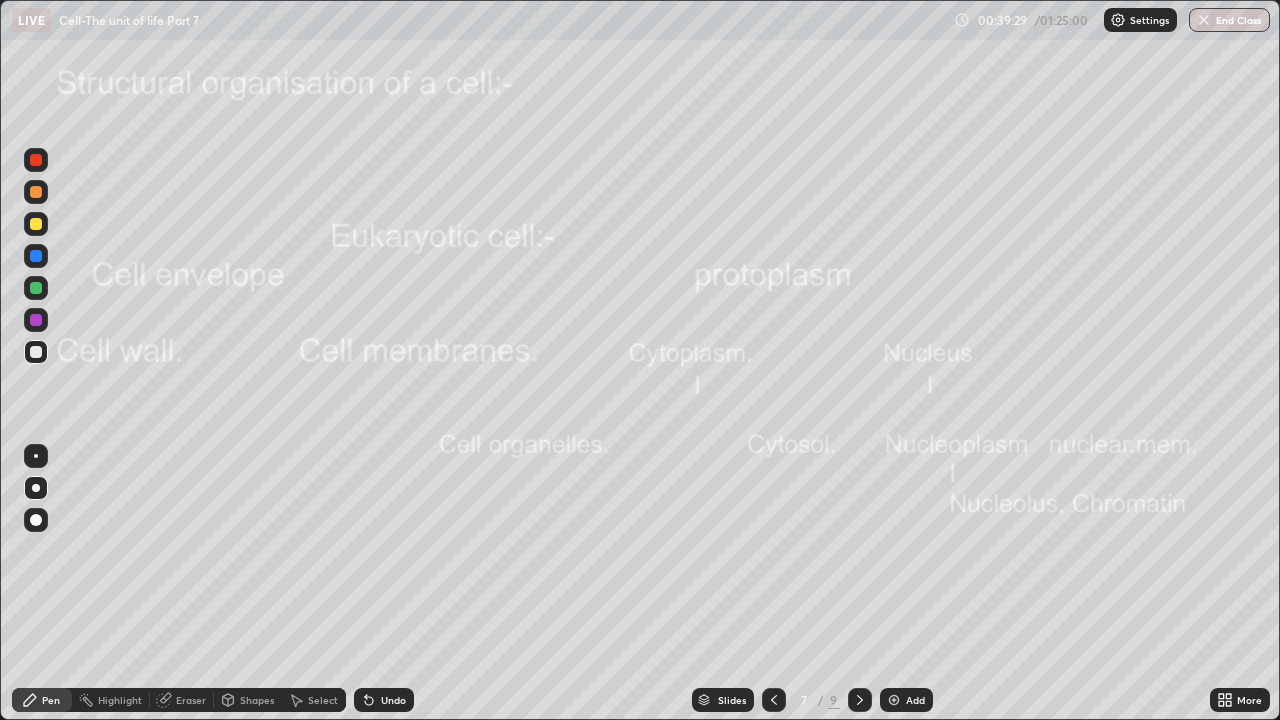 click at bounding box center [36, 320] 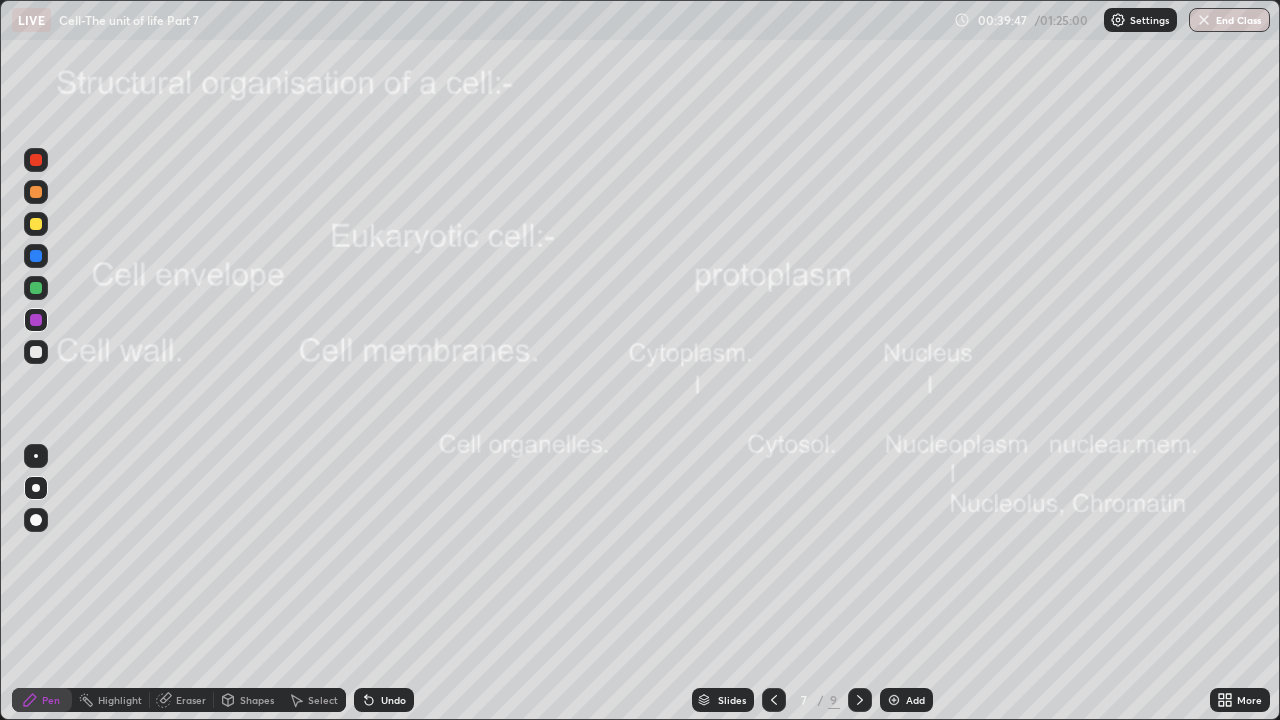 click on "Eraser" at bounding box center [191, 700] 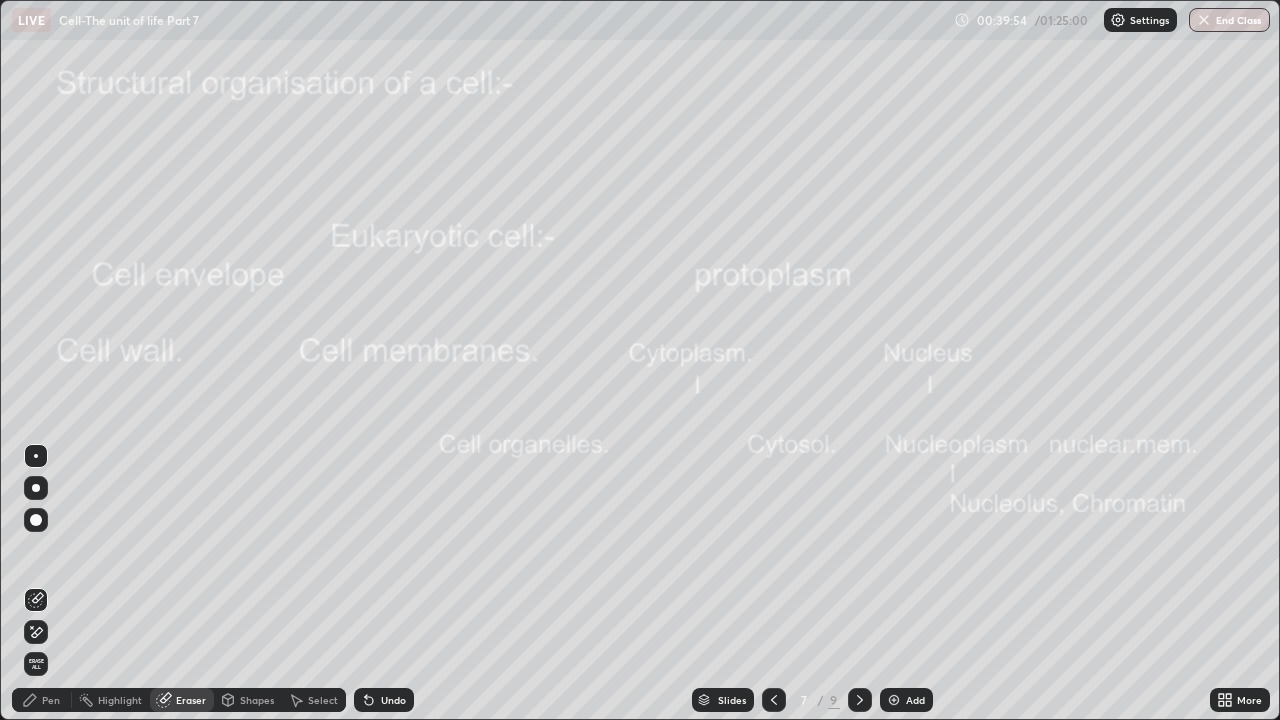 click at bounding box center (36, 600) 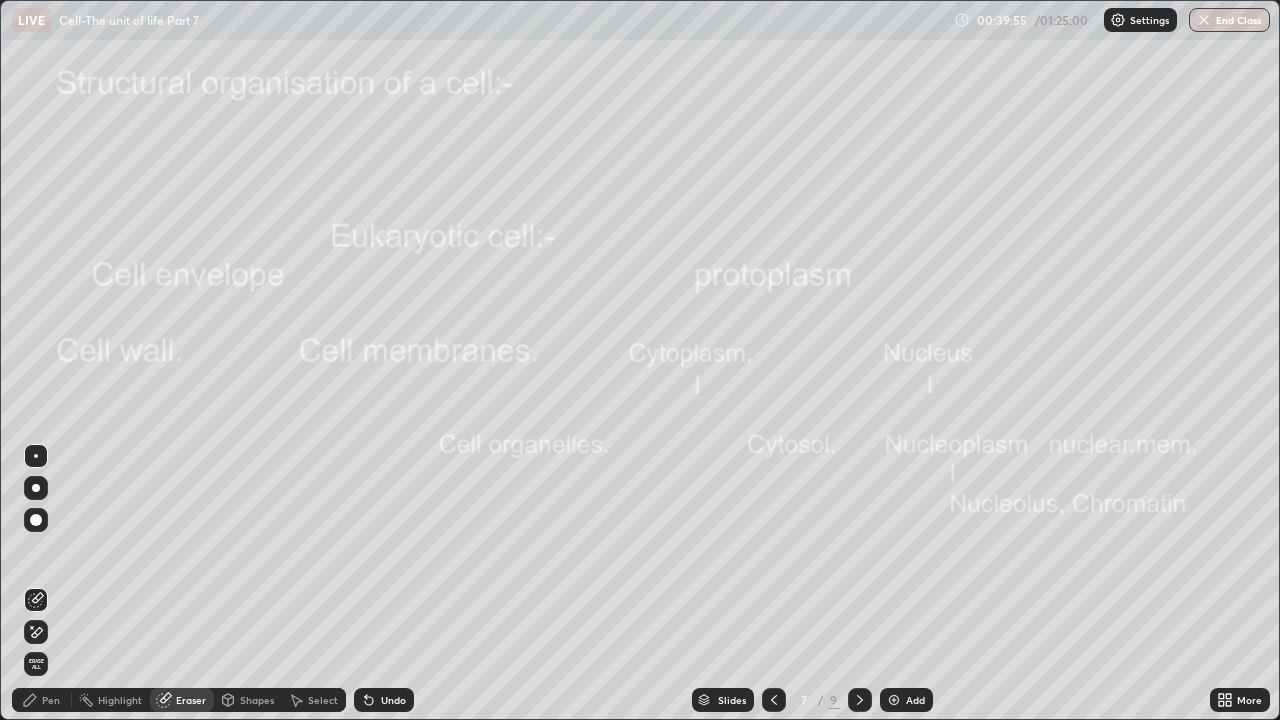 click 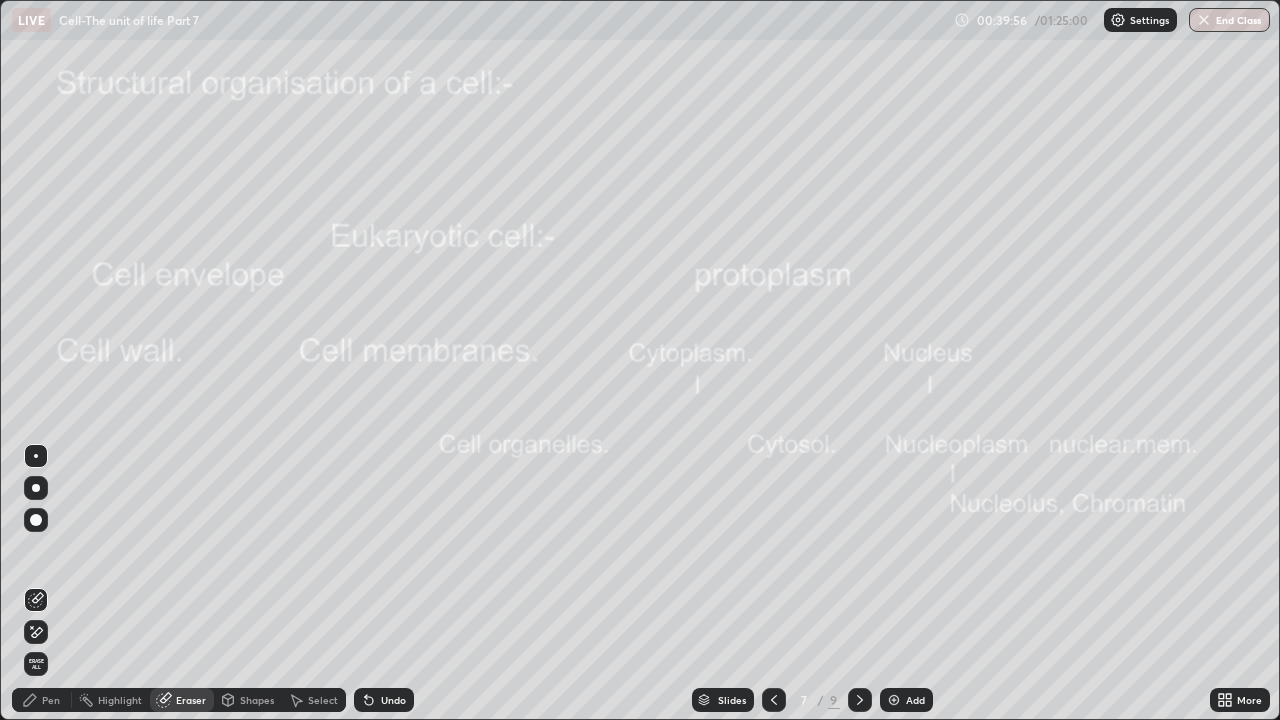 click on "Pen" at bounding box center [42, 700] 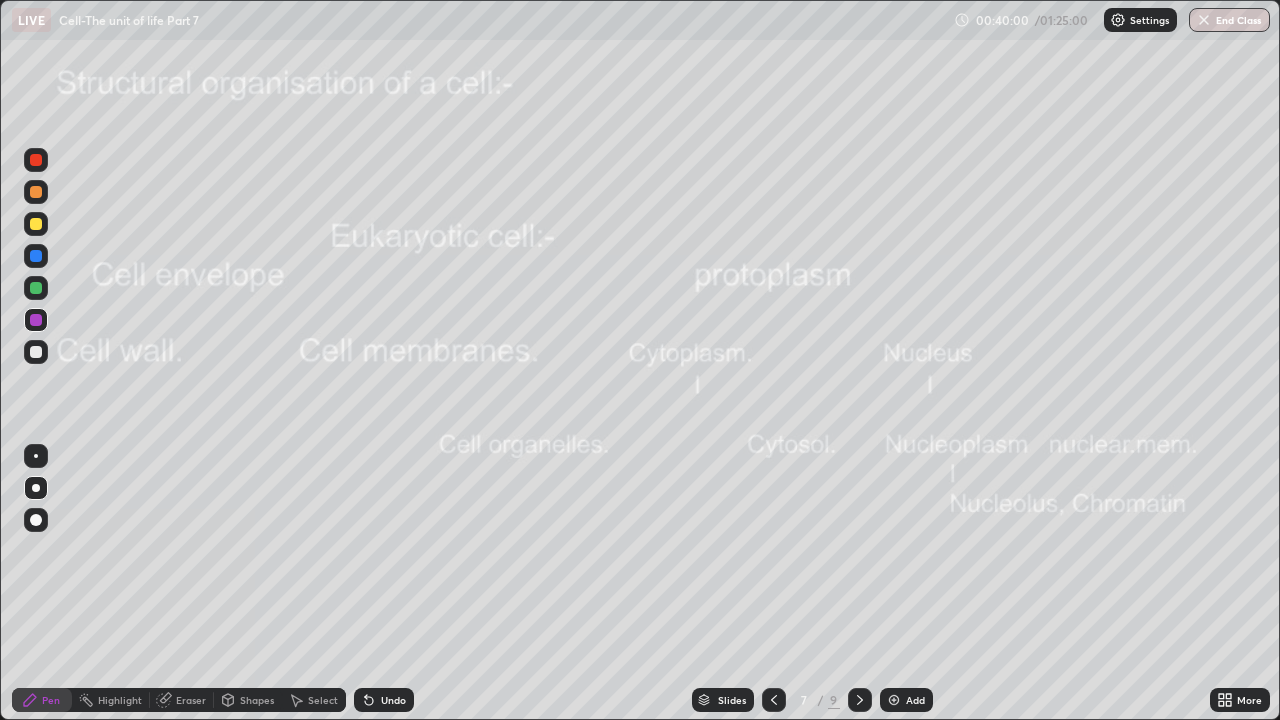 click on "Eraser" at bounding box center (191, 700) 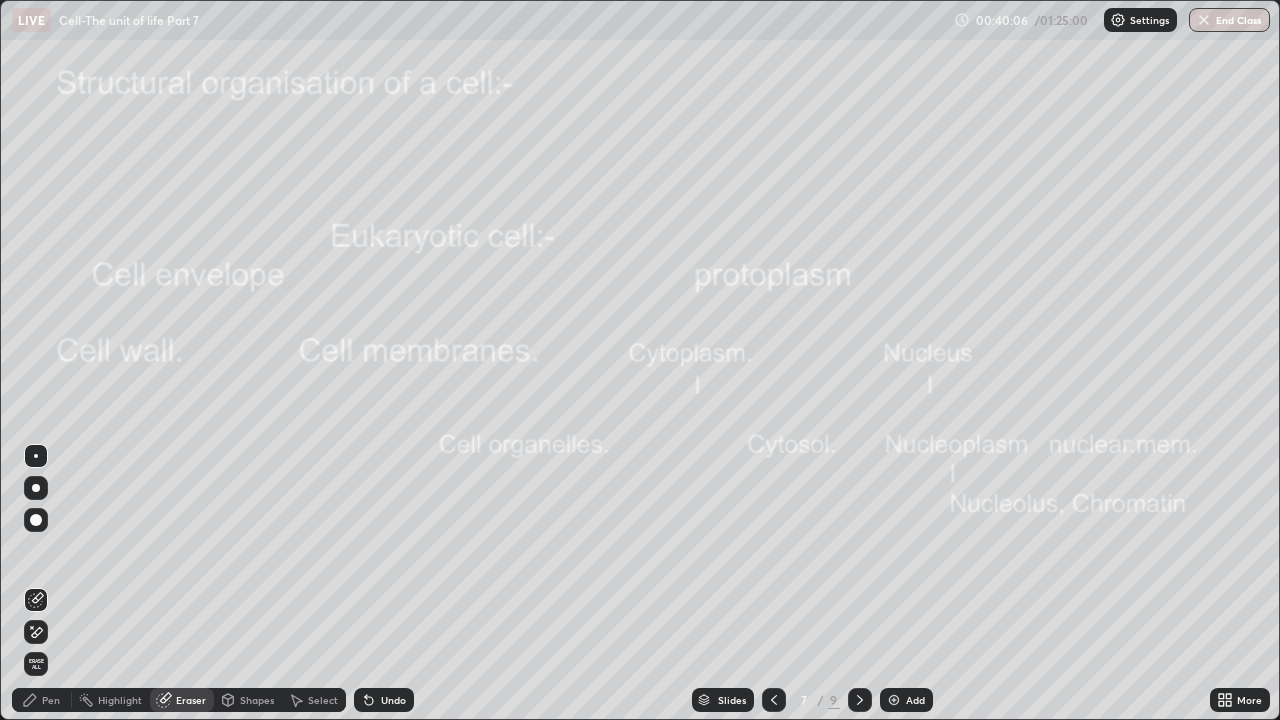 click on "Pen" at bounding box center (51, 700) 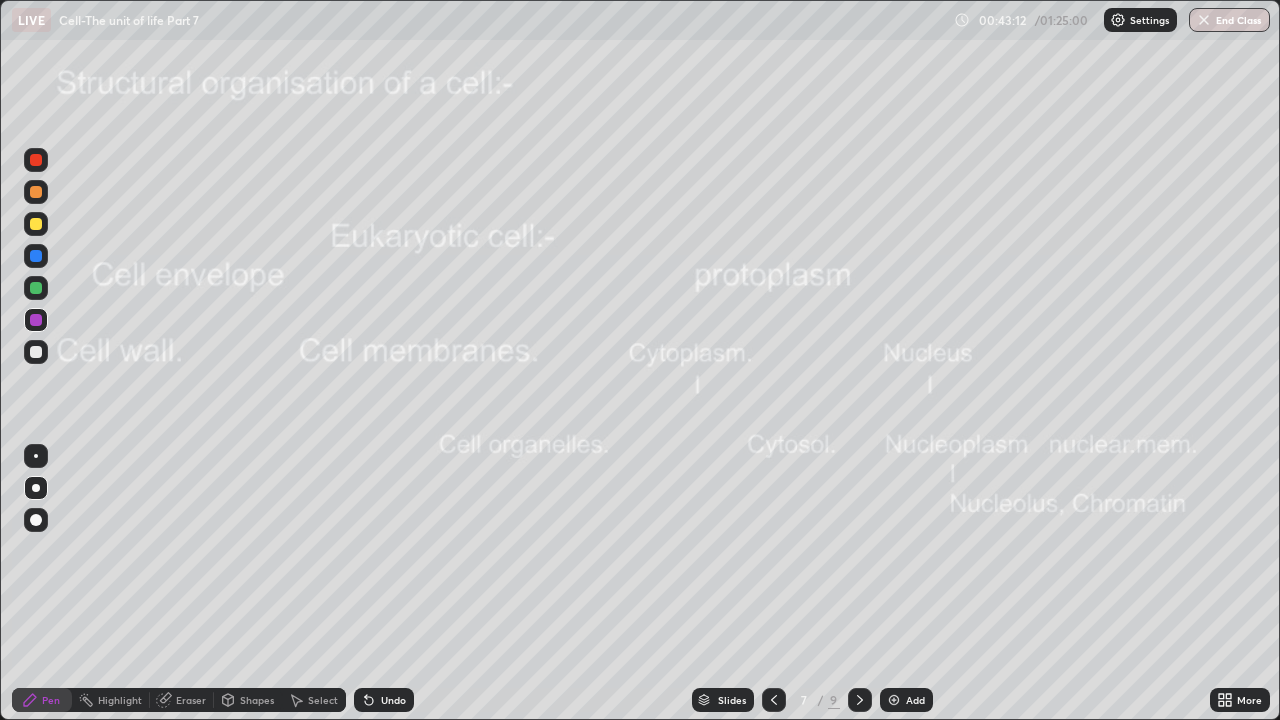 click on "Eraser" at bounding box center [191, 700] 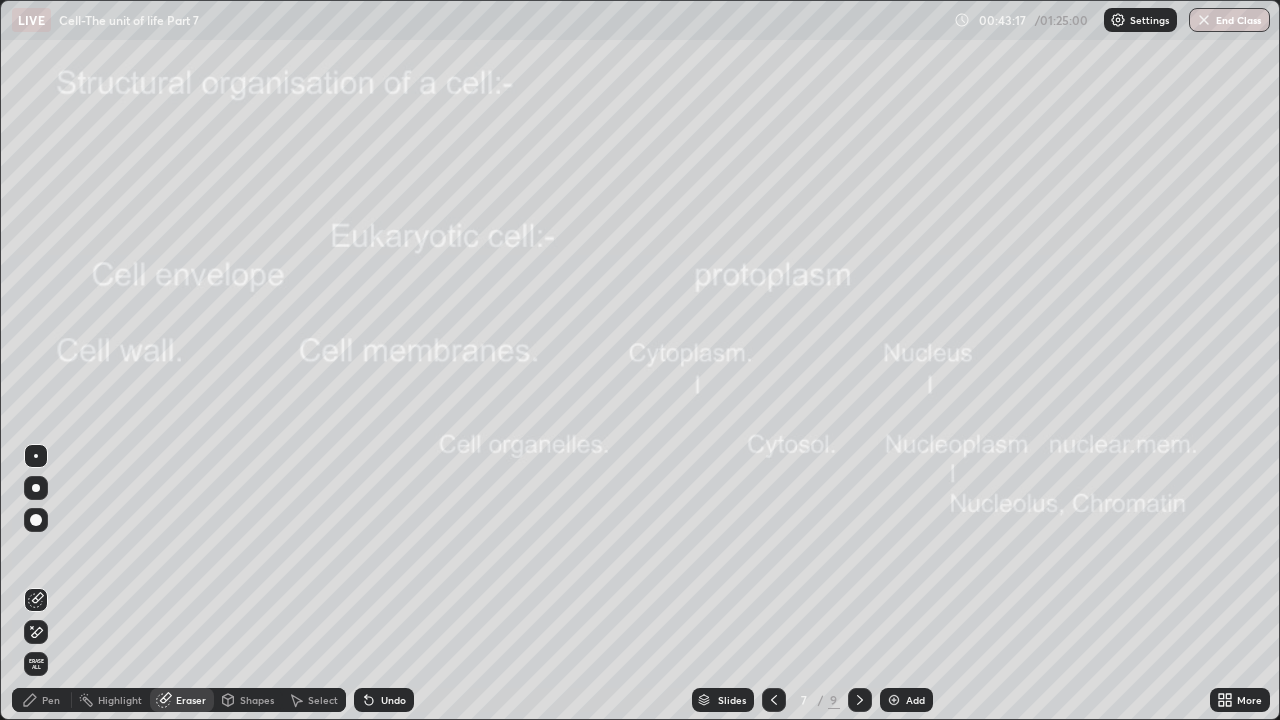 click on "Pen" at bounding box center [51, 700] 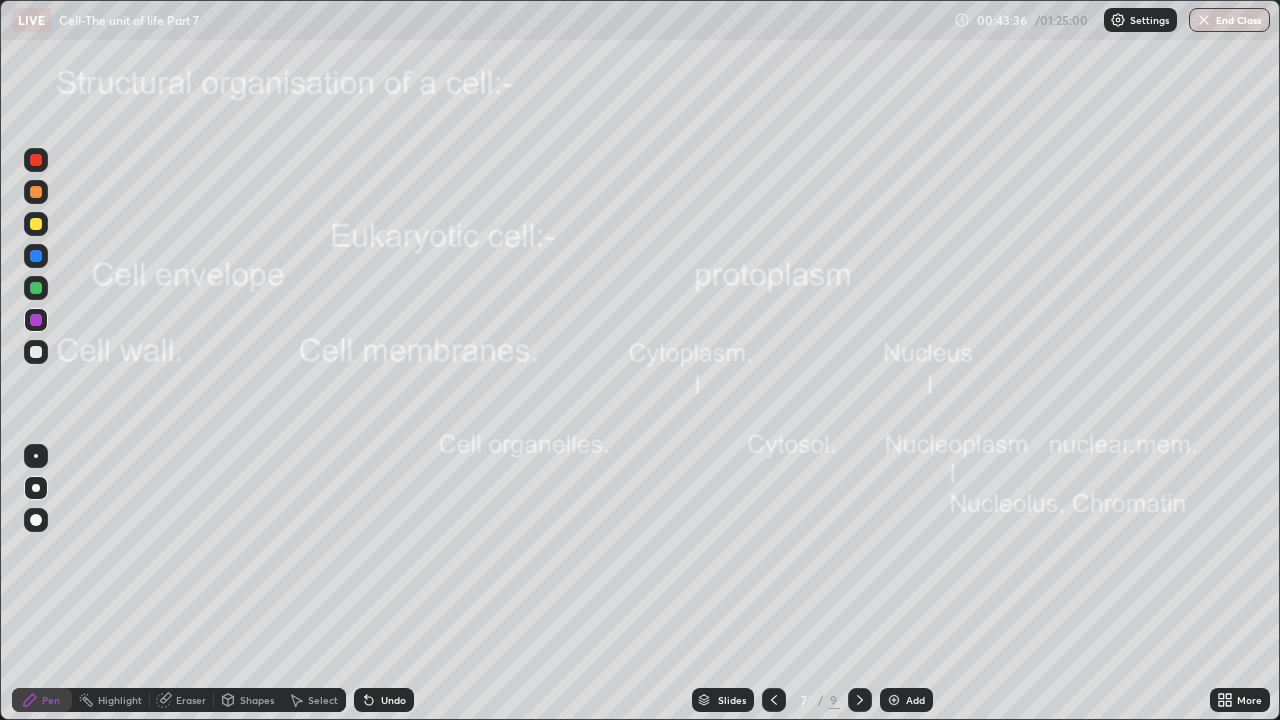 click at bounding box center [36, 488] 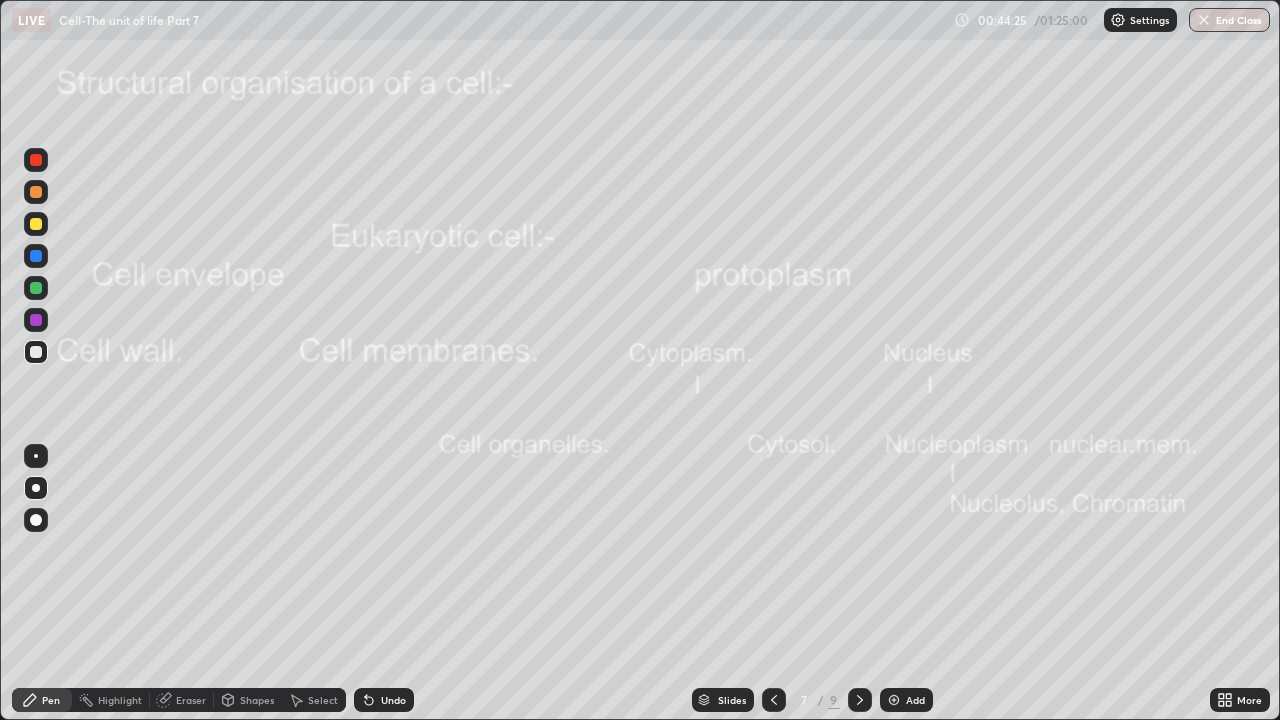 click at bounding box center [894, 700] 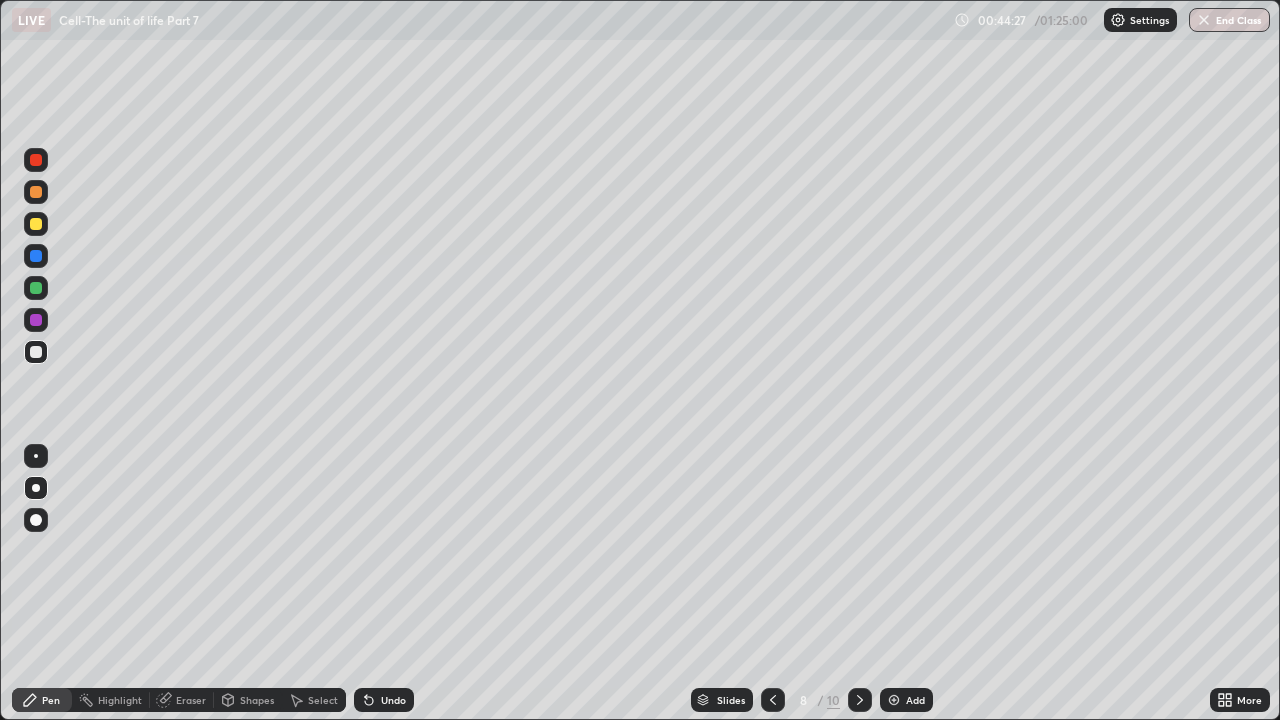 click at bounding box center (36, 160) 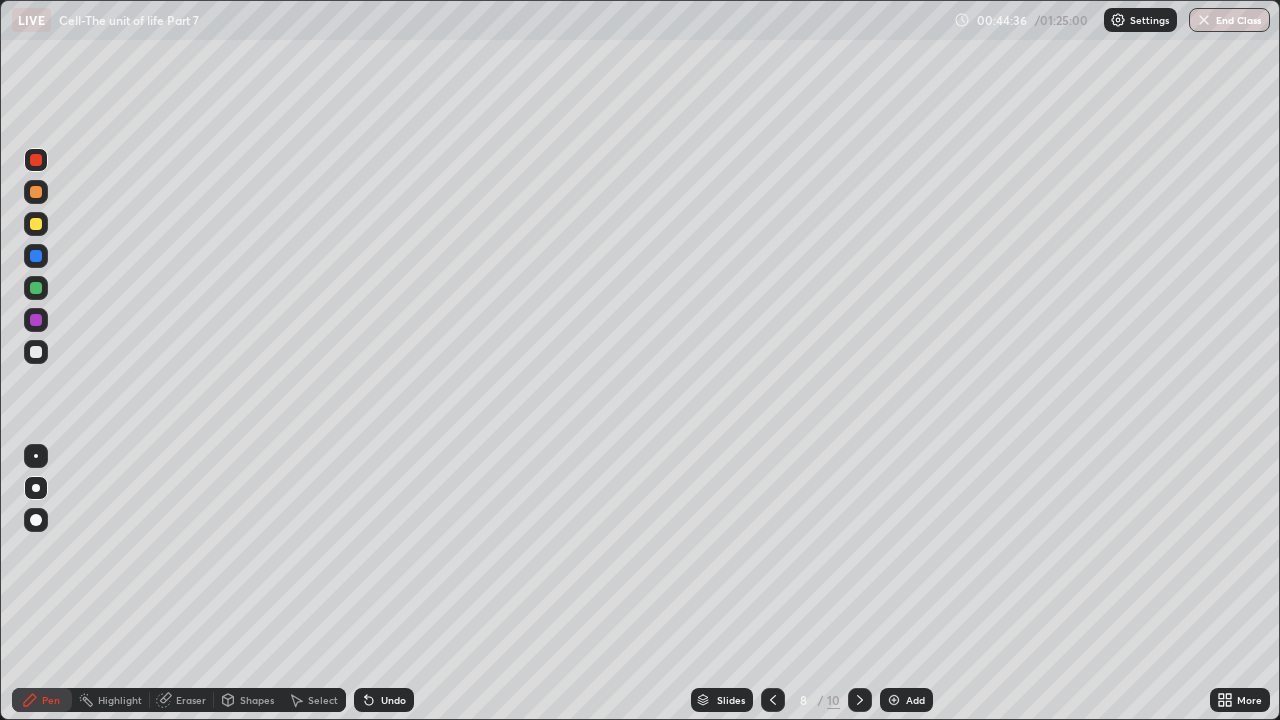 click on "Shapes" at bounding box center (257, 700) 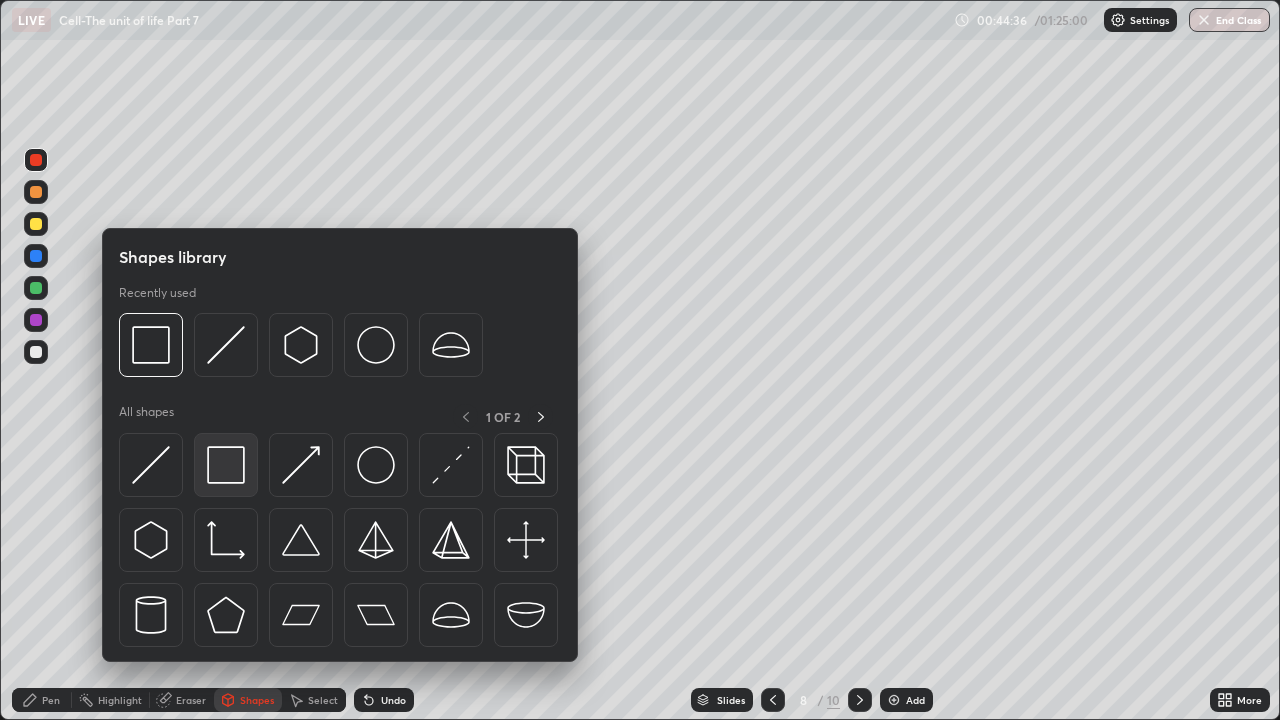 click at bounding box center [226, 465] 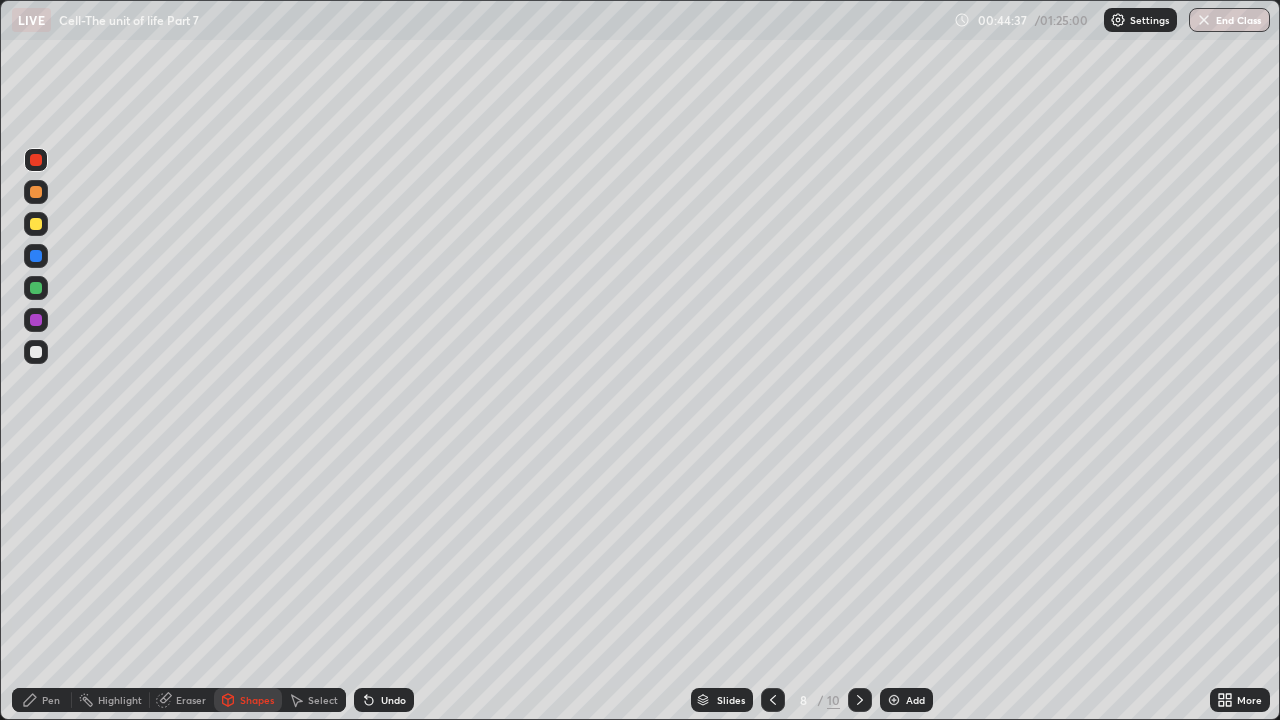 click at bounding box center (36, 192) 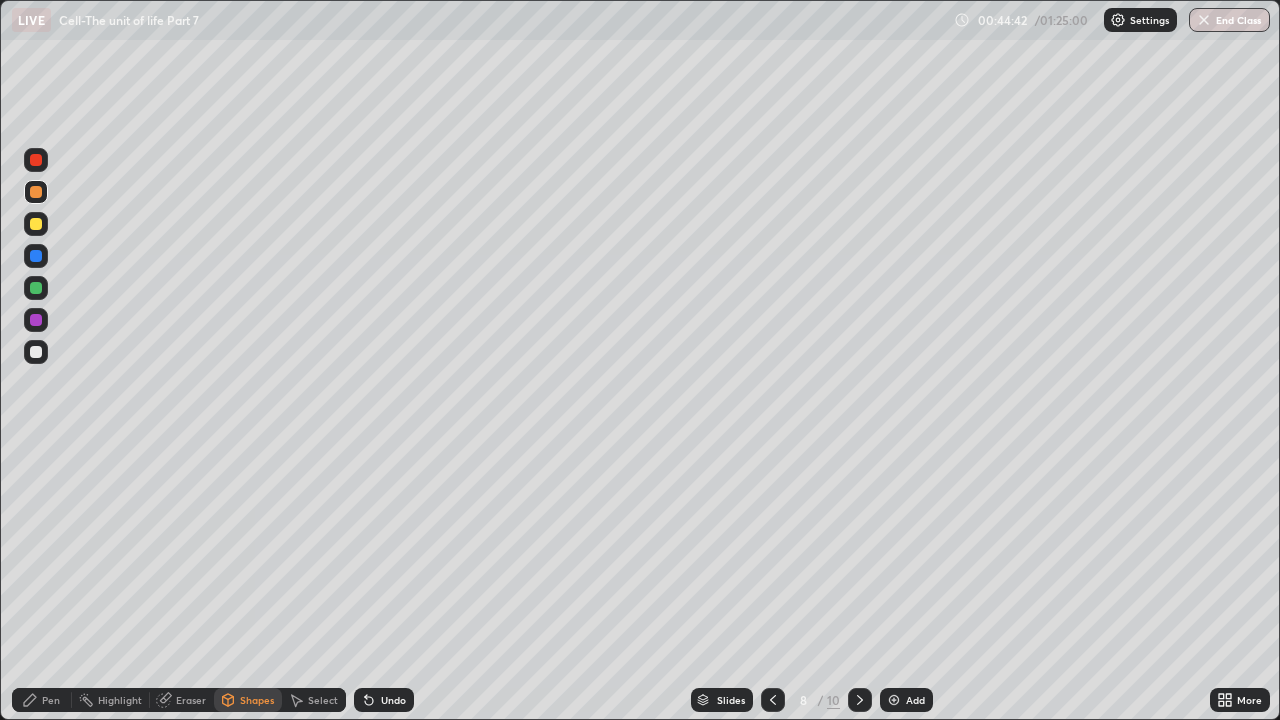 click on "Pen" at bounding box center [51, 700] 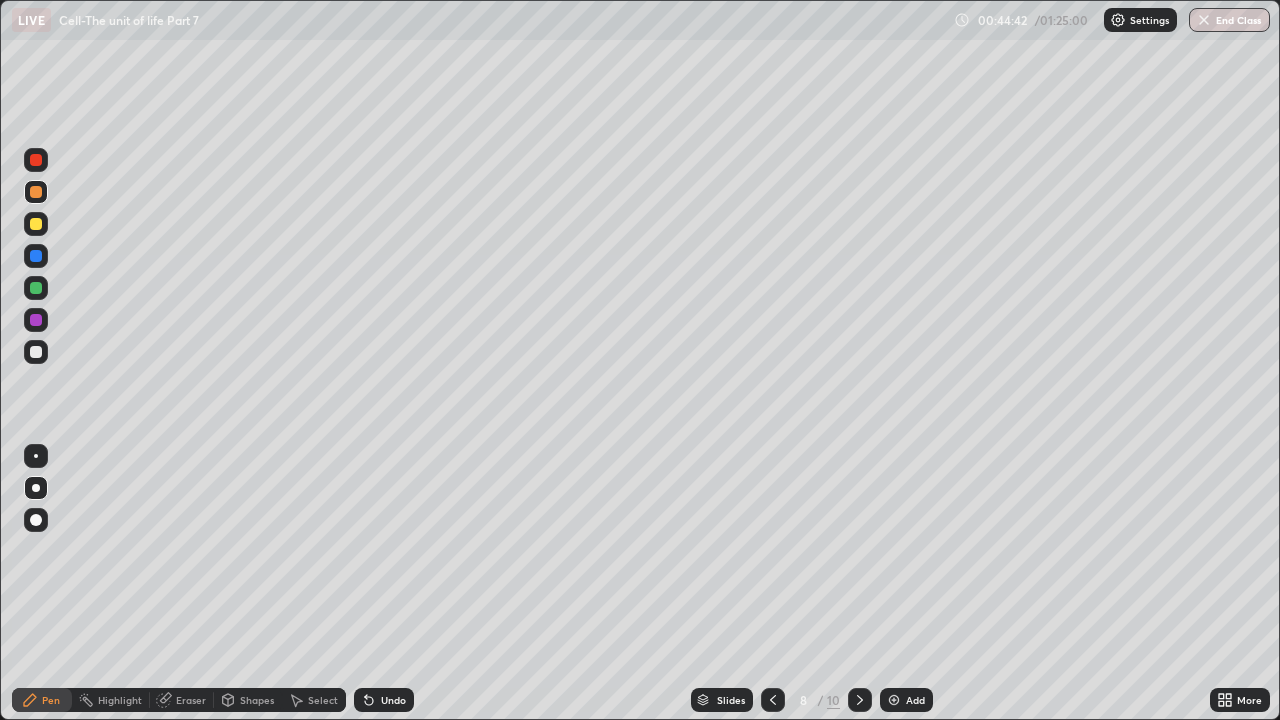 click at bounding box center [36, 352] 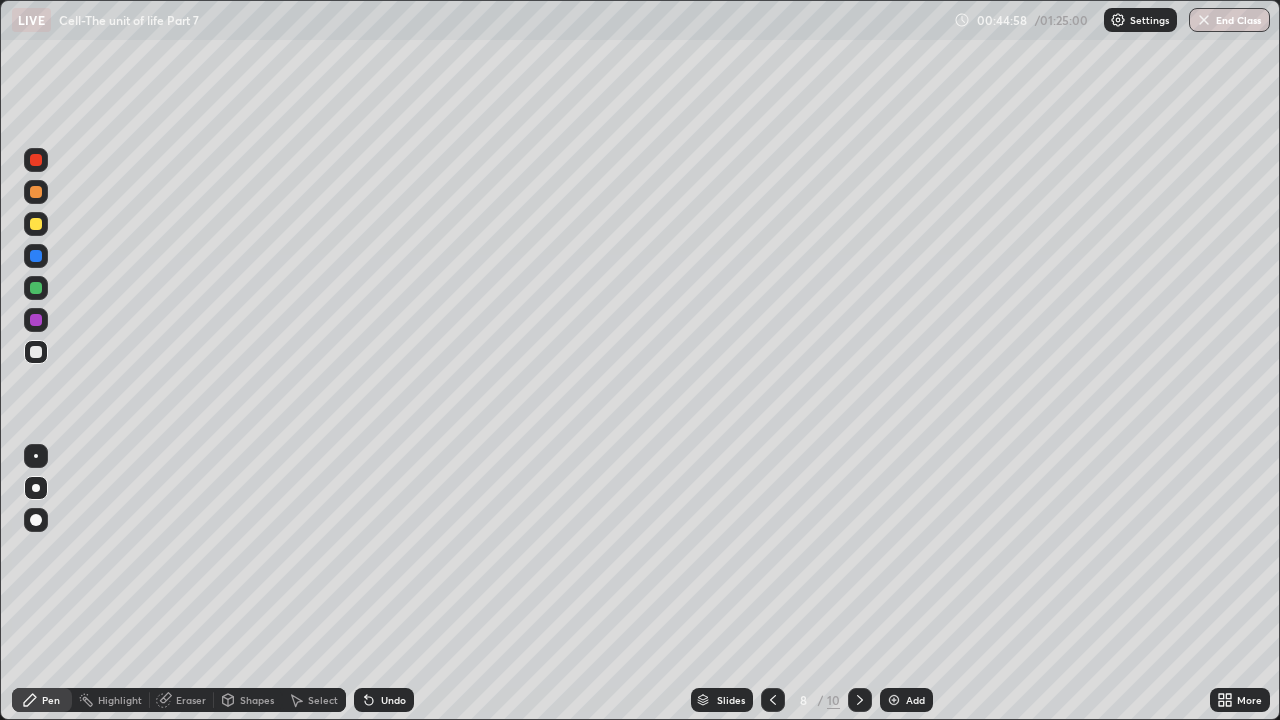 click on "Shapes" at bounding box center [257, 700] 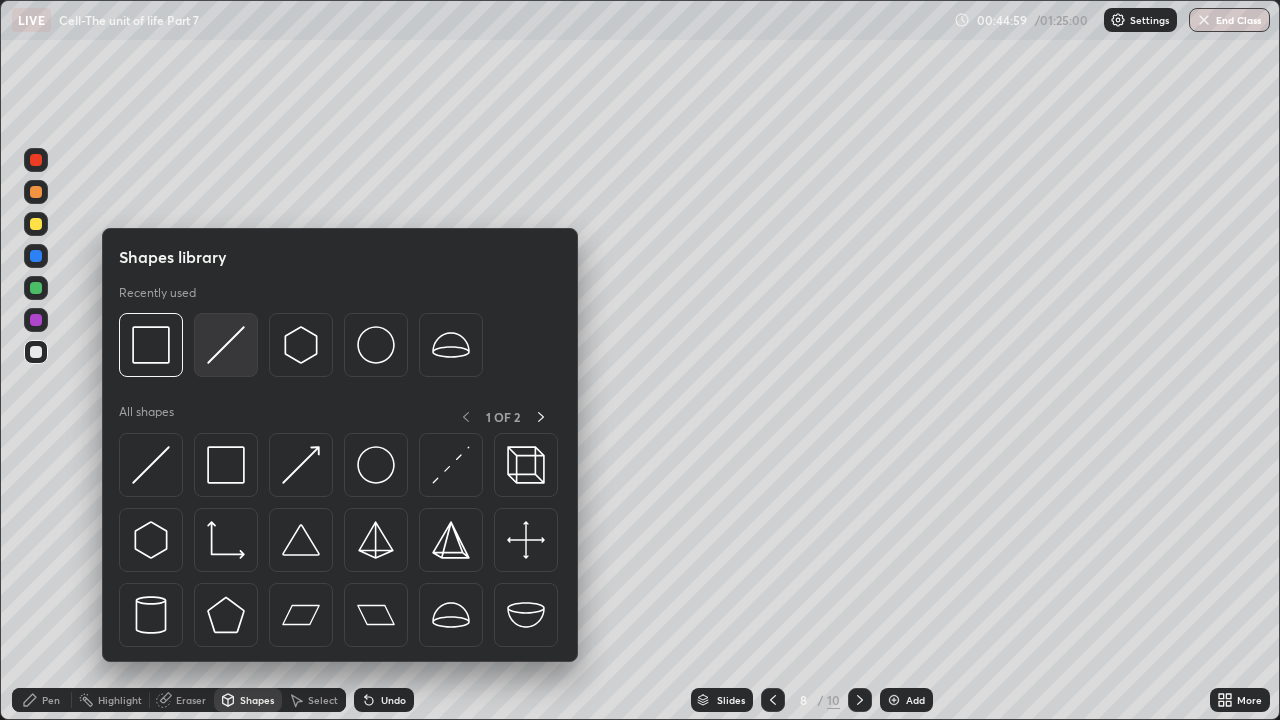 click at bounding box center [226, 345] 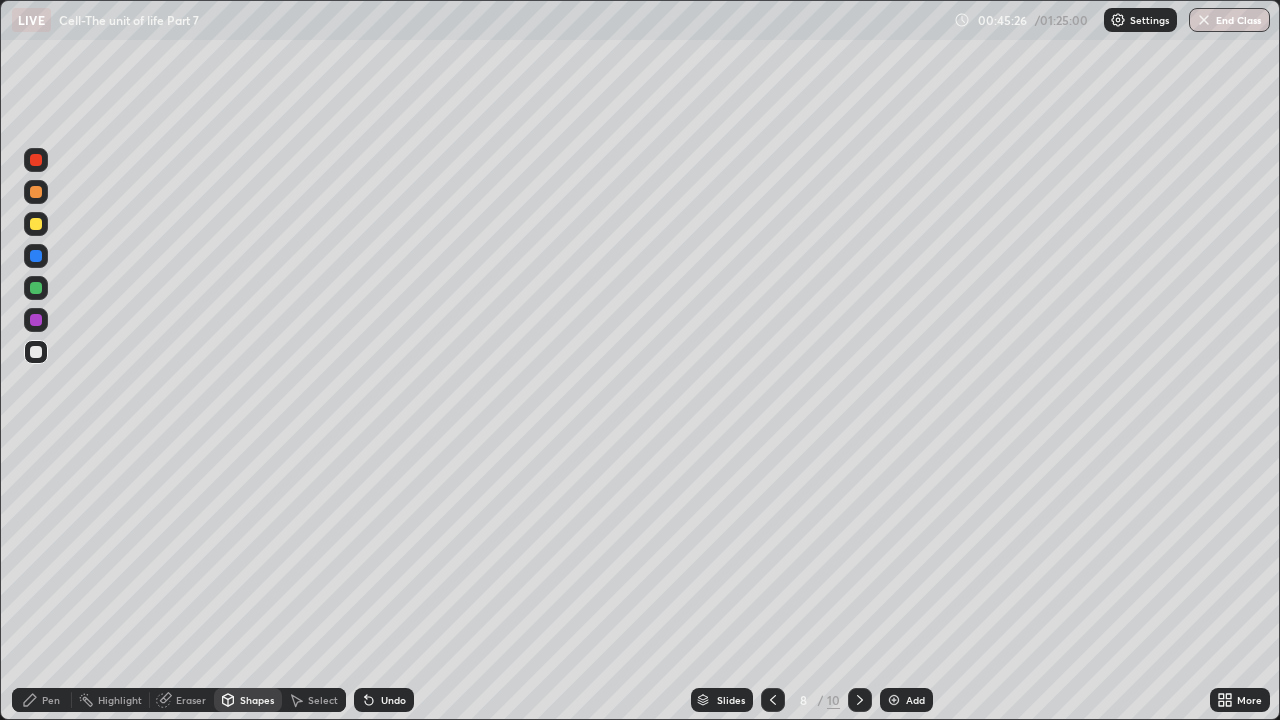 click on "Pen" at bounding box center [51, 700] 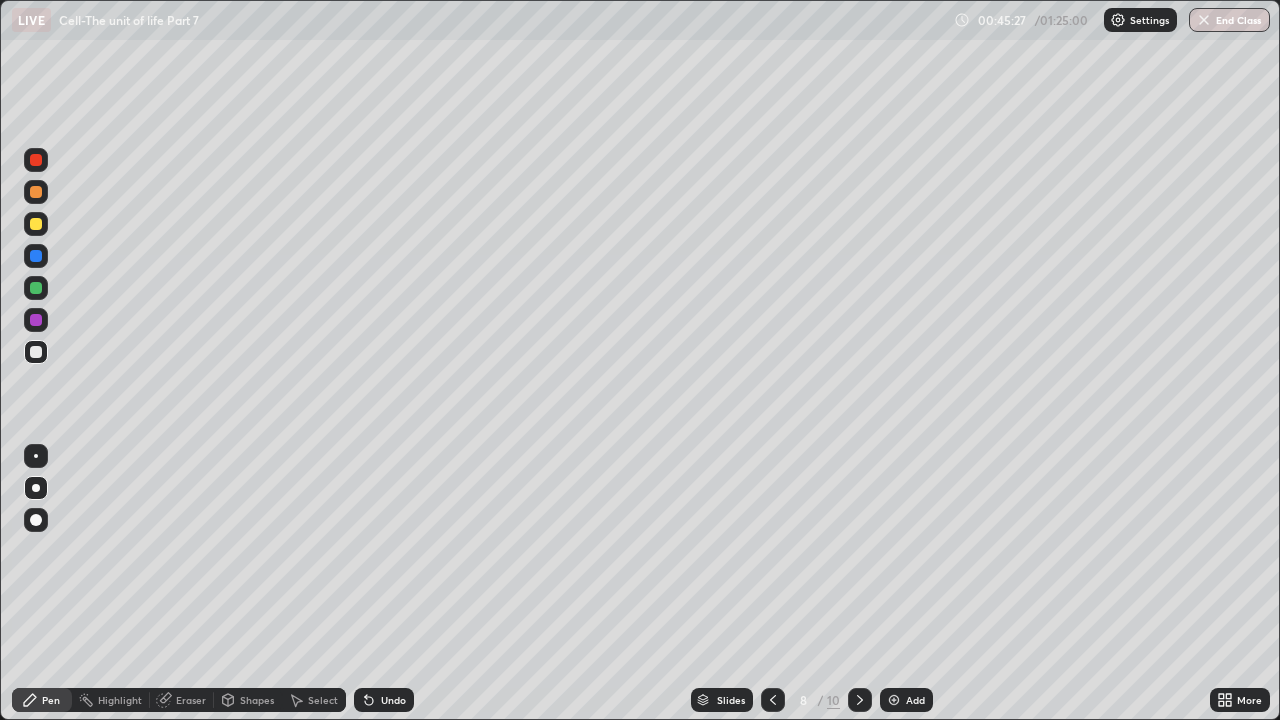 click at bounding box center (36, 352) 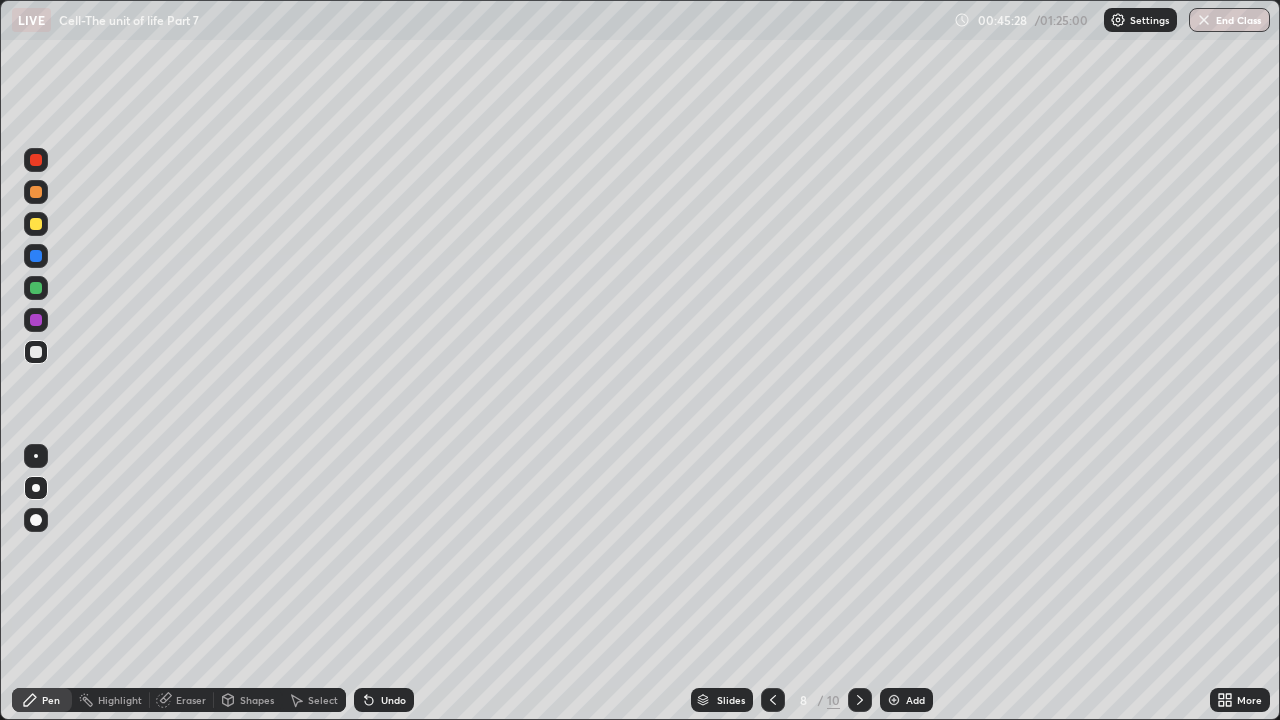 click at bounding box center [36, 192] 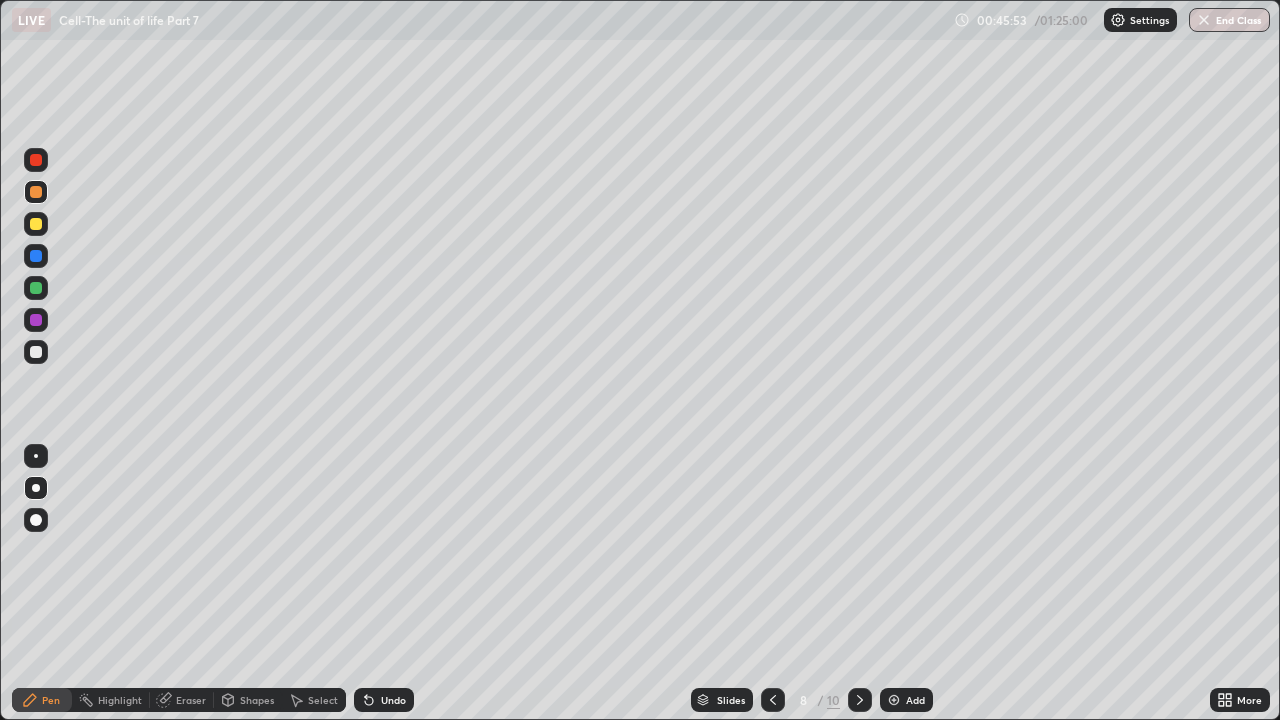 click on "Shapes" at bounding box center [257, 700] 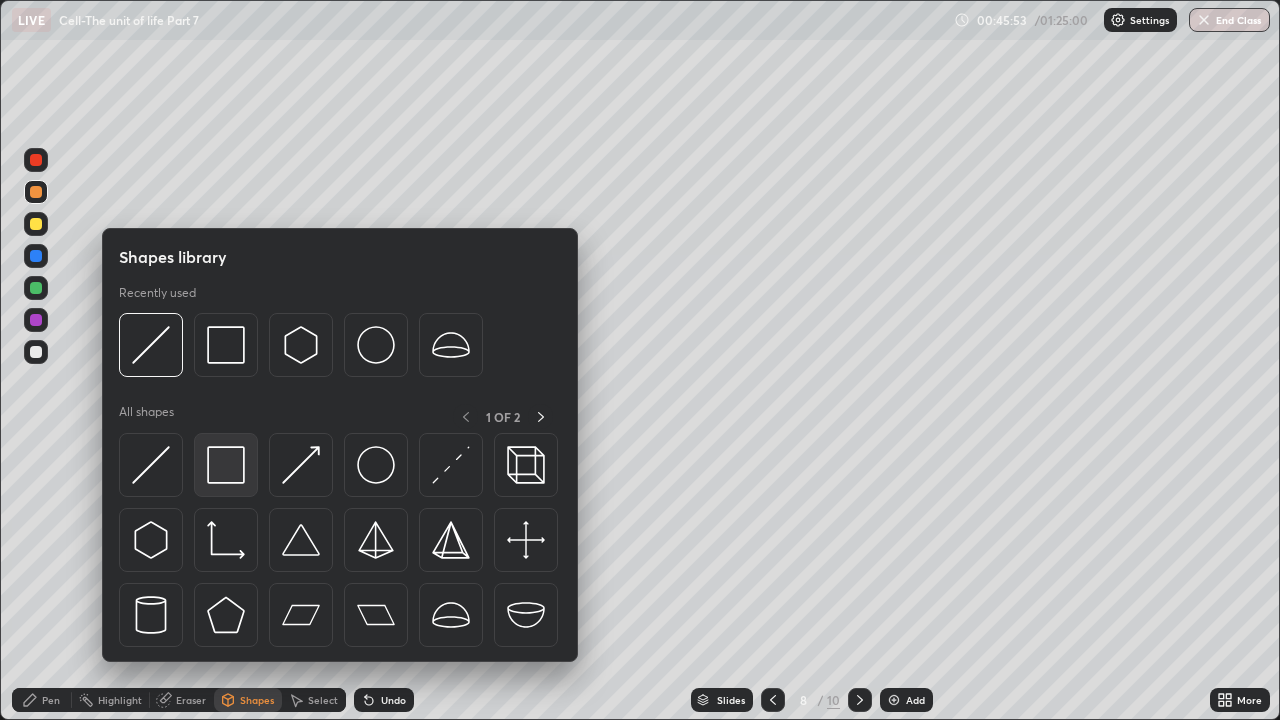 click at bounding box center [226, 465] 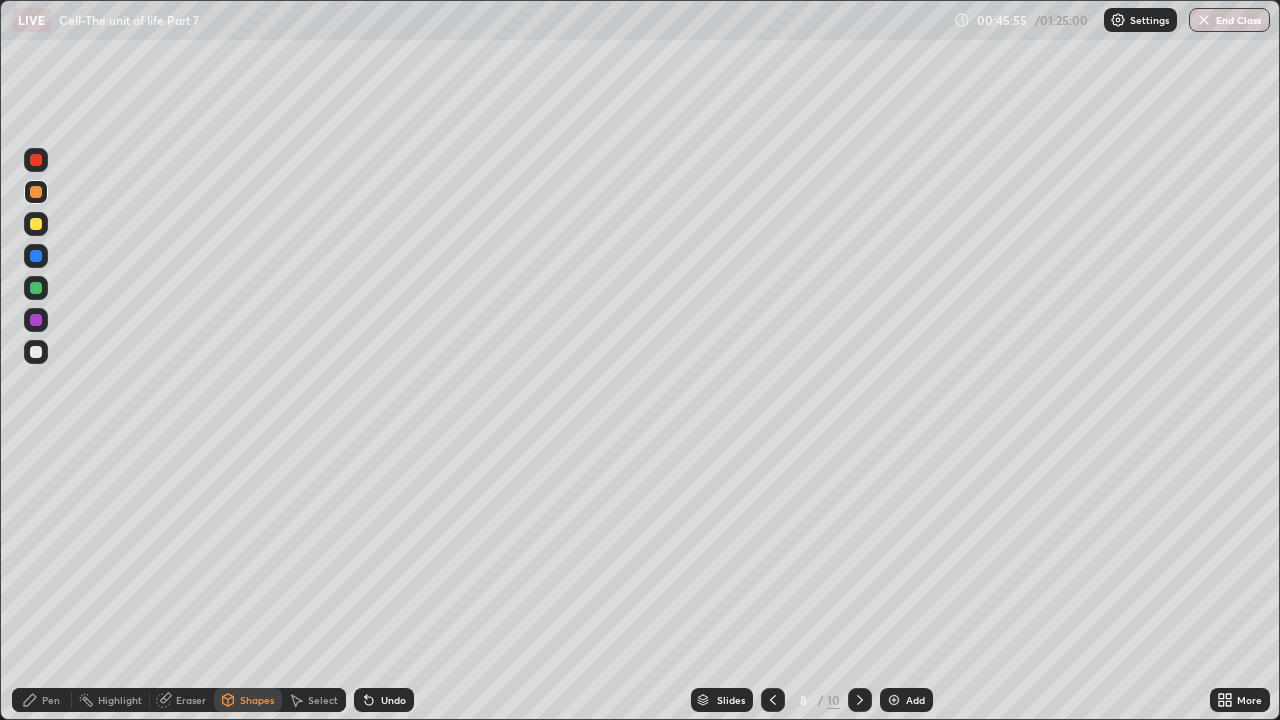 click at bounding box center (36, 320) 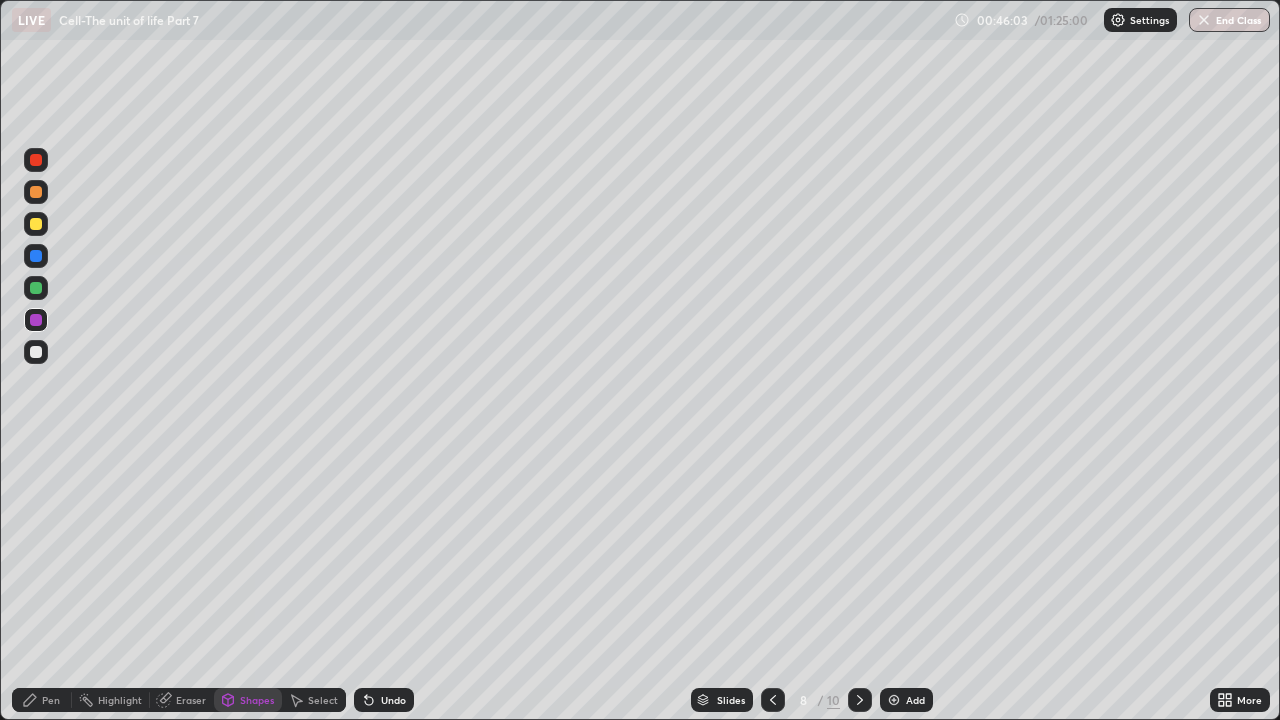 click at bounding box center (36, 352) 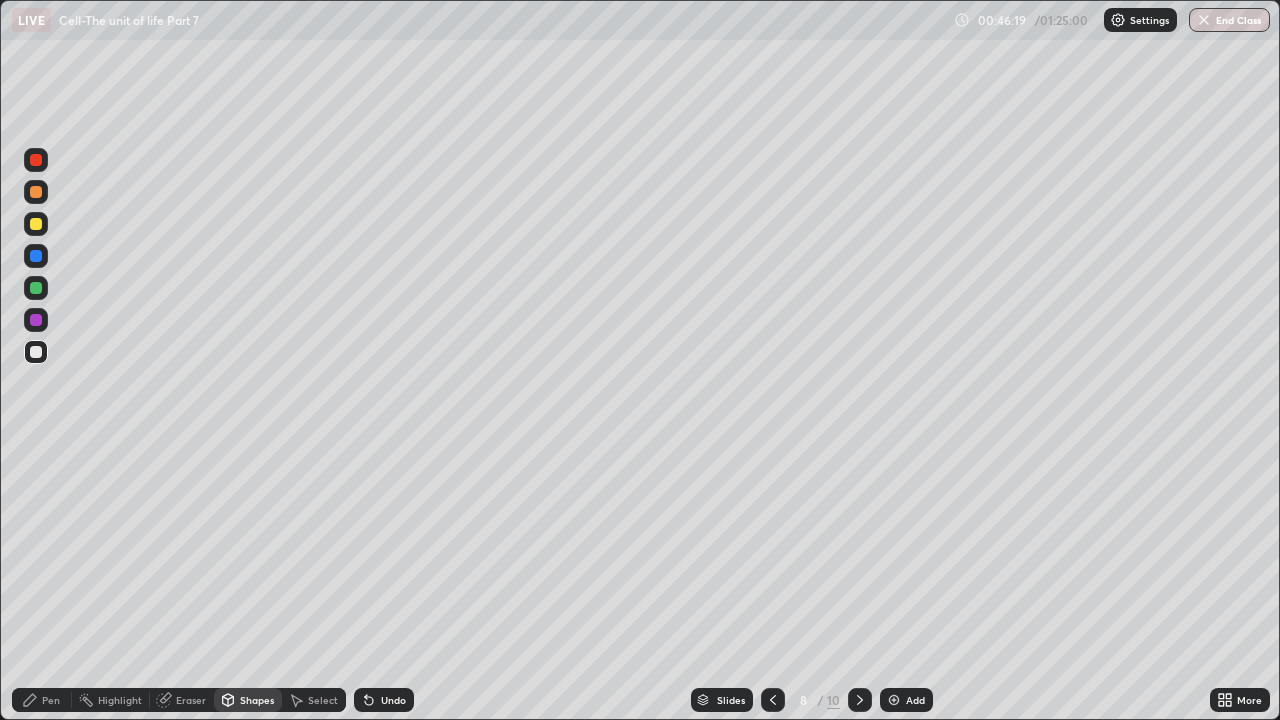 click on "Pen" at bounding box center (42, 700) 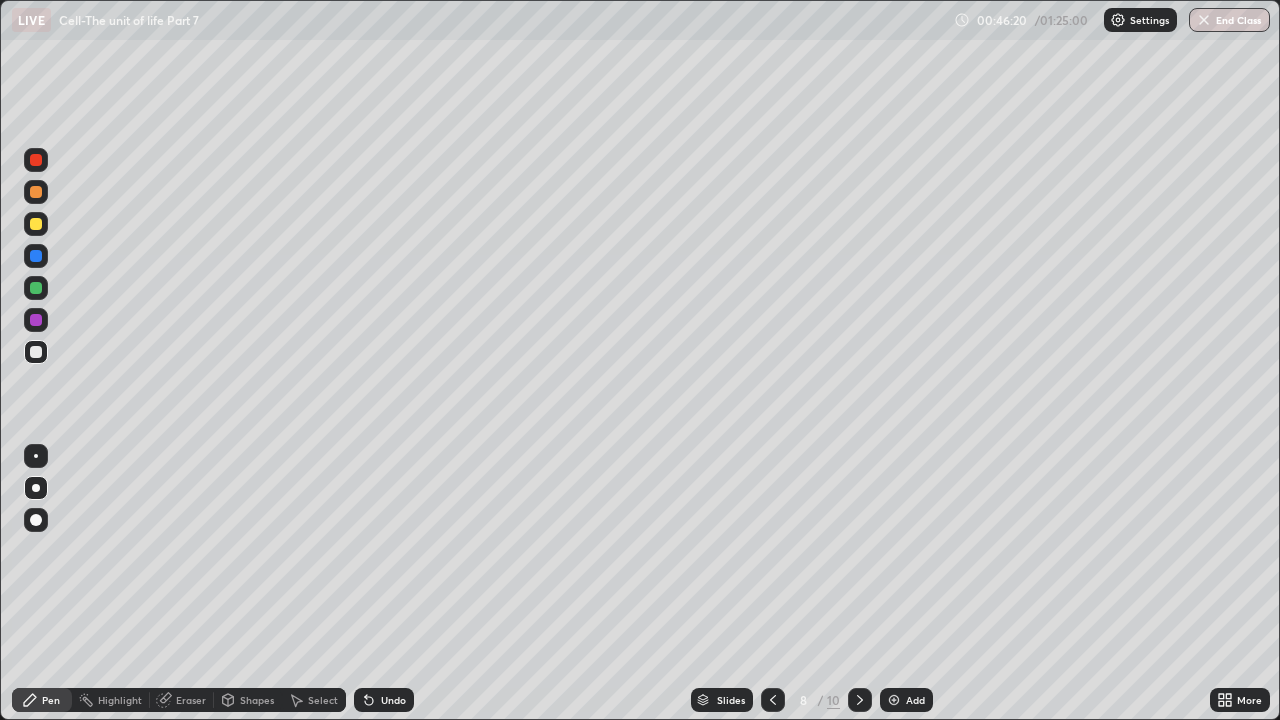 click at bounding box center (36, 320) 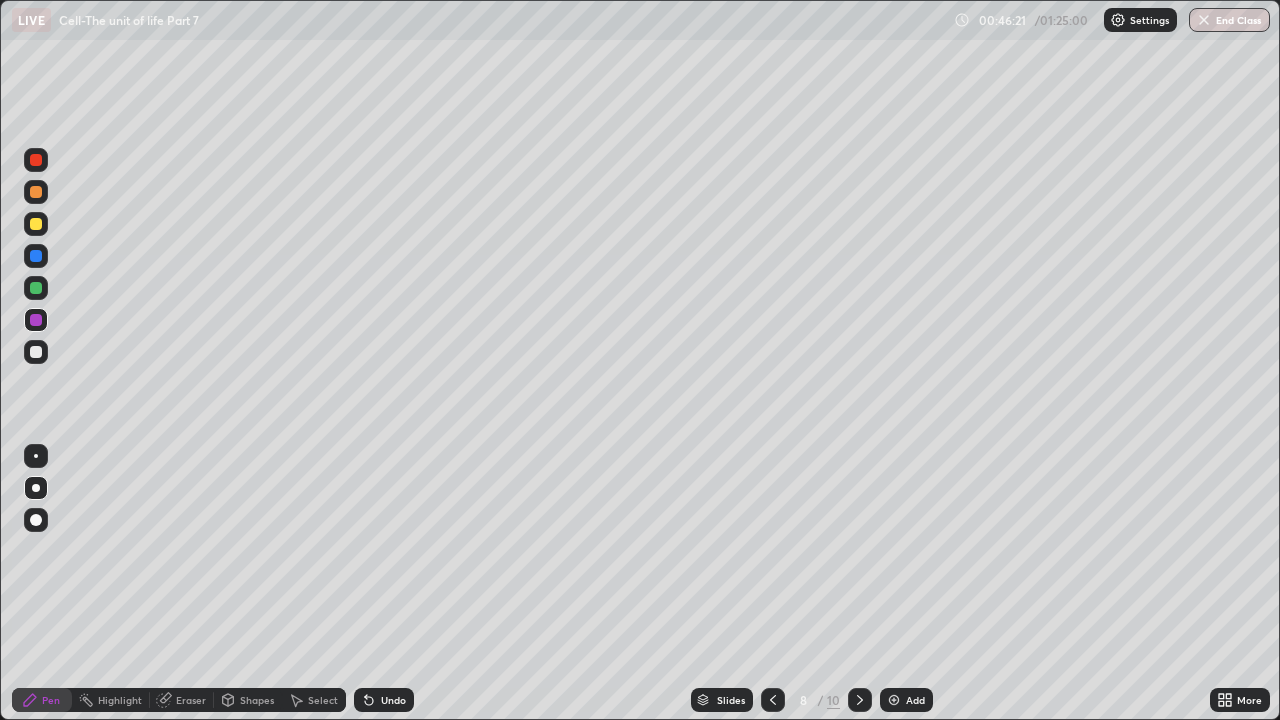 click at bounding box center [36, 192] 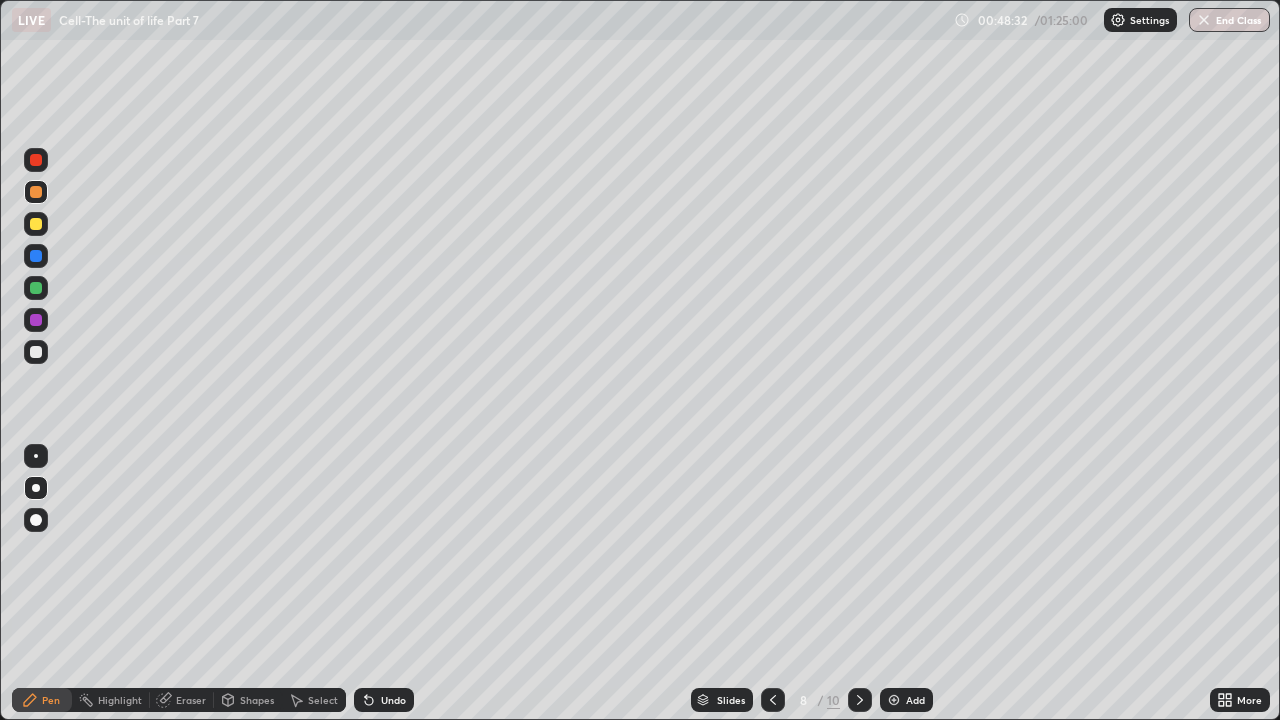 click on "Eraser" at bounding box center (191, 700) 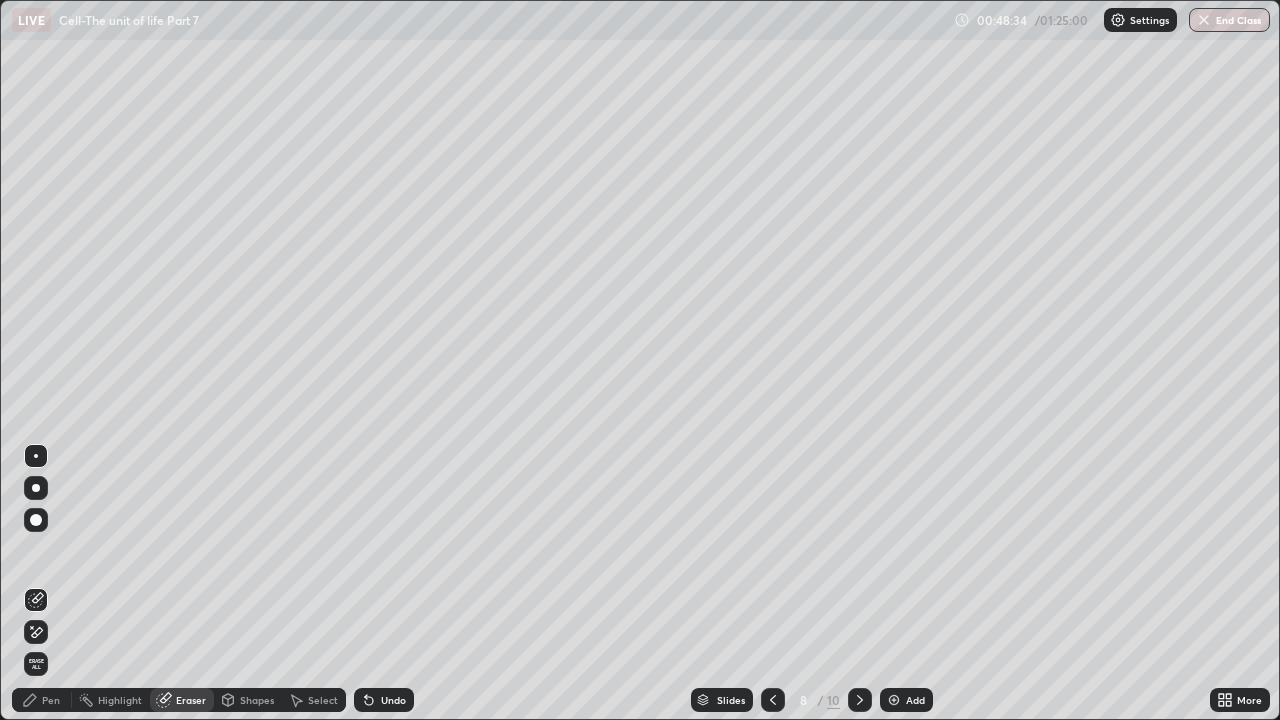 click on "Pen" at bounding box center (51, 700) 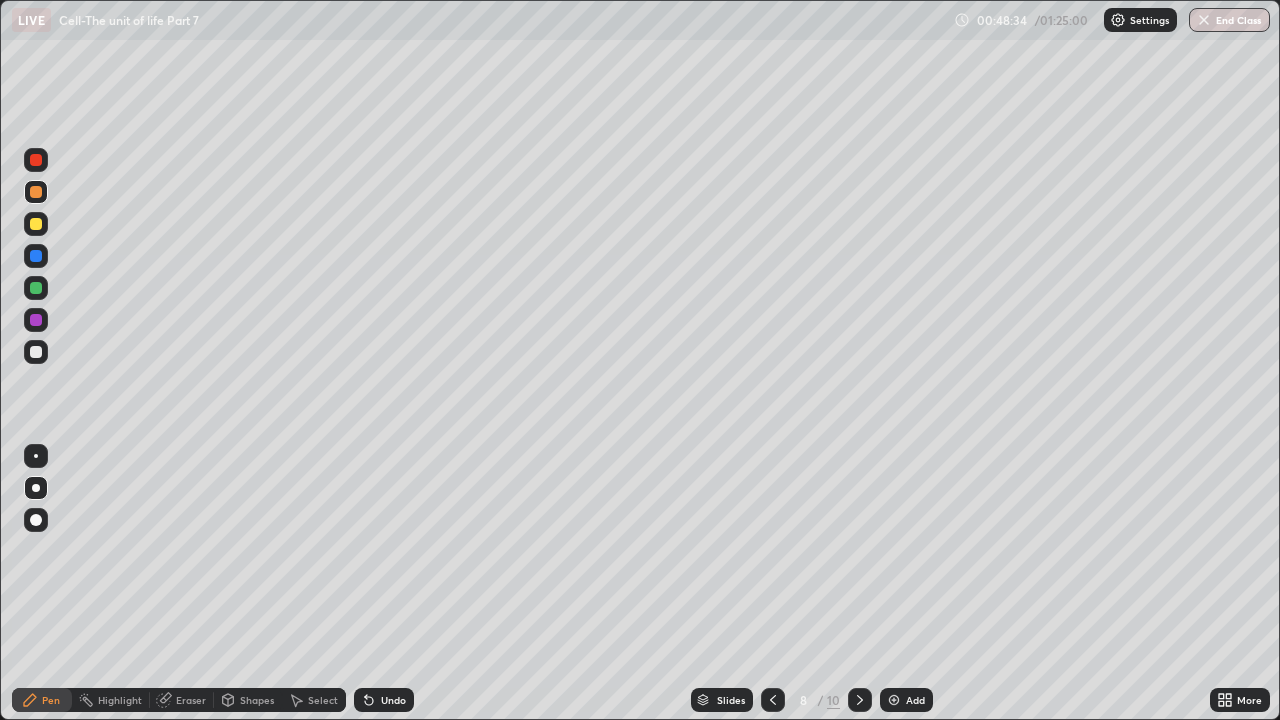 click at bounding box center [36, 352] 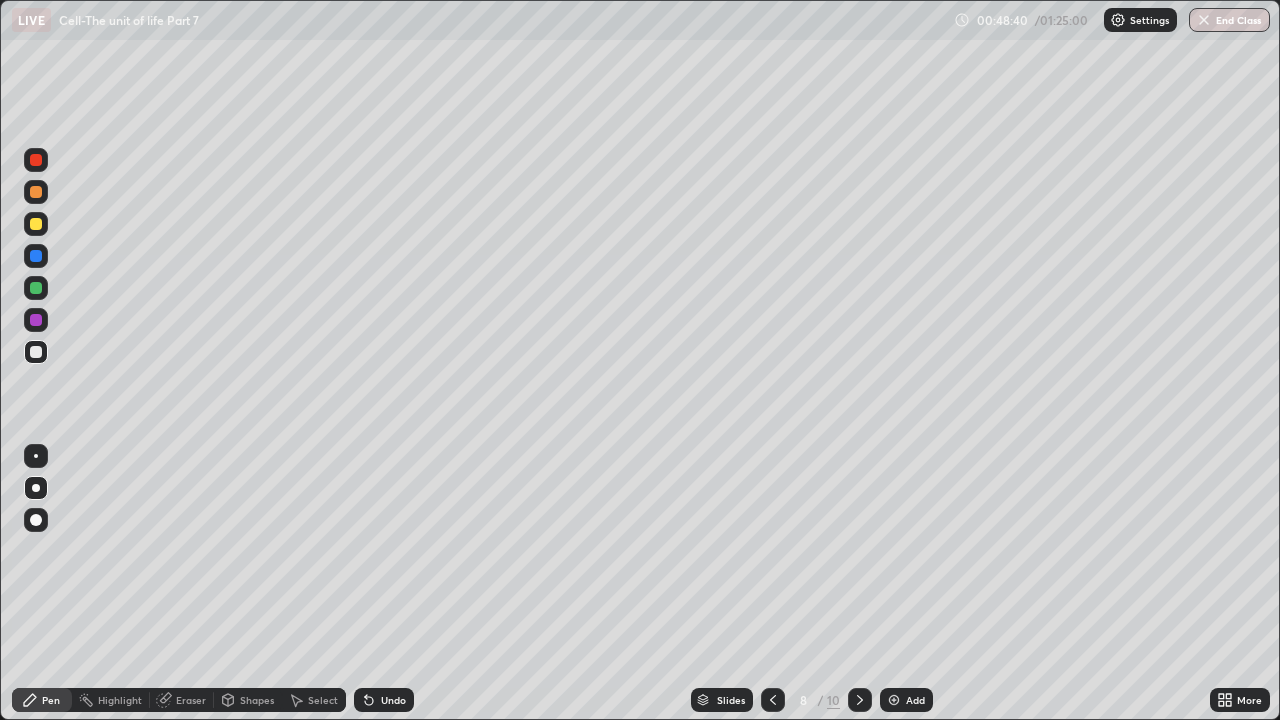 click at bounding box center (36, 320) 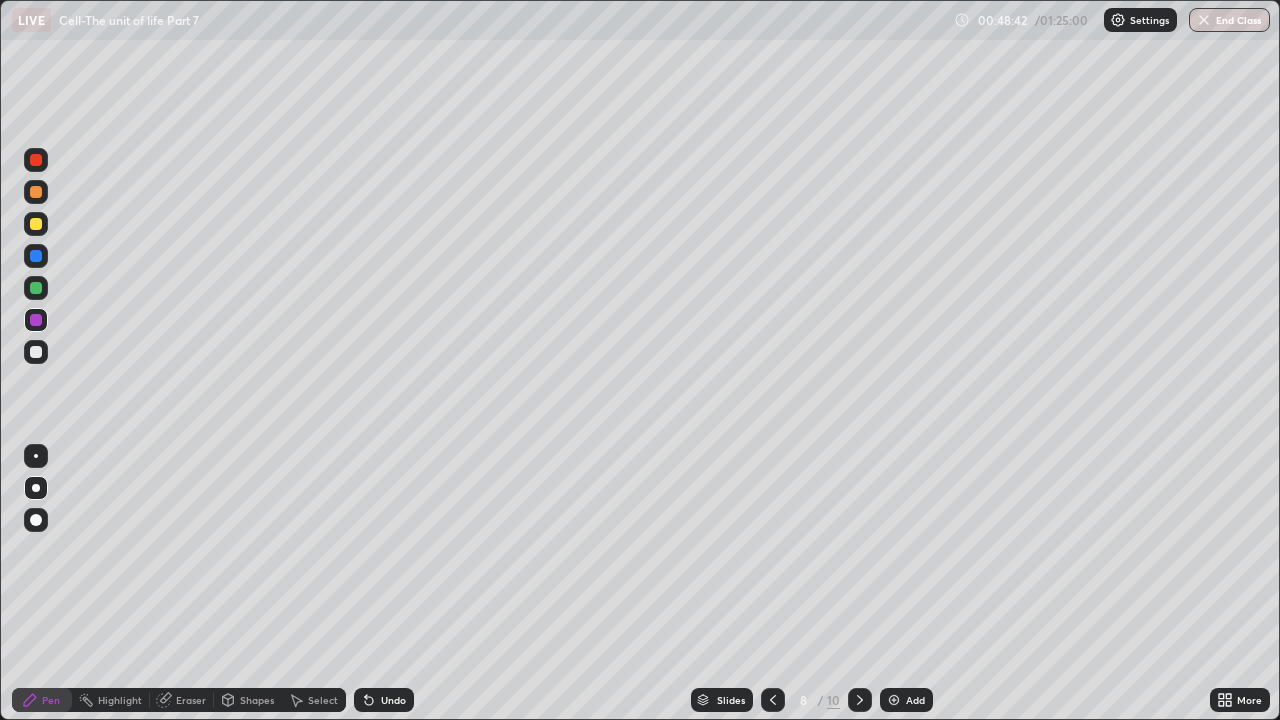click at bounding box center [36, 352] 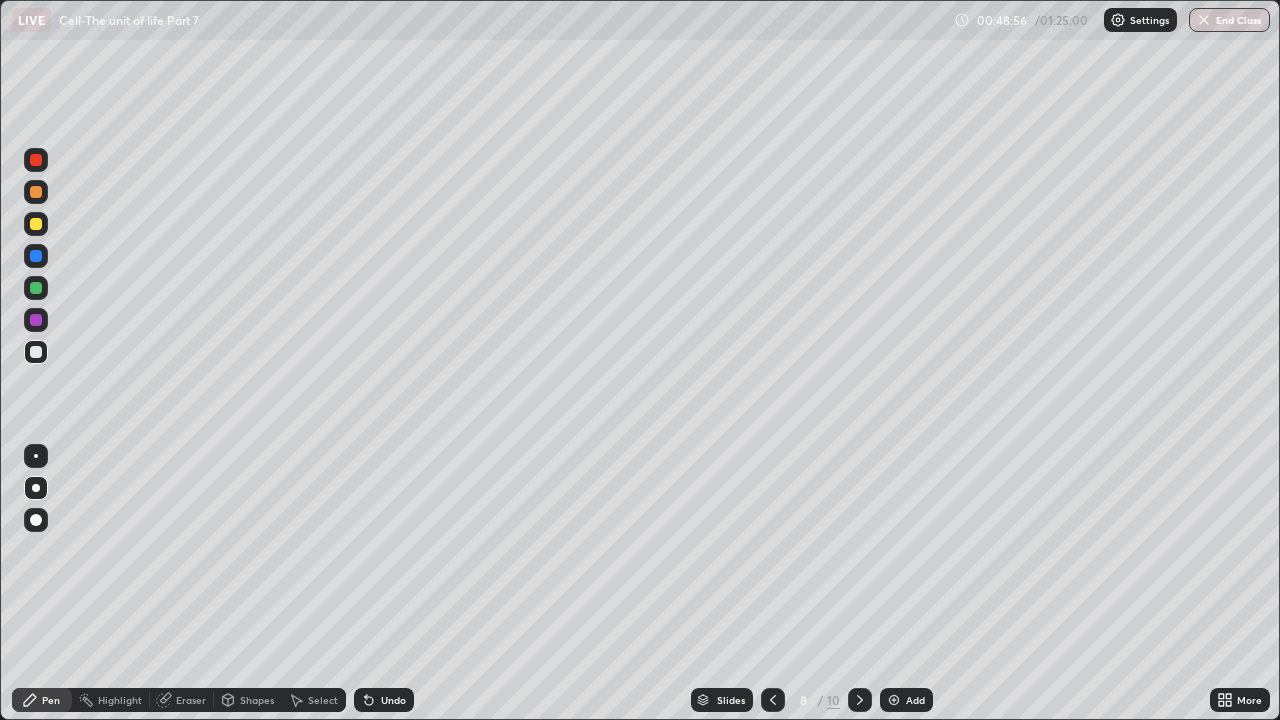 click on "Undo" at bounding box center [393, 700] 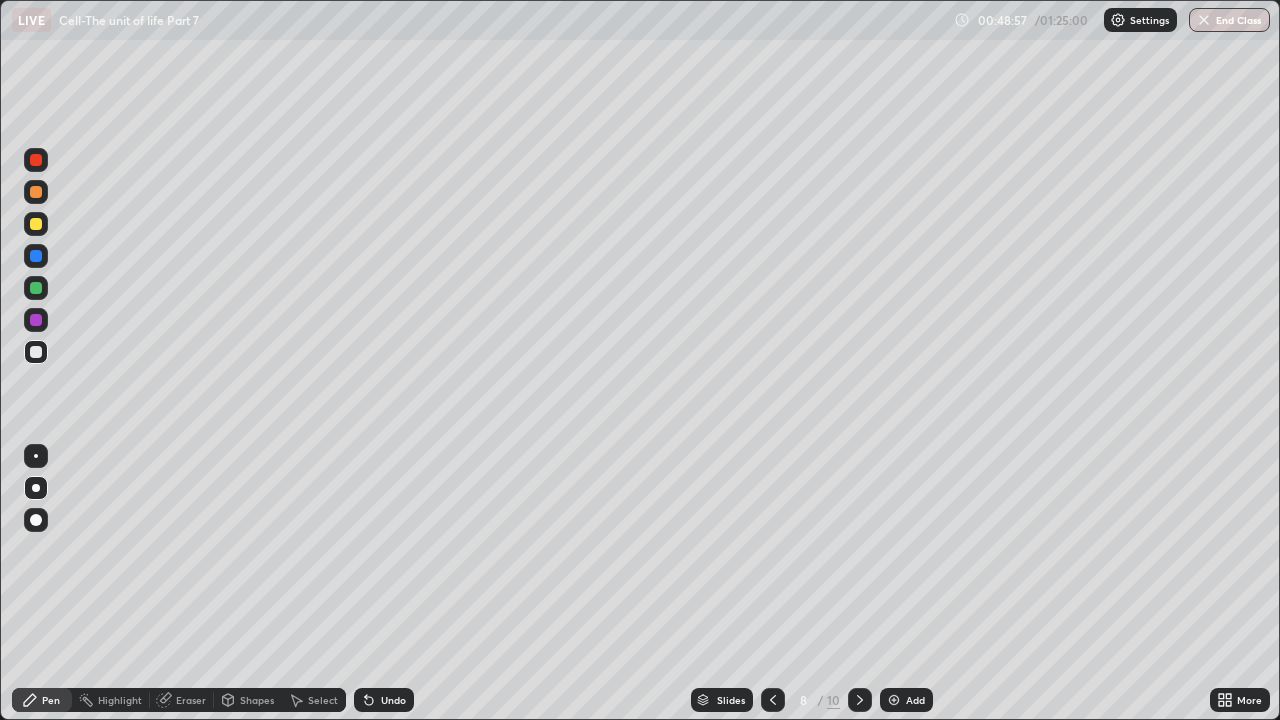 click on "Undo" at bounding box center (393, 700) 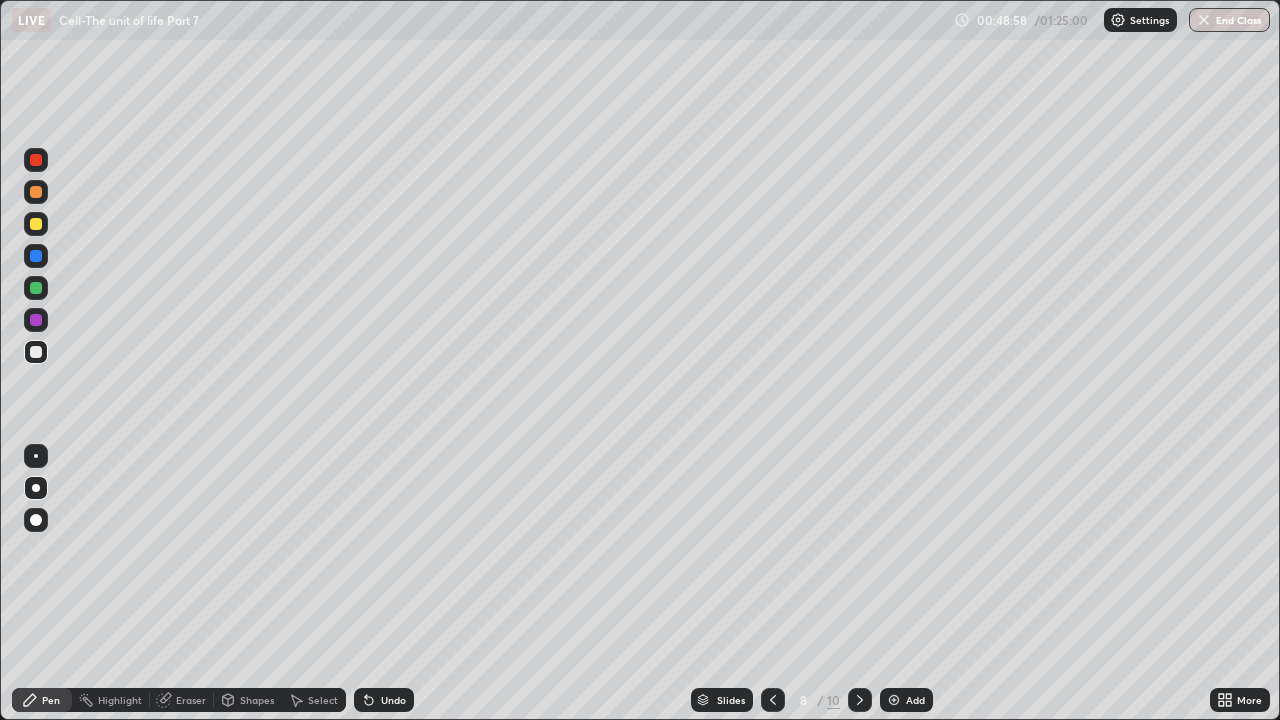 click on "Undo" at bounding box center (393, 700) 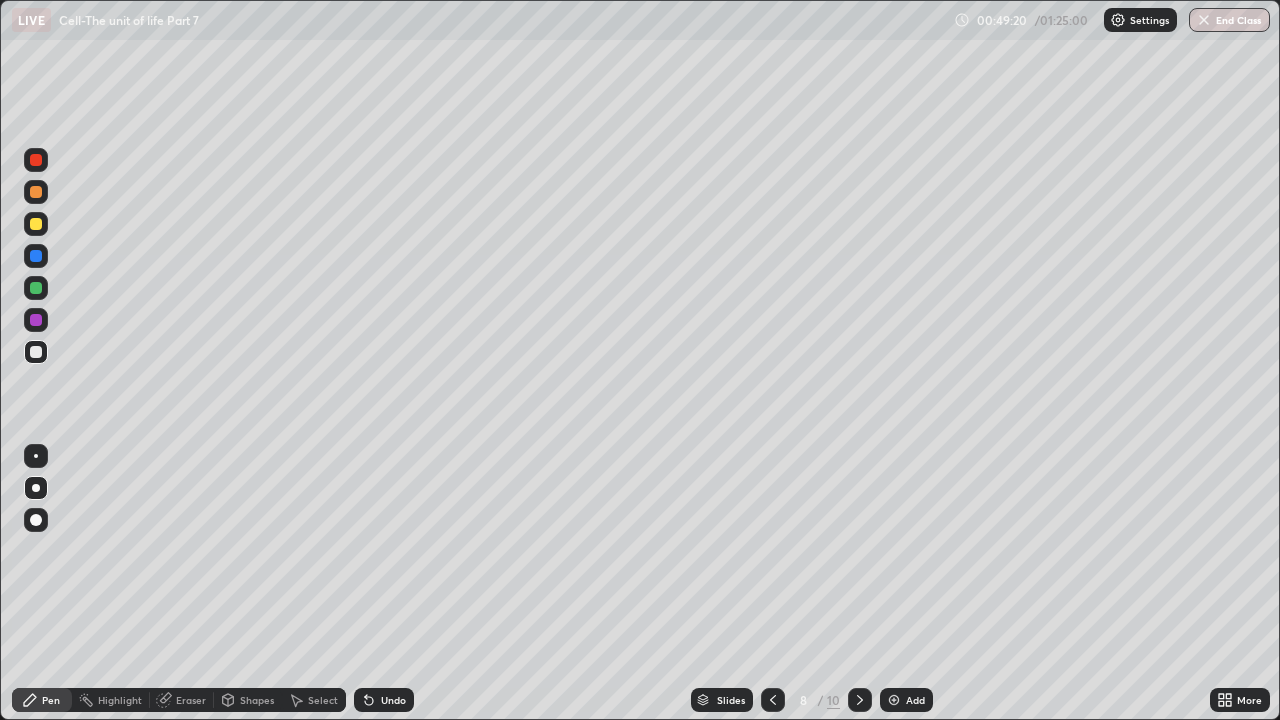 click at bounding box center [36, 320] 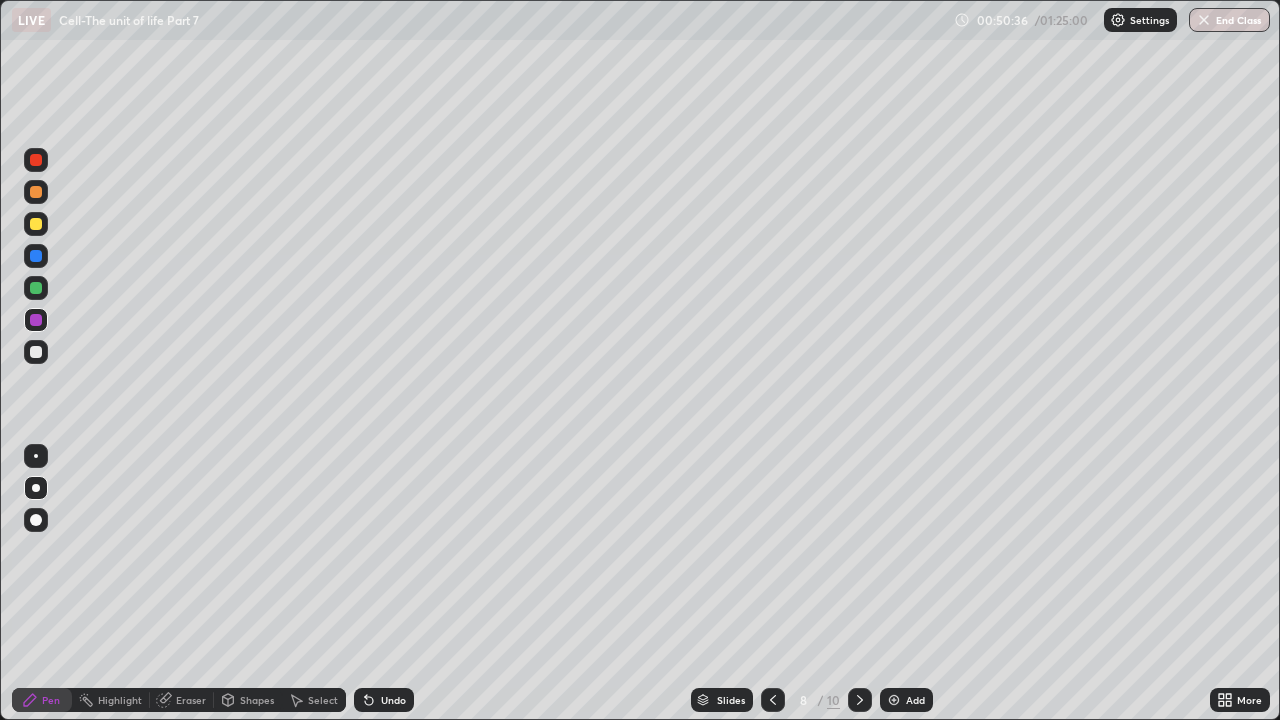 click on "Eraser" at bounding box center [191, 700] 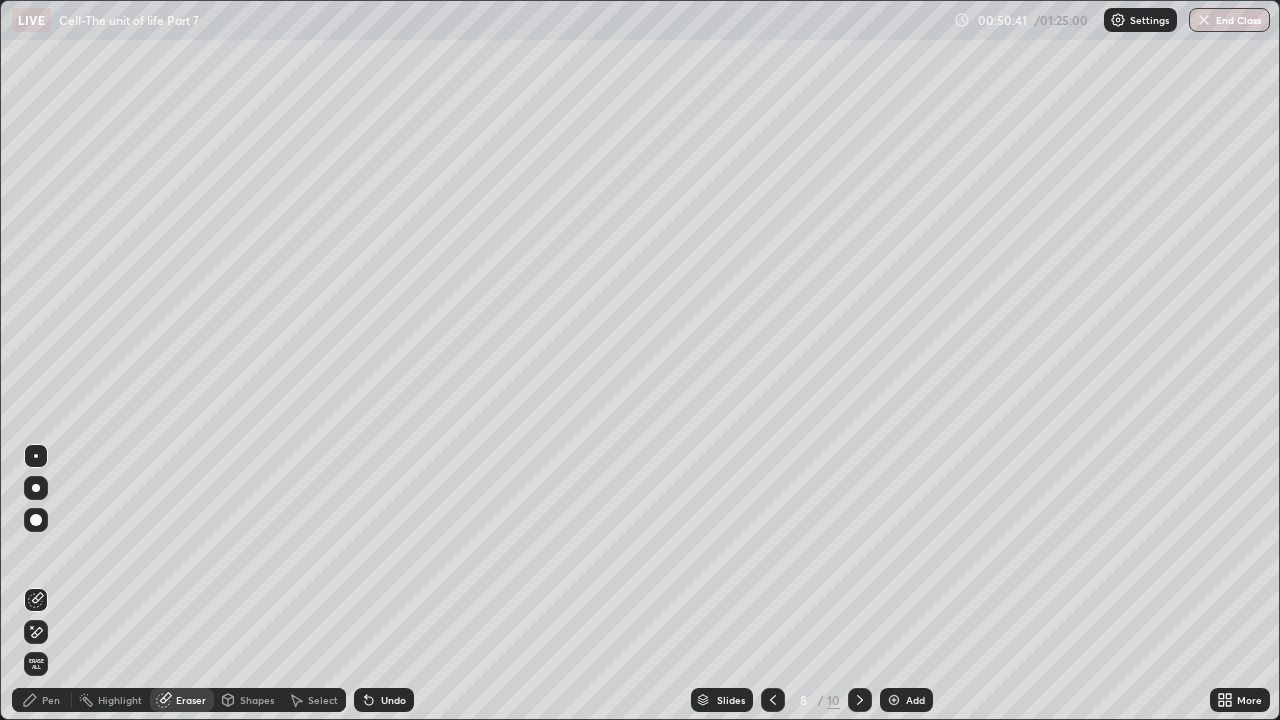 click on "Pen" at bounding box center (51, 700) 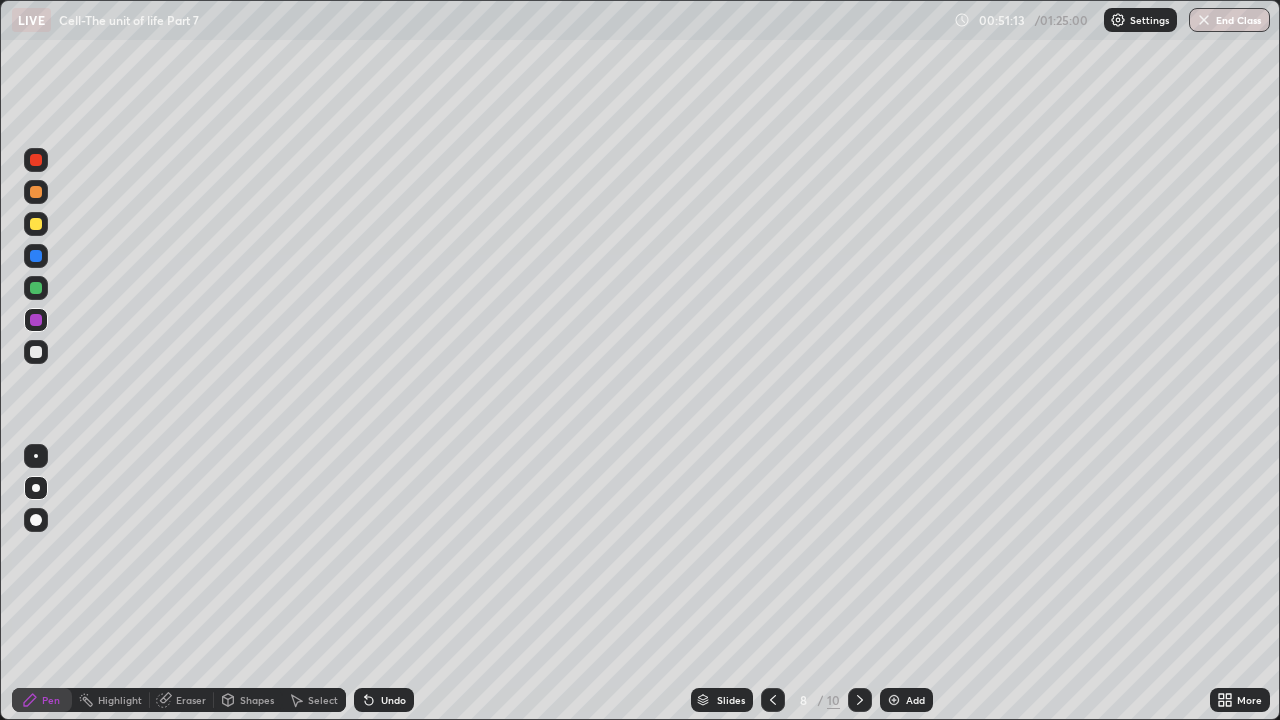 click at bounding box center [36, 352] 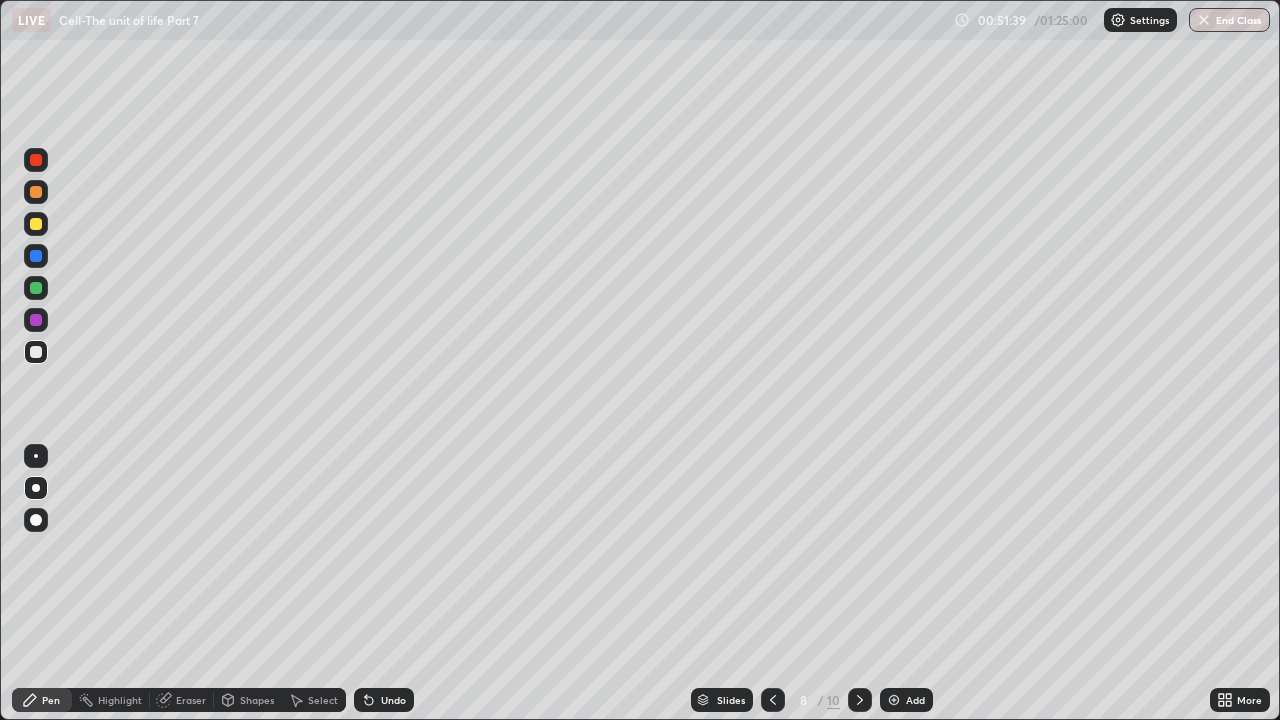 click on "Eraser" at bounding box center (191, 700) 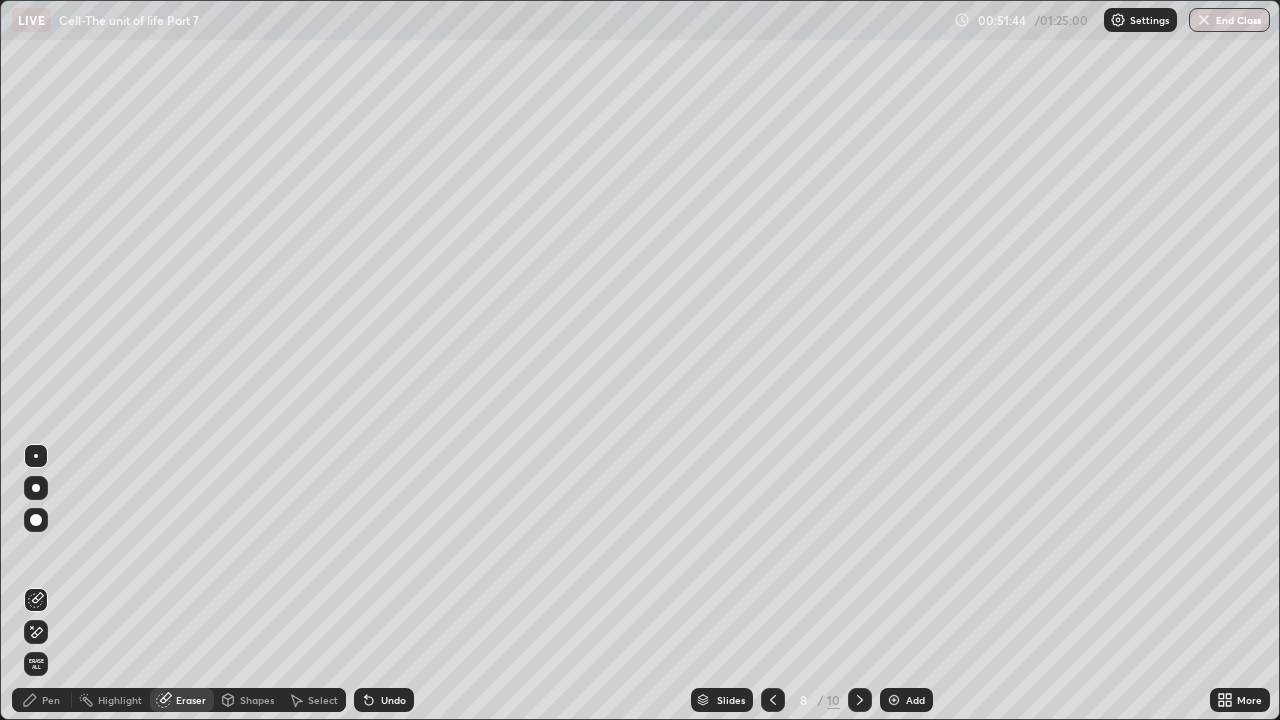 click on "Pen" at bounding box center [51, 700] 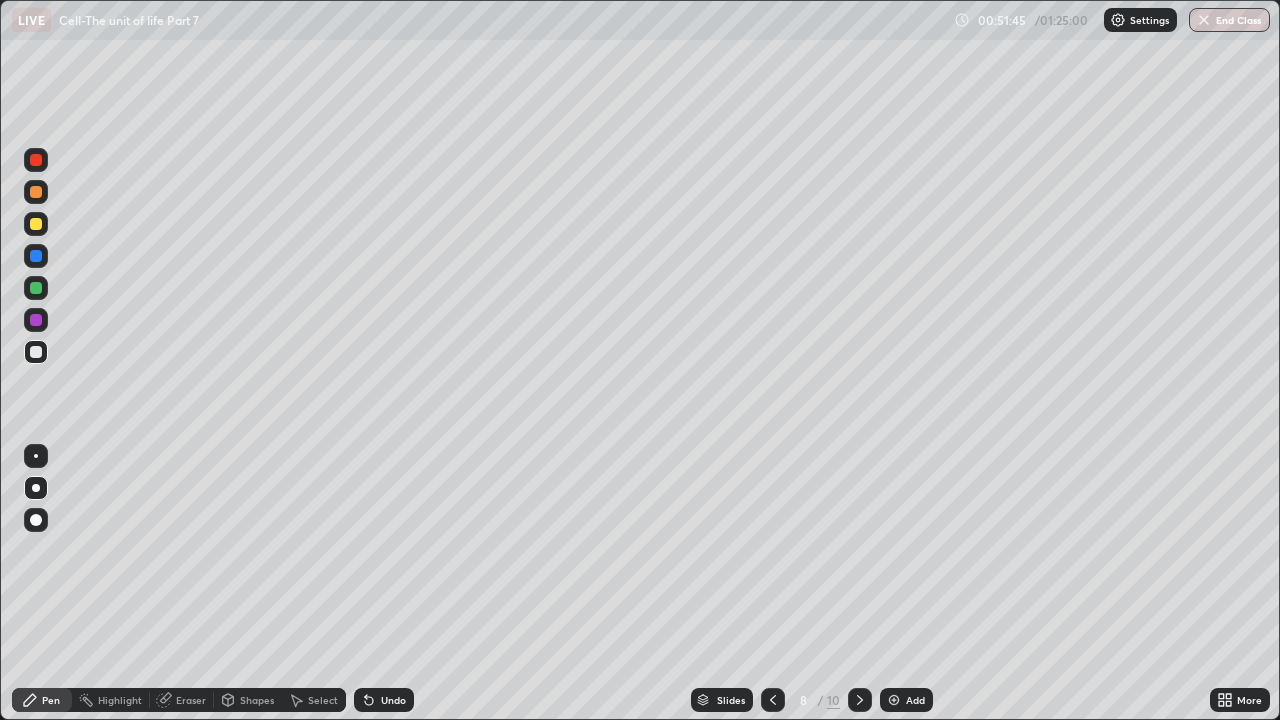 click at bounding box center (36, 320) 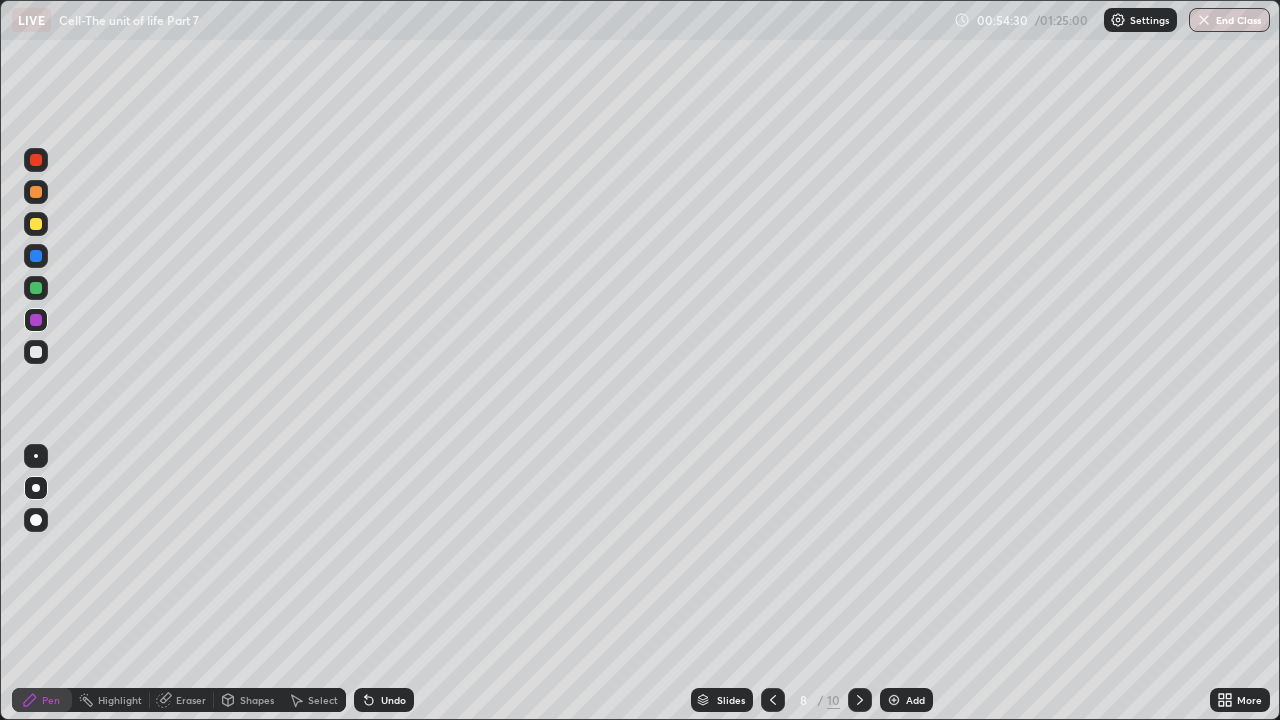 click at bounding box center [36, 160] 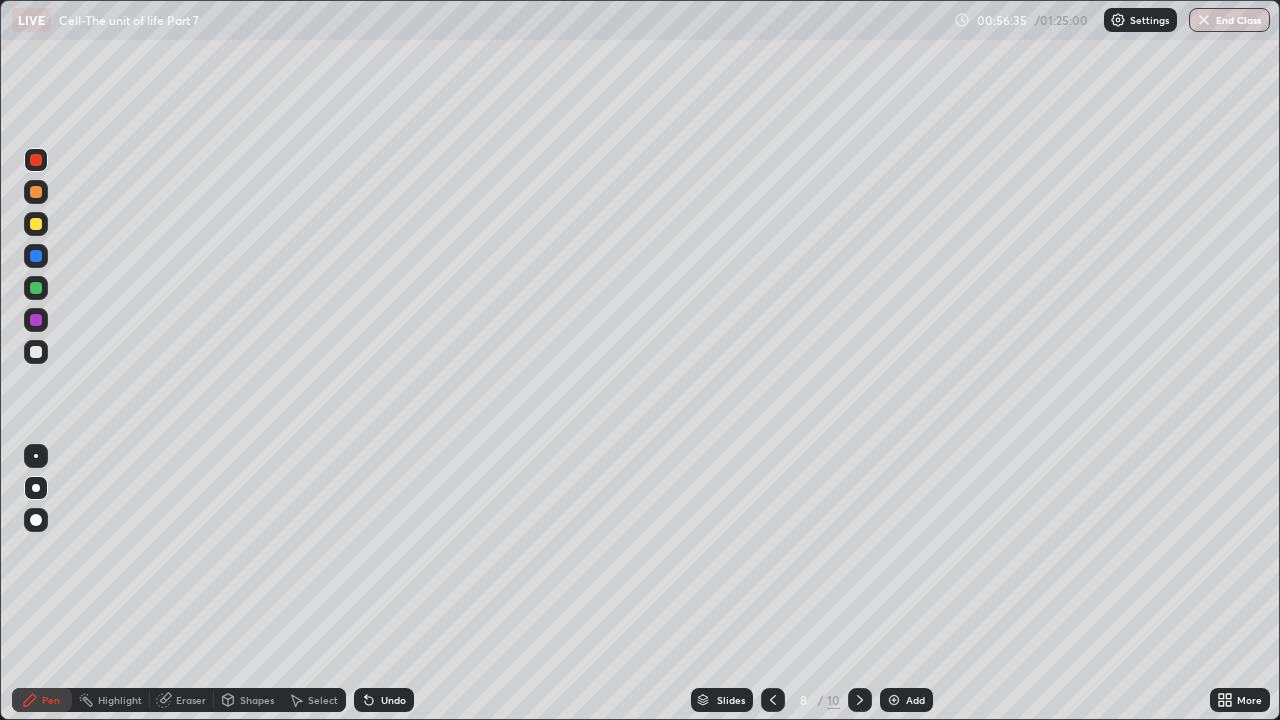 click 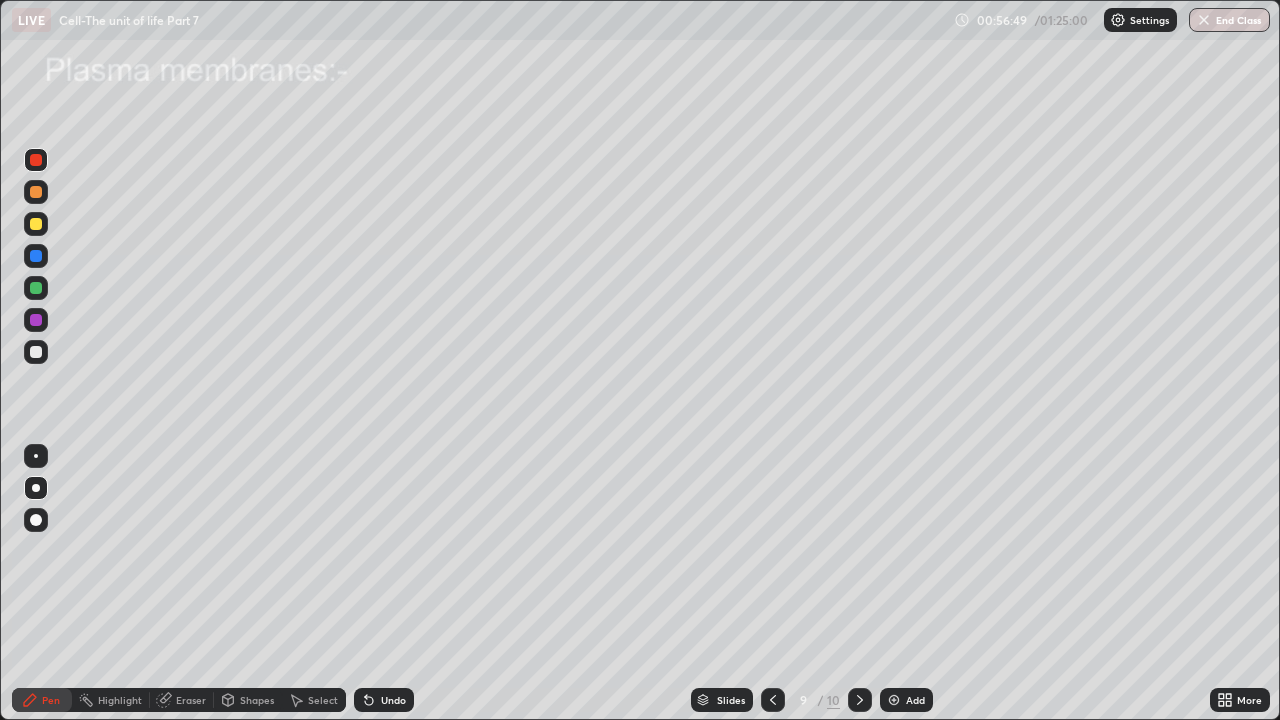 click at bounding box center (36, 192) 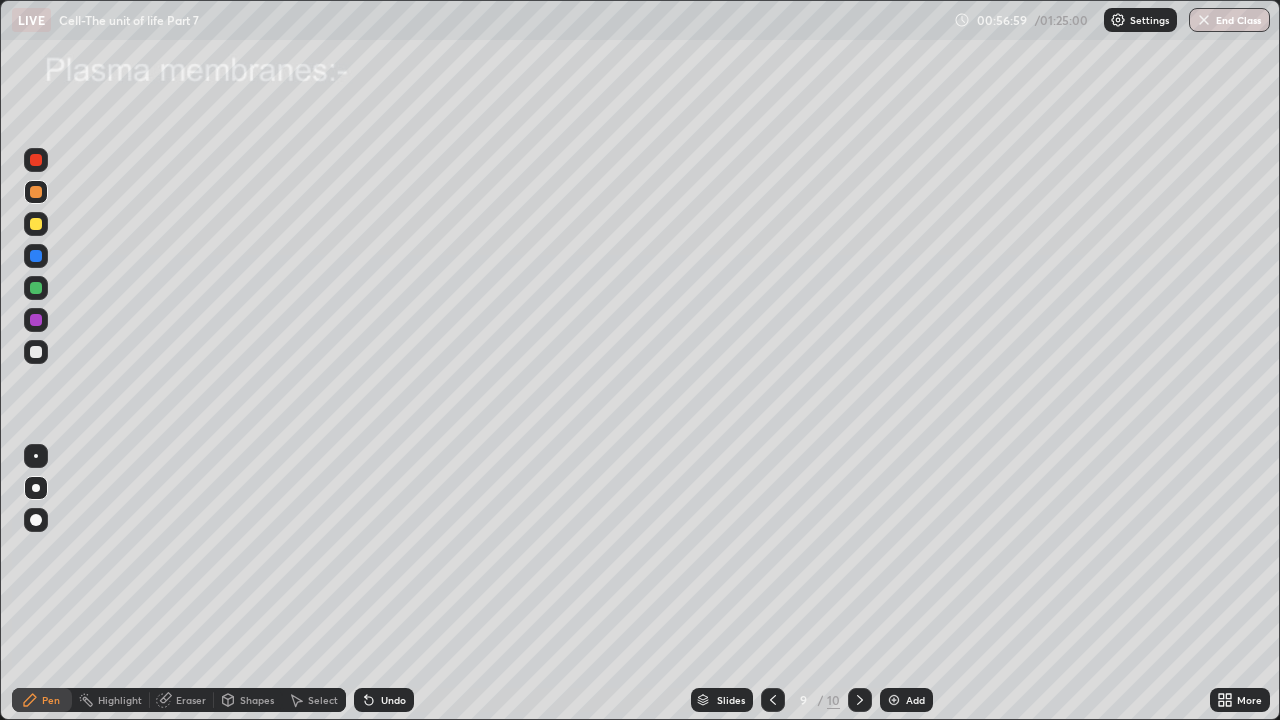 click at bounding box center [36, 352] 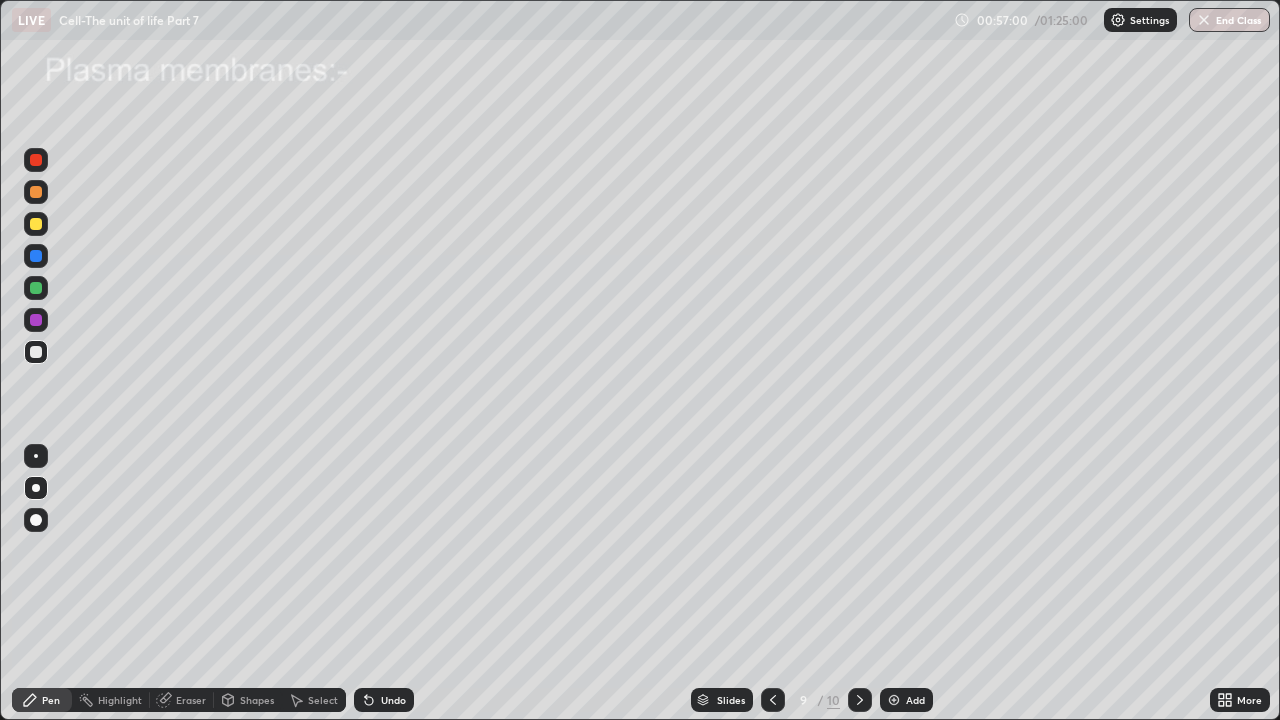 click on "Pen" at bounding box center (51, 700) 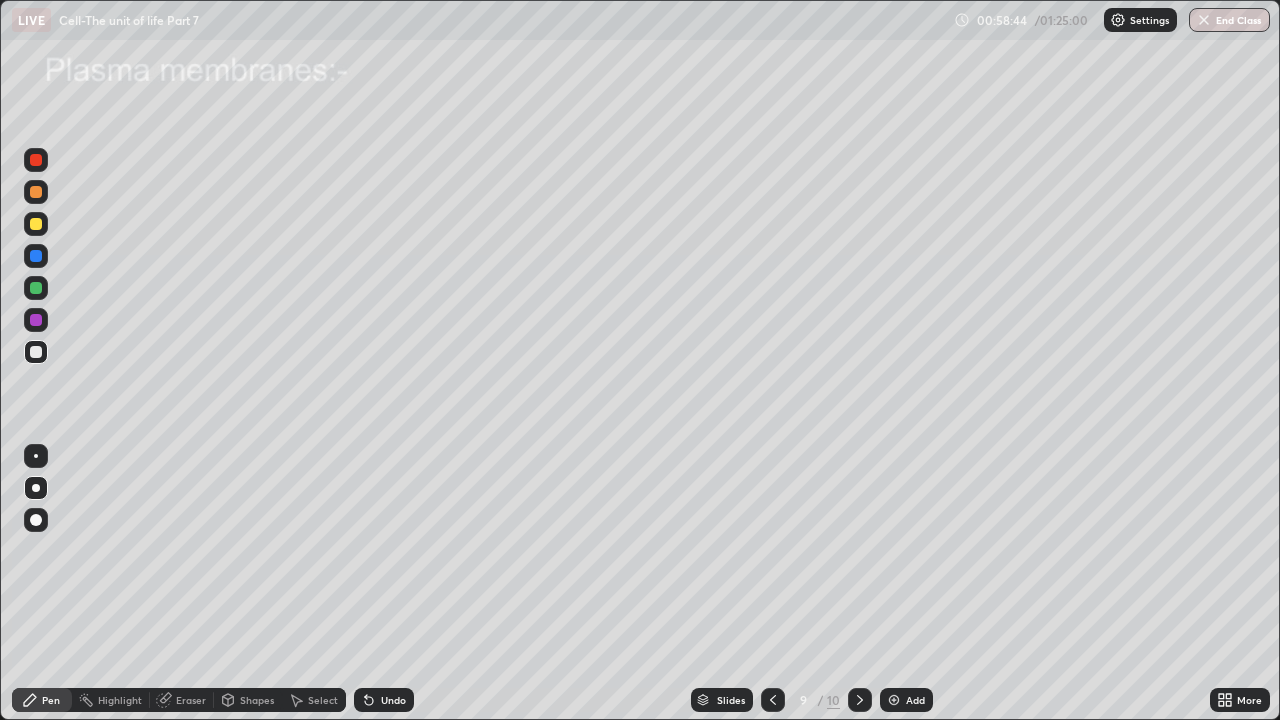 click at bounding box center [36, 160] 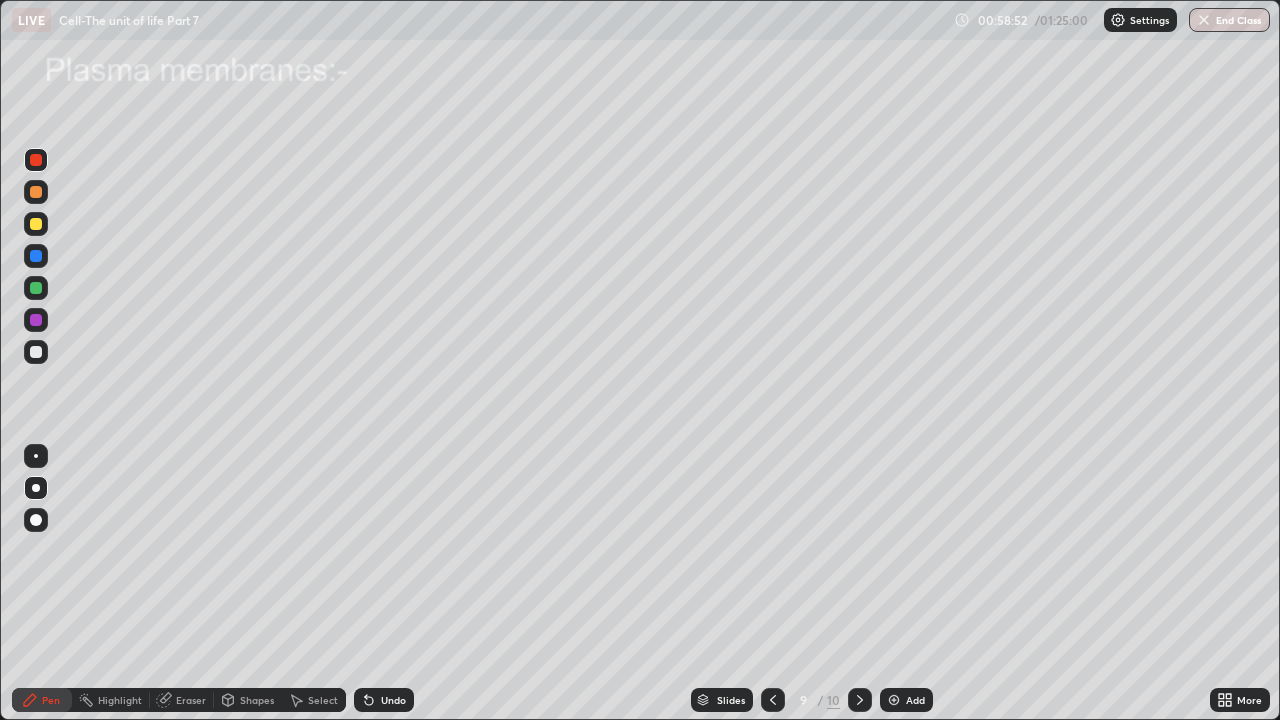 click on "Shapes" at bounding box center [257, 700] 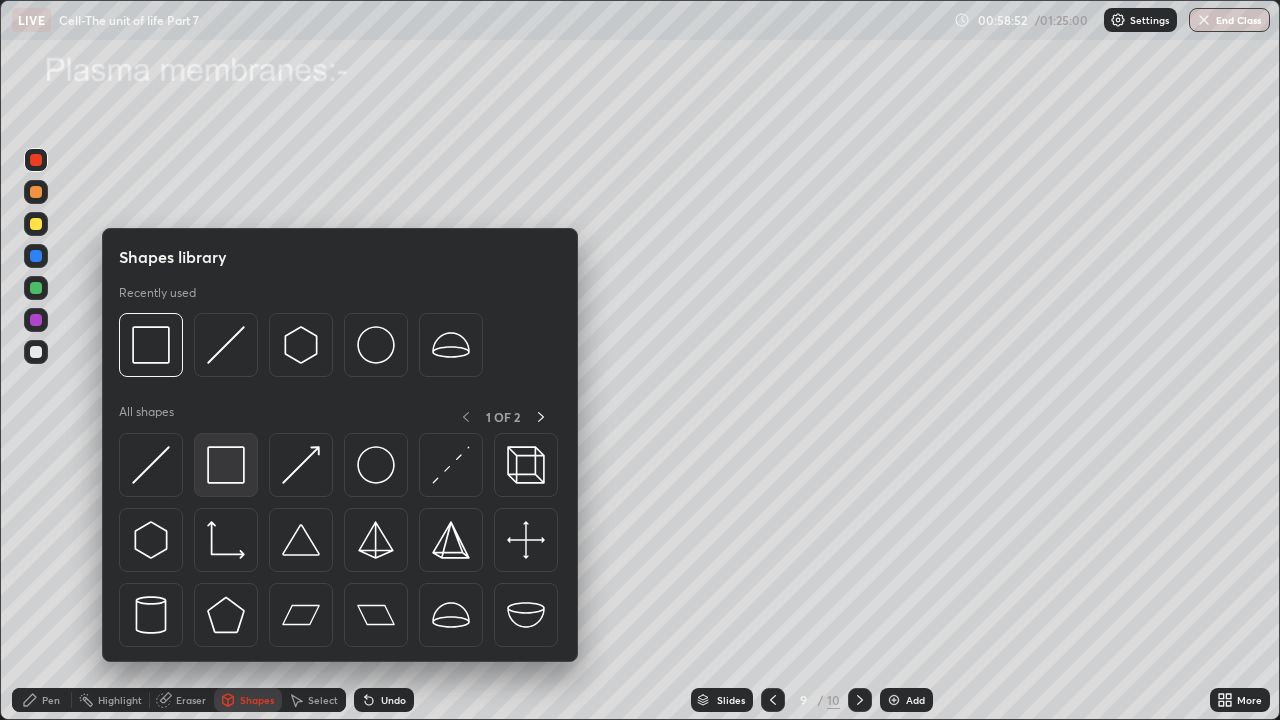 click at bounding box center [226, 465] 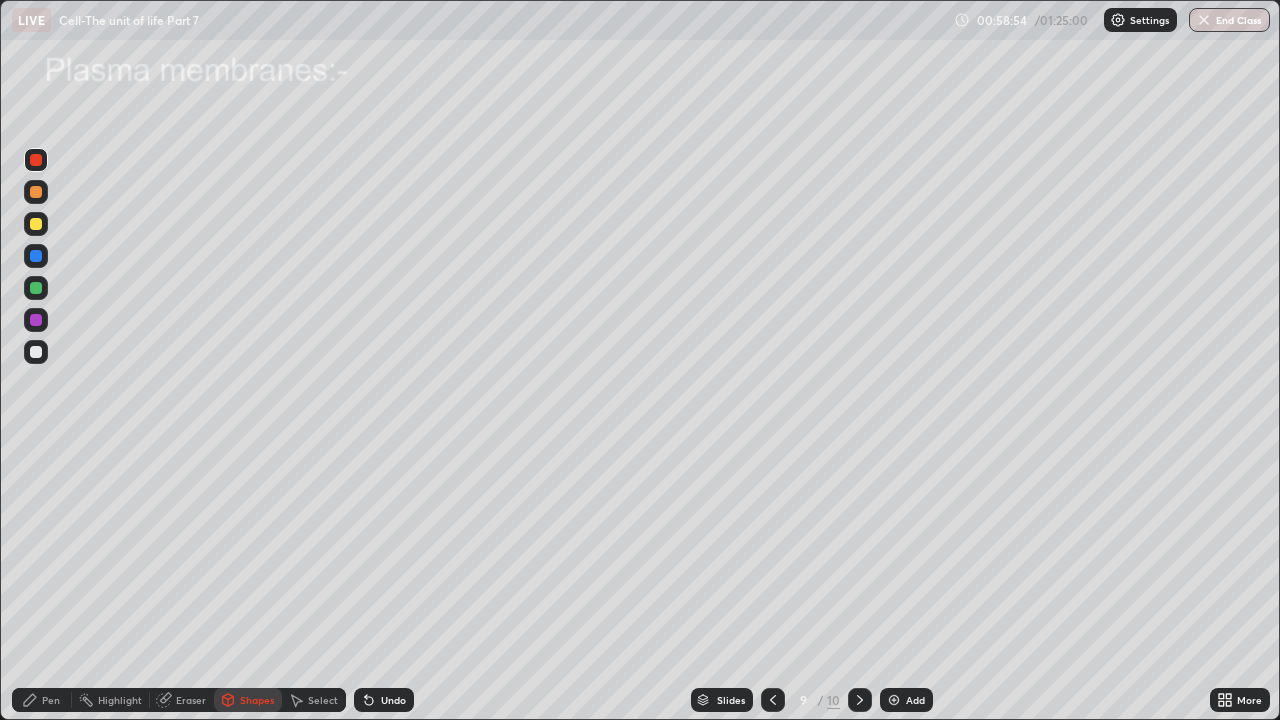 click at bounding box center (36, 352) 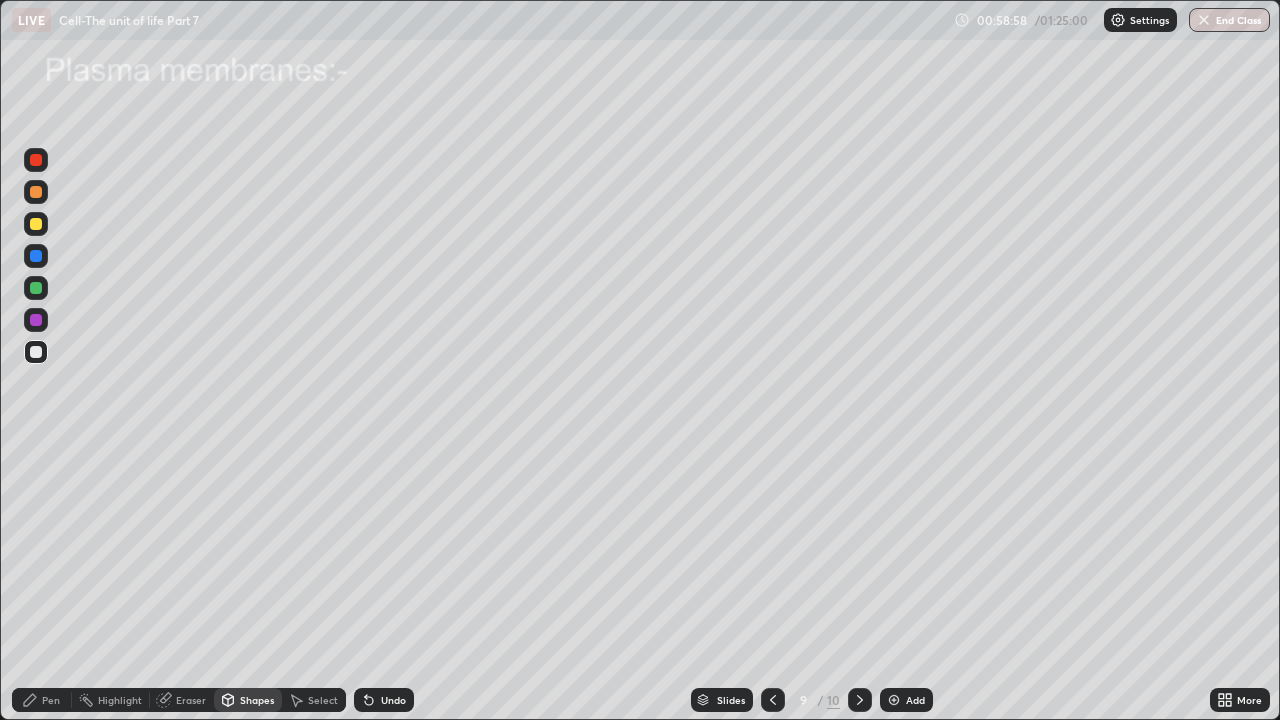 click at bounding box center (36, 352) 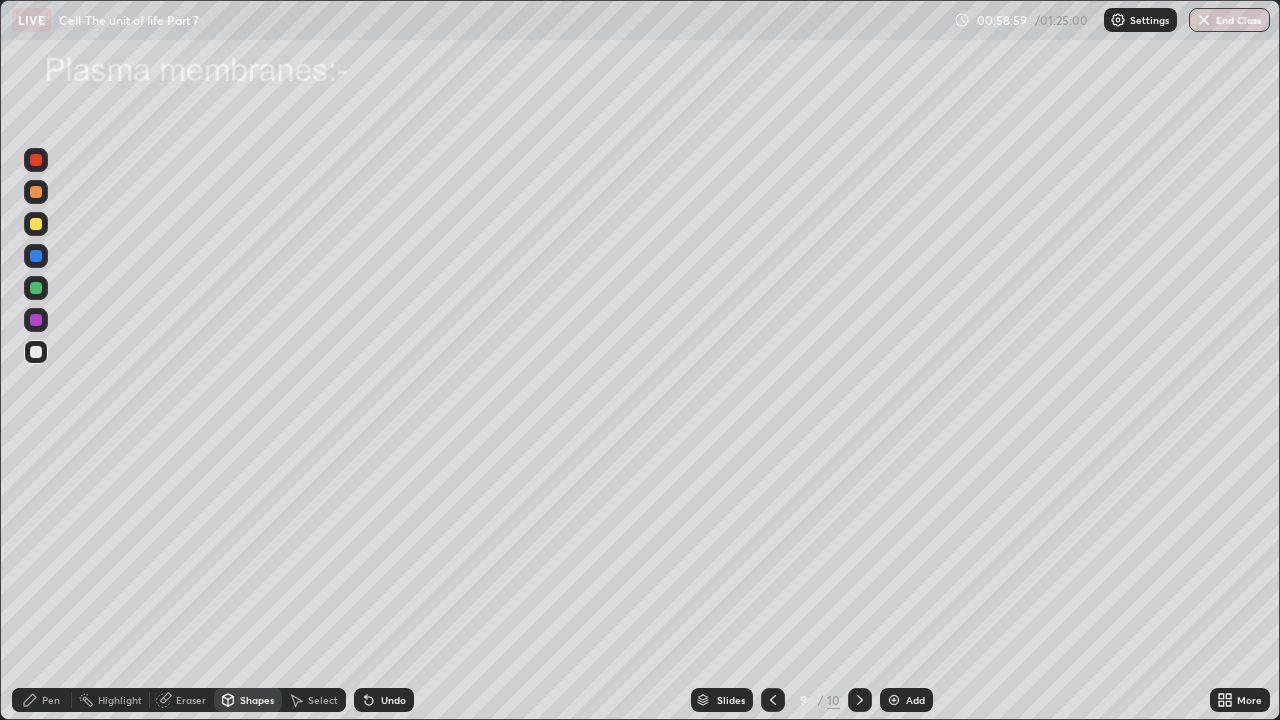 click on "Pen" at bounding box center [51, 700] 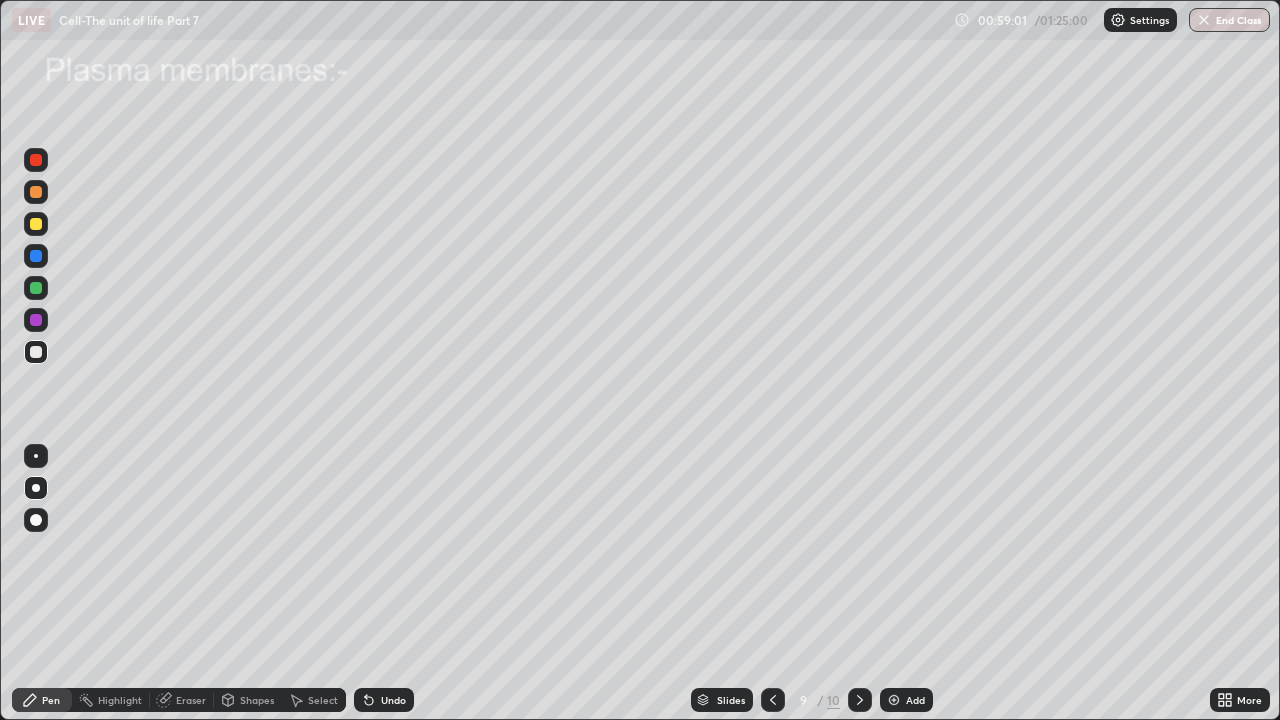 click at bounding box center [36, 352] 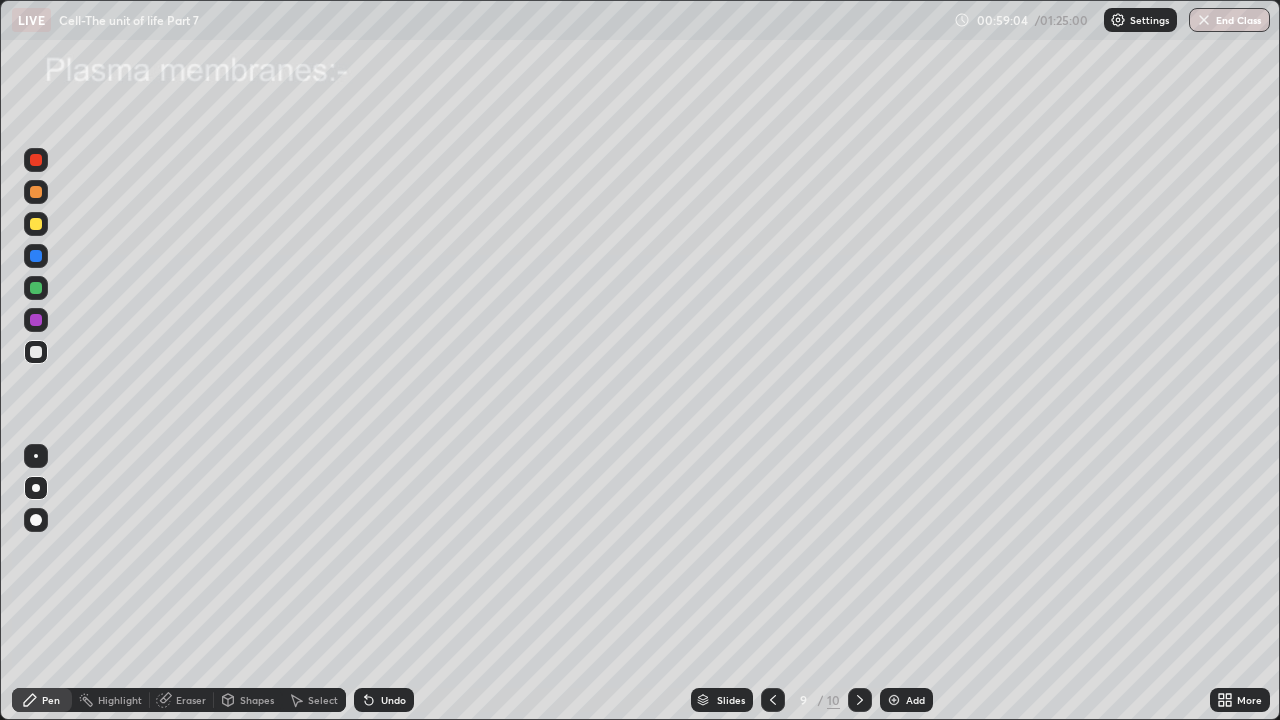 click at bounding box center (36, 352) 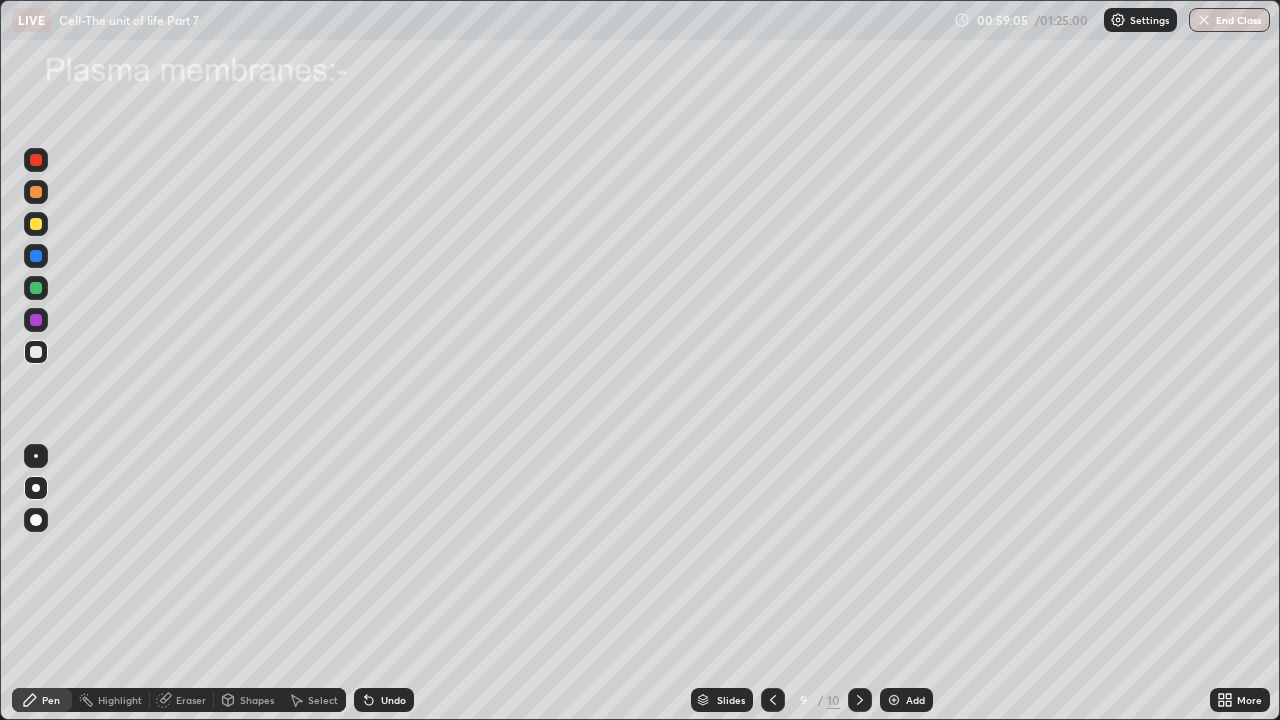 click at bounding box center (36, 320) 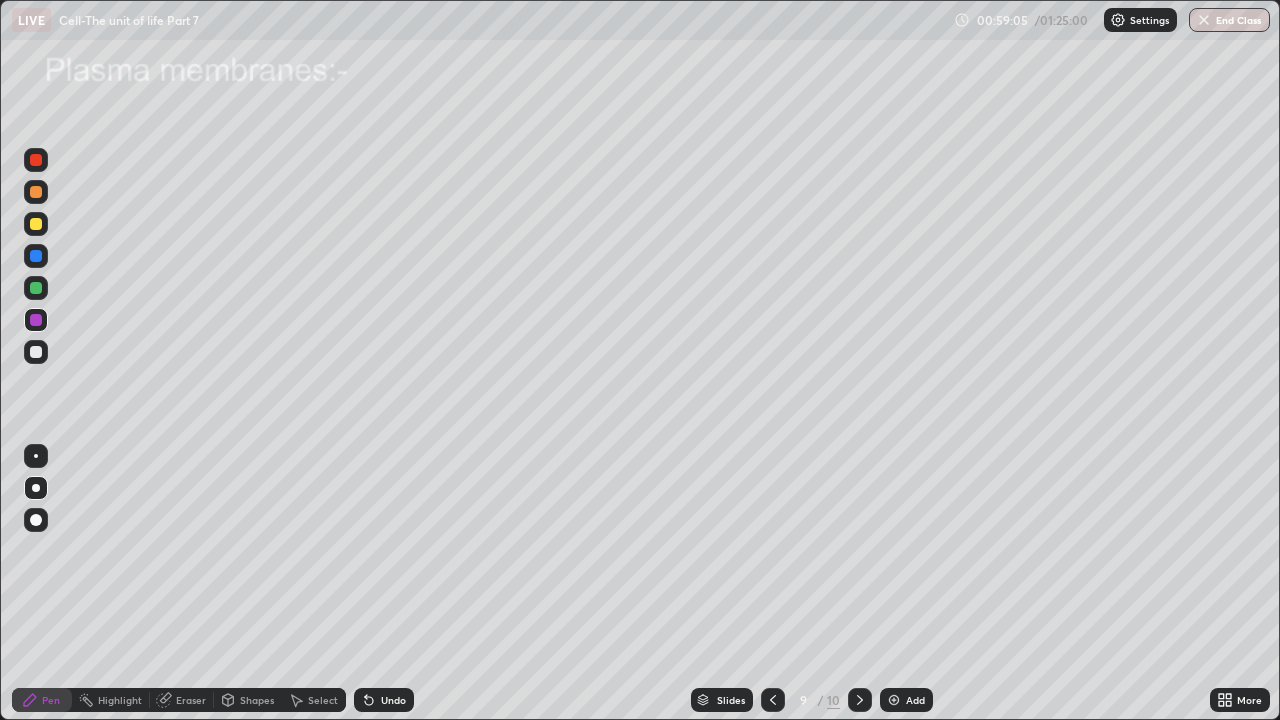 click at bounding box center (36, 352) 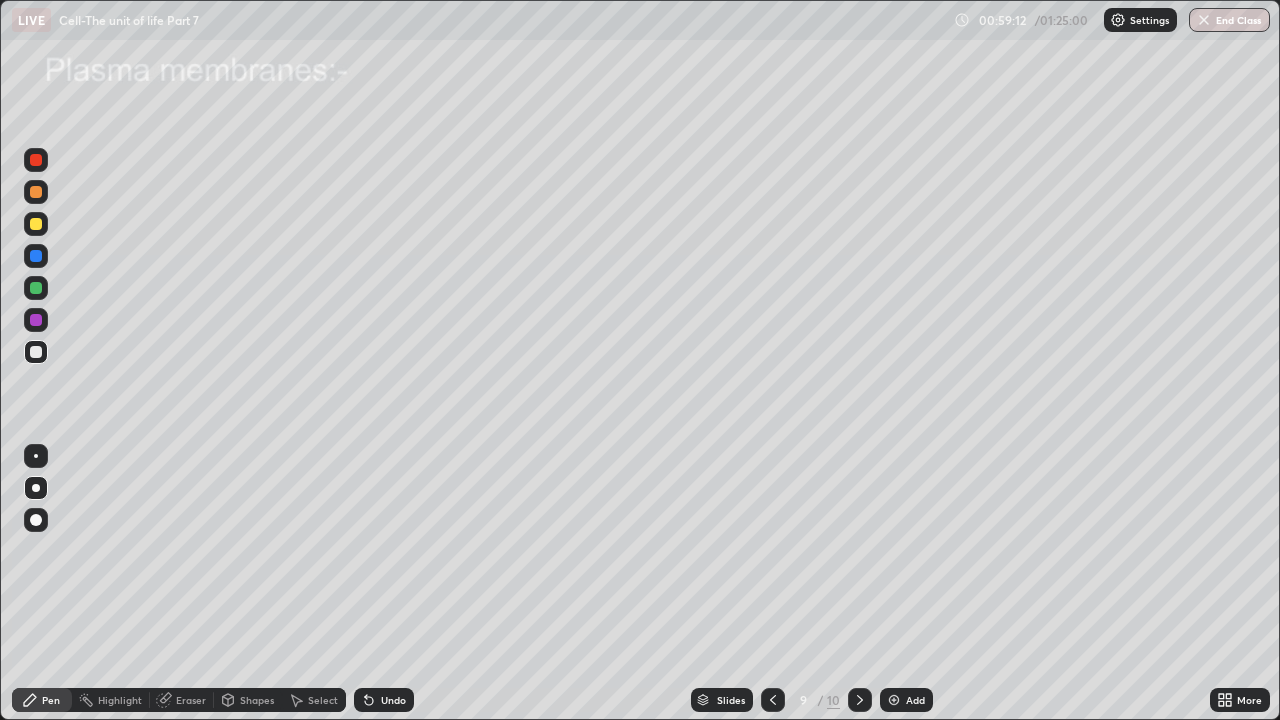 click at bounding box center [36, 256] 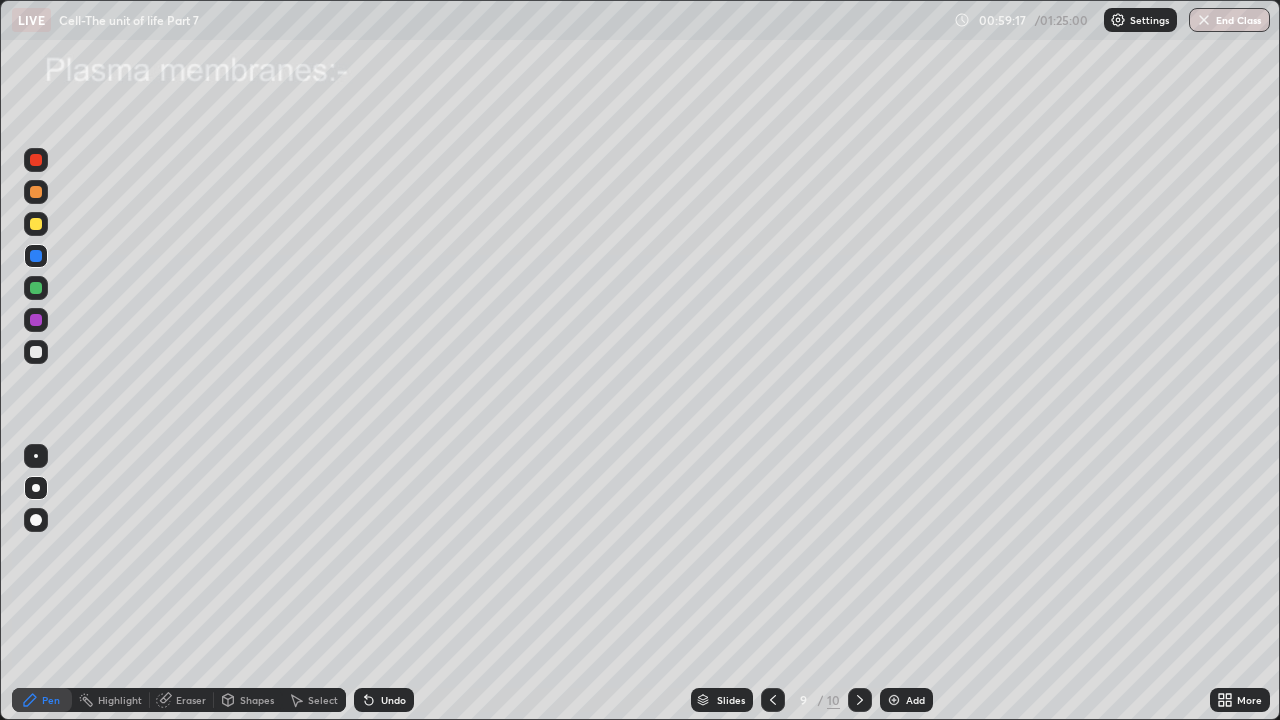 click on "Undo" at bounding box center [393, 700] 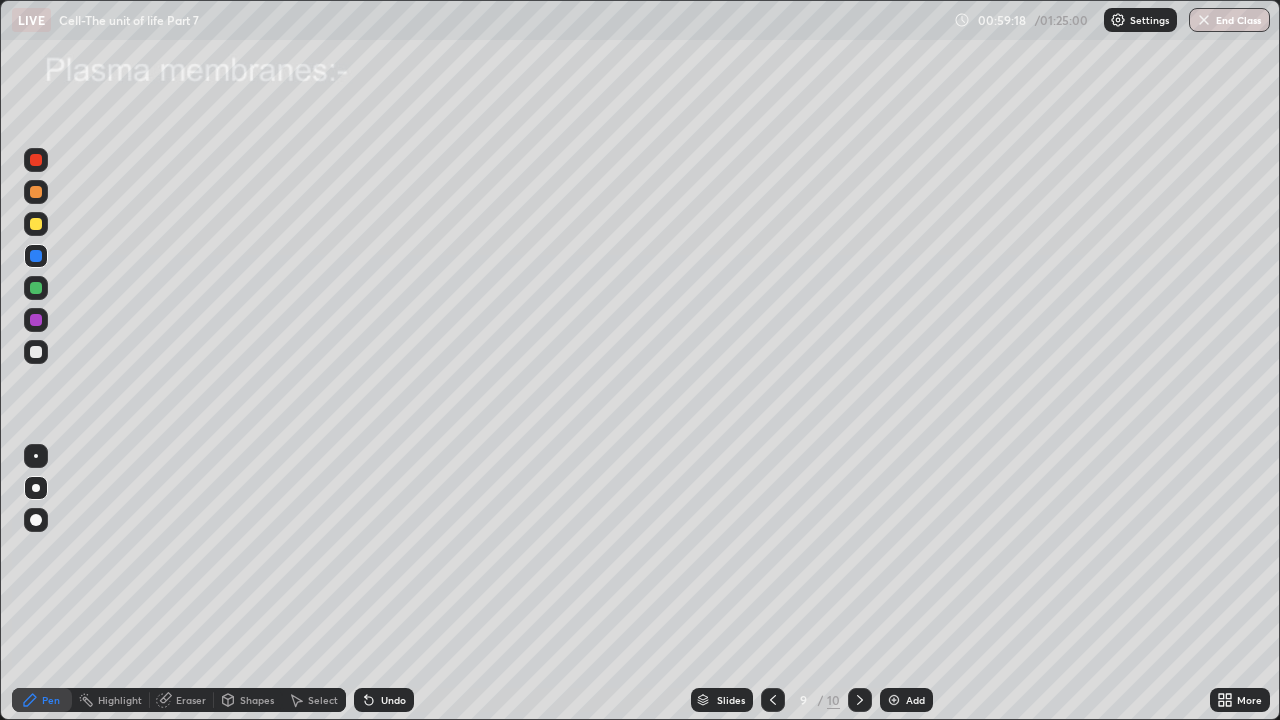 click on "Undo" at bounding box center (393, 700) 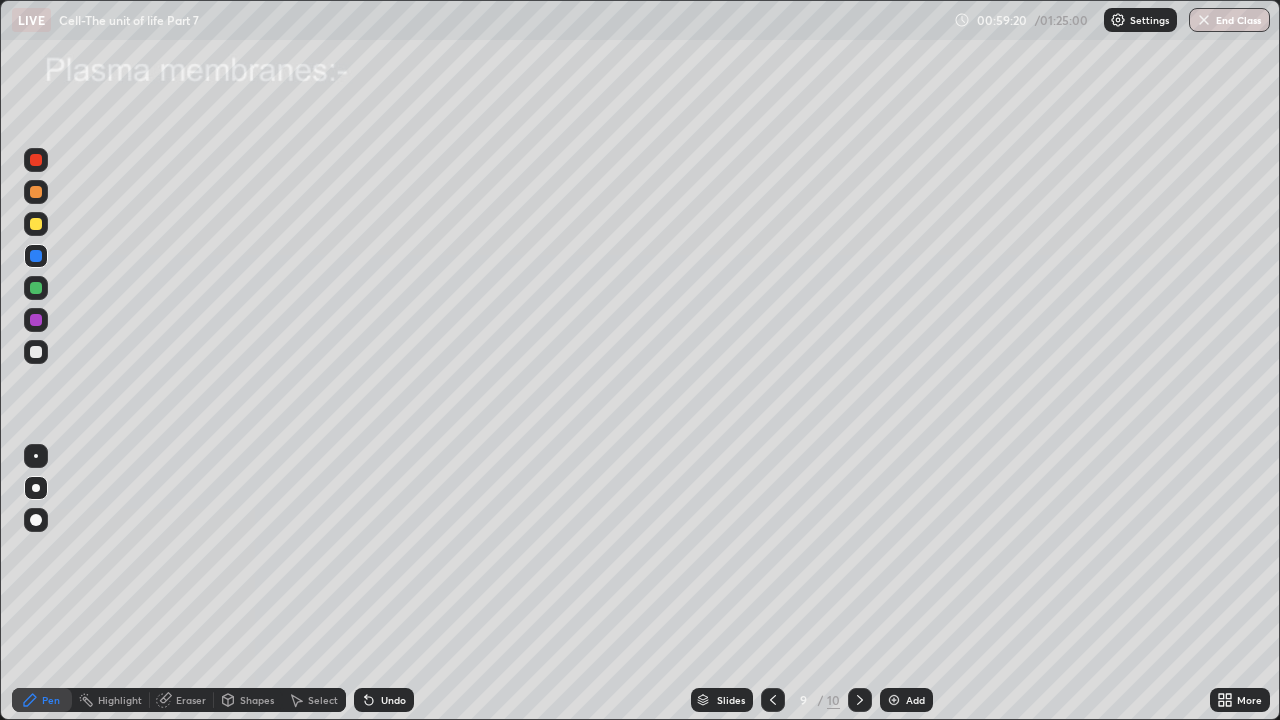 click on "Eraser" at bounding box center (191, 700) 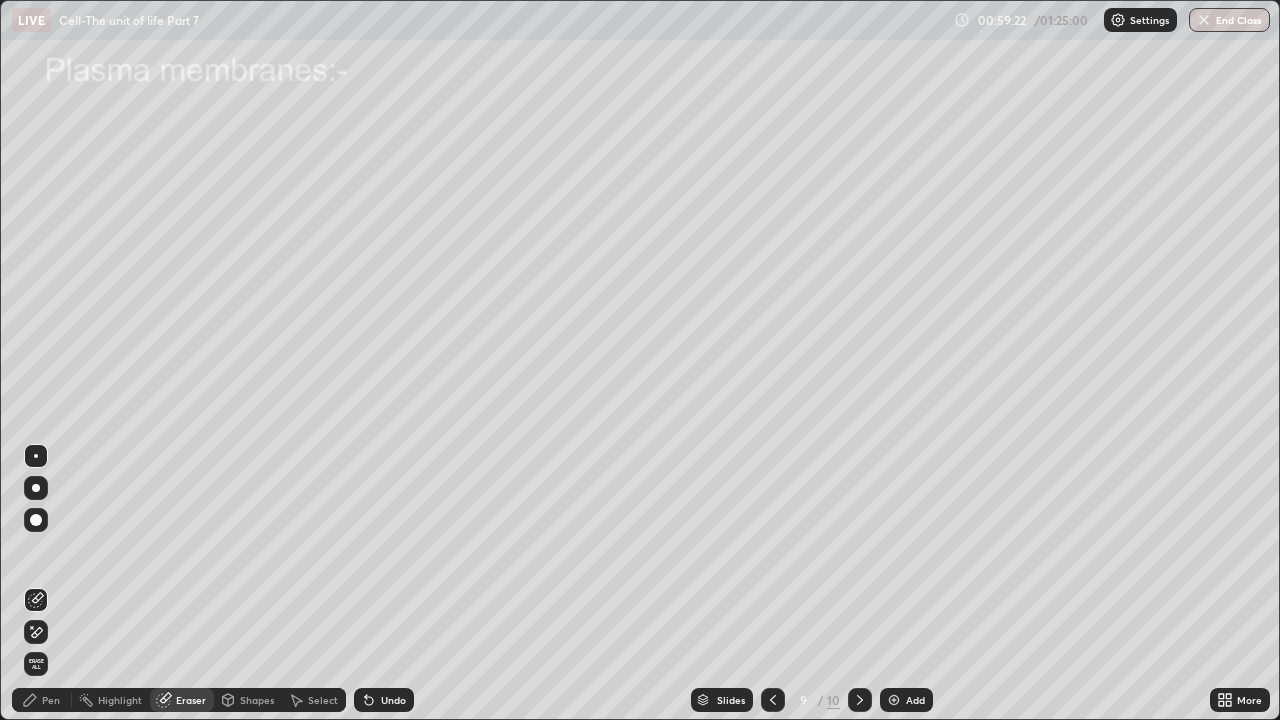 click on "Pen" at bounding box center (51, 700) 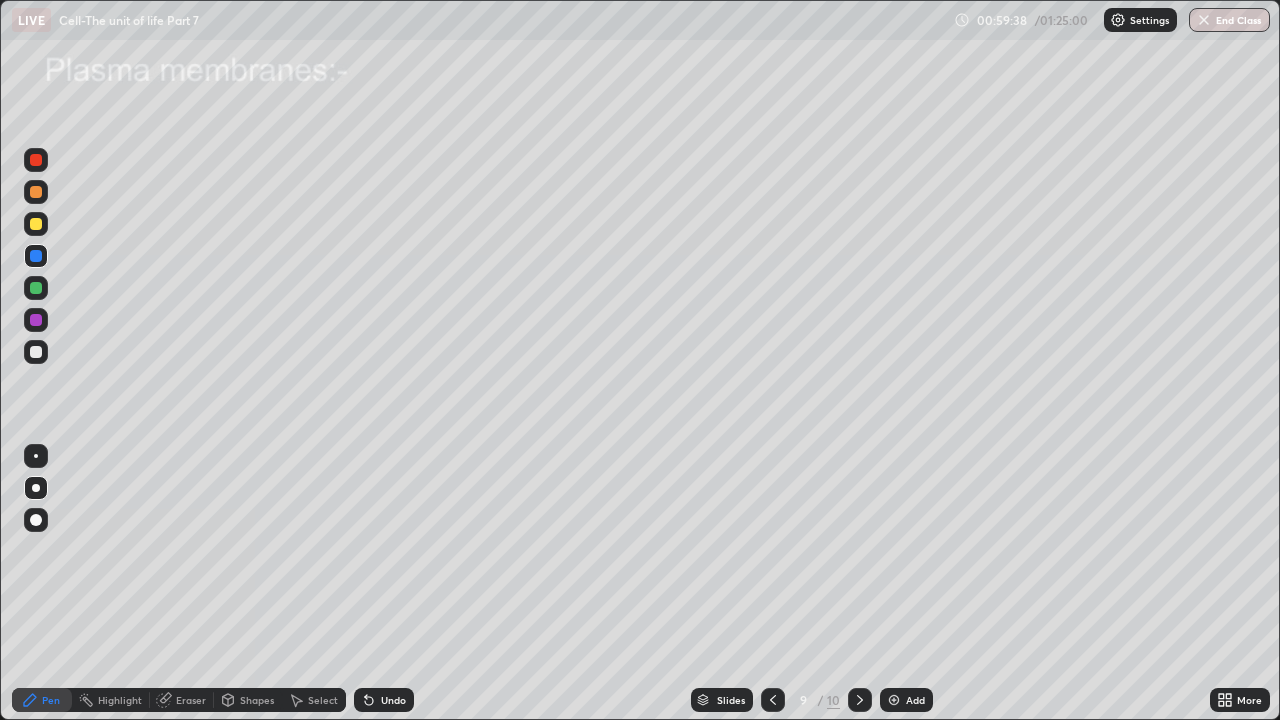 click on "Shapes" at bounding box center (257, 700) 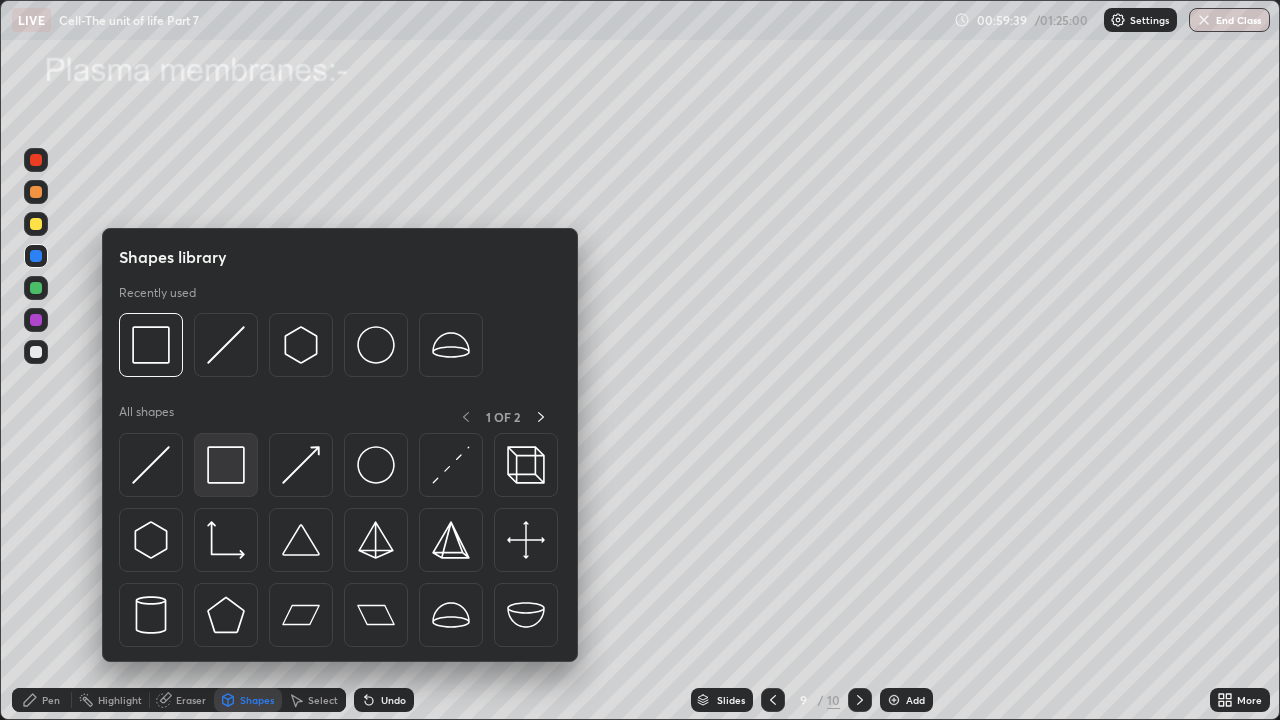click at bounding box center [226, 465] 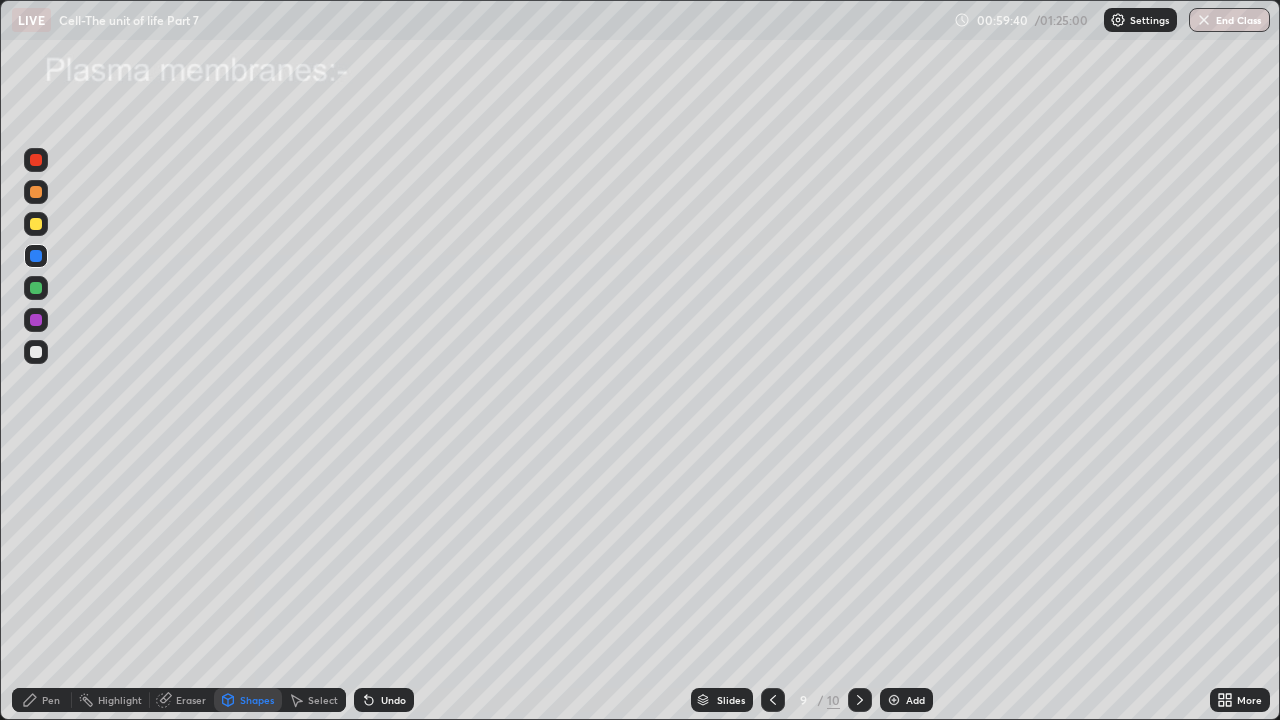 click at bounding box center [36, 320] 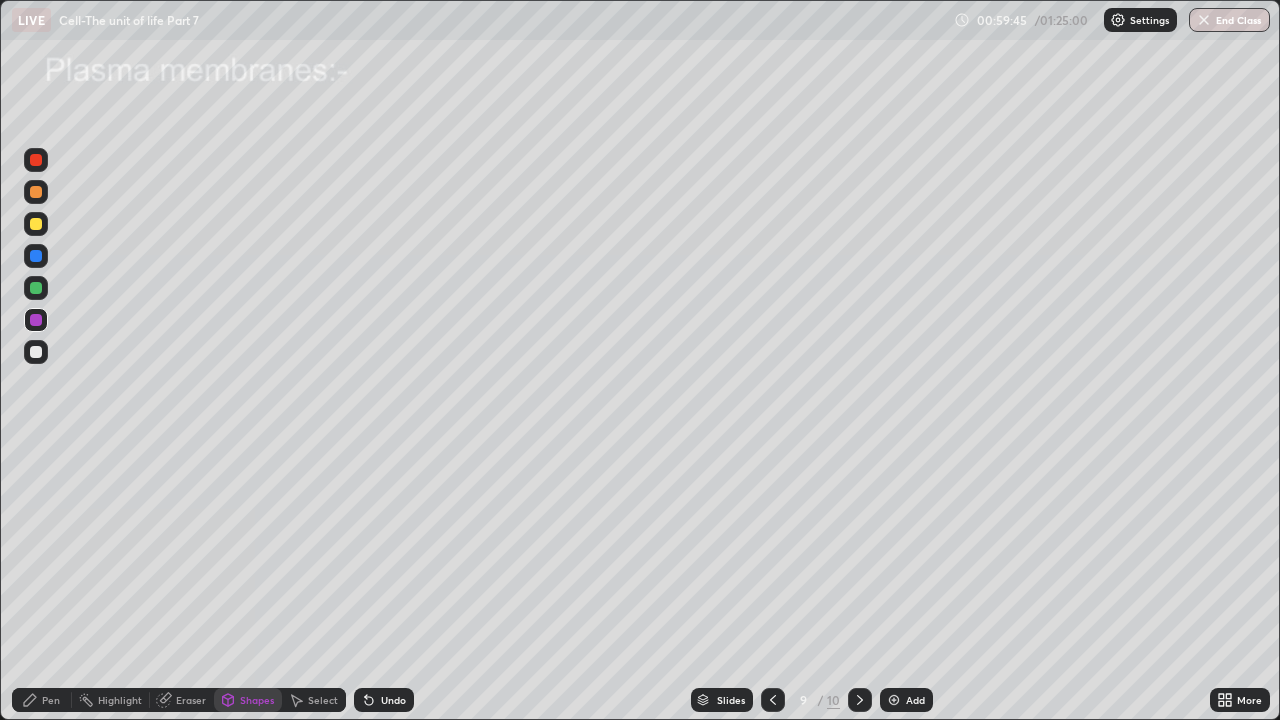 click at bounding box center [36, 352] 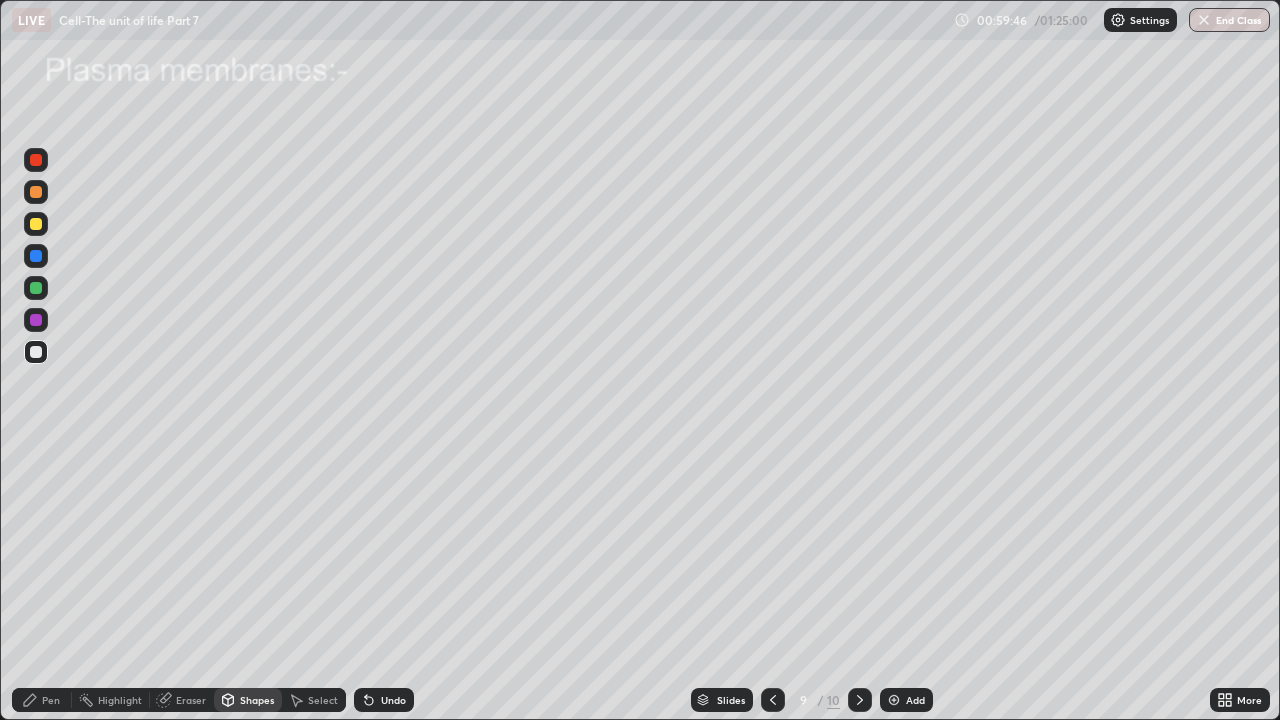 click on "Pen" at bounding box center (51, 700) 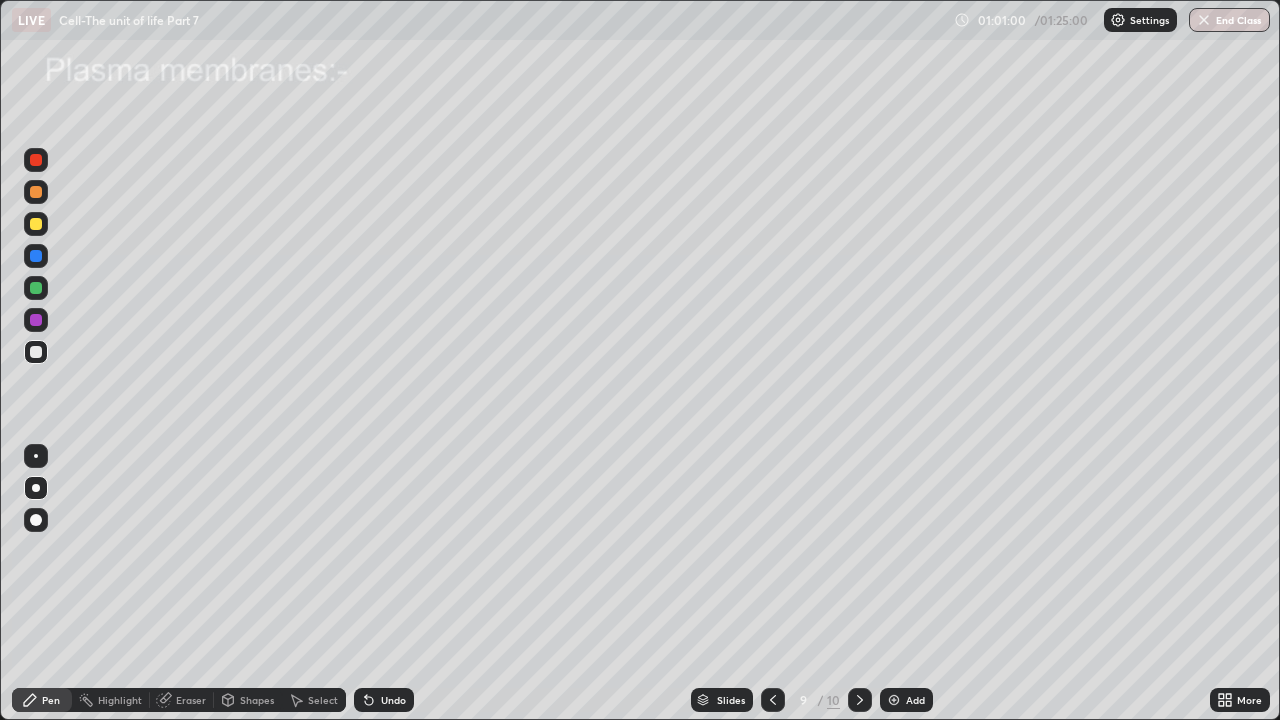 click at bounding box center [36, 320] 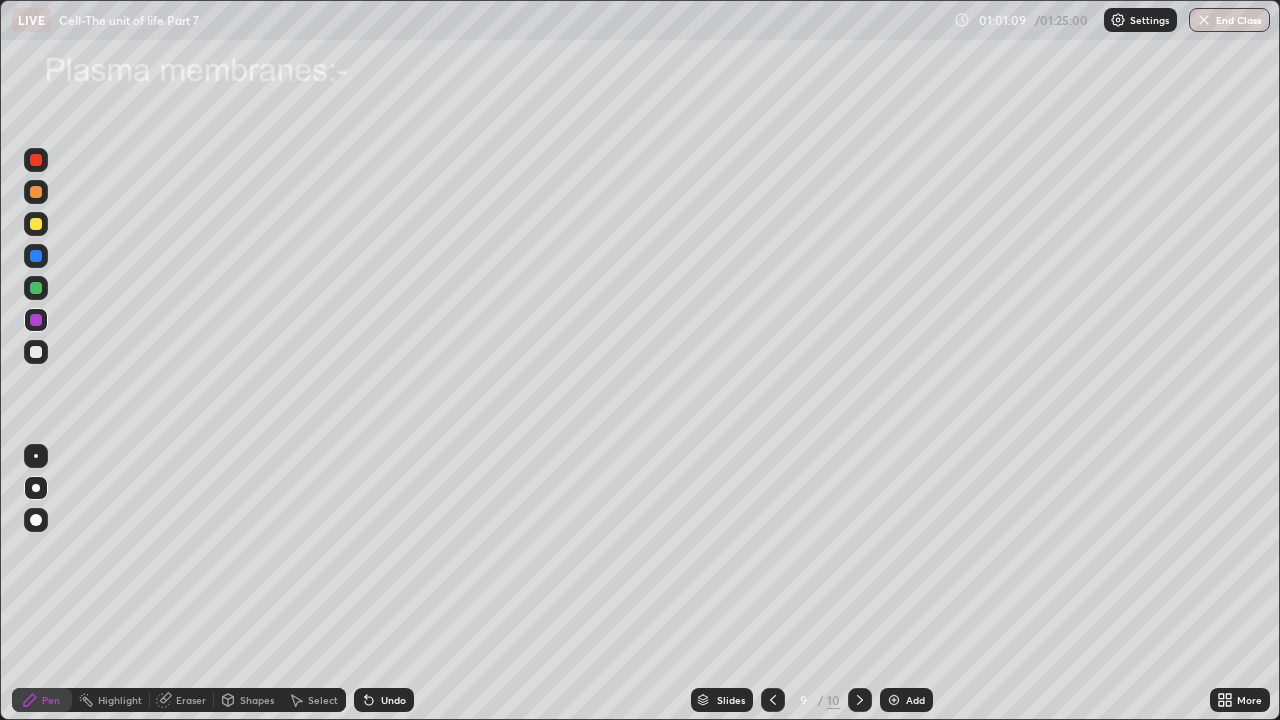 click on "Shapes" at bounding box center [257, 700] 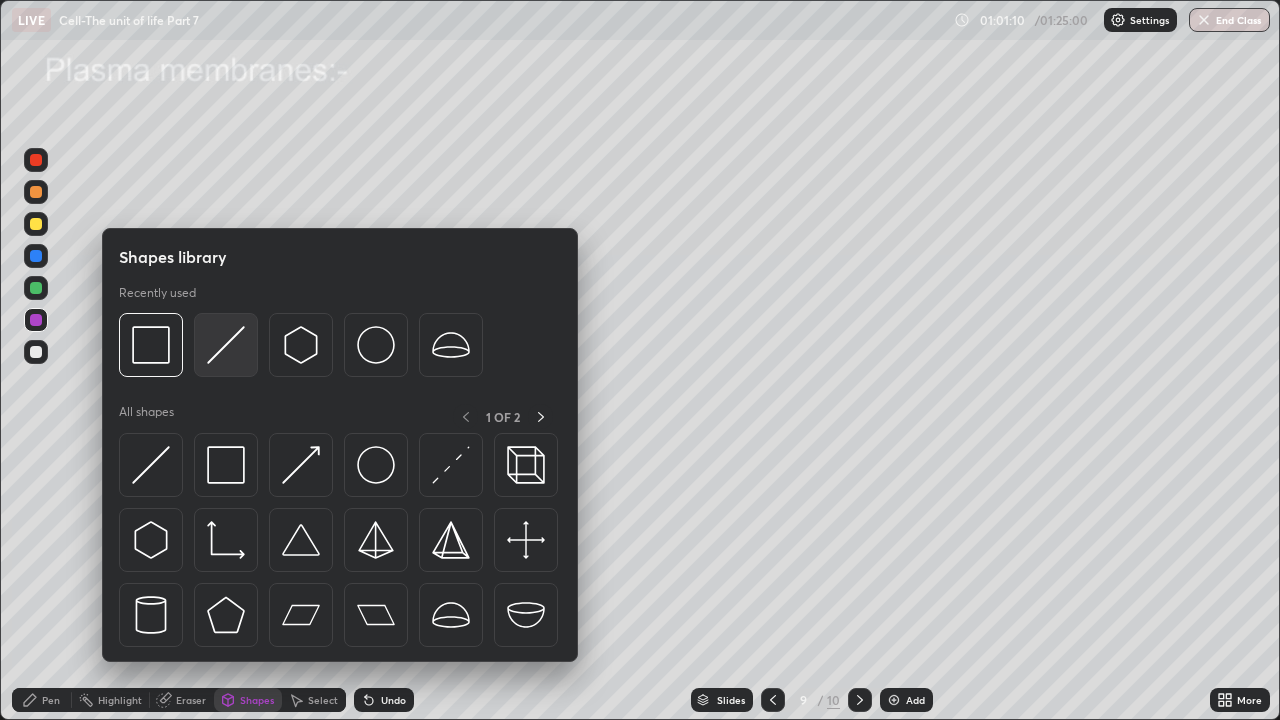 click at bounding box center (226, 345) 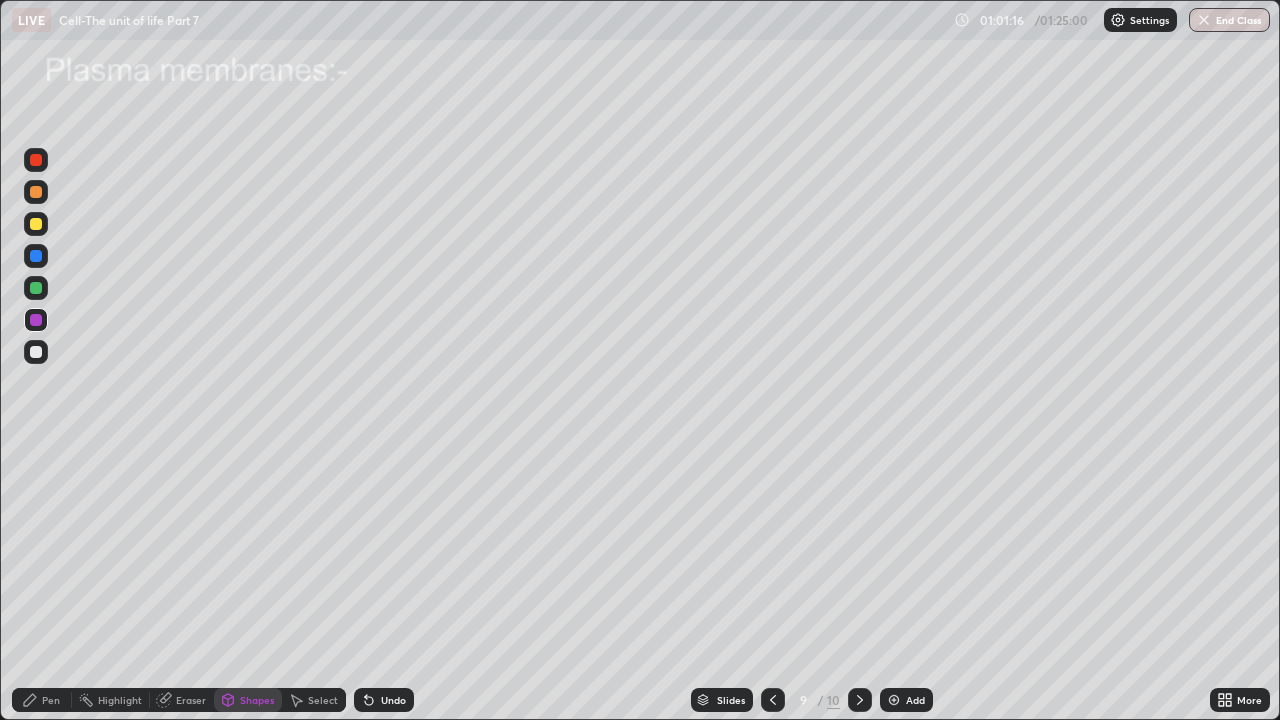 click at bounding box center [36, 192] 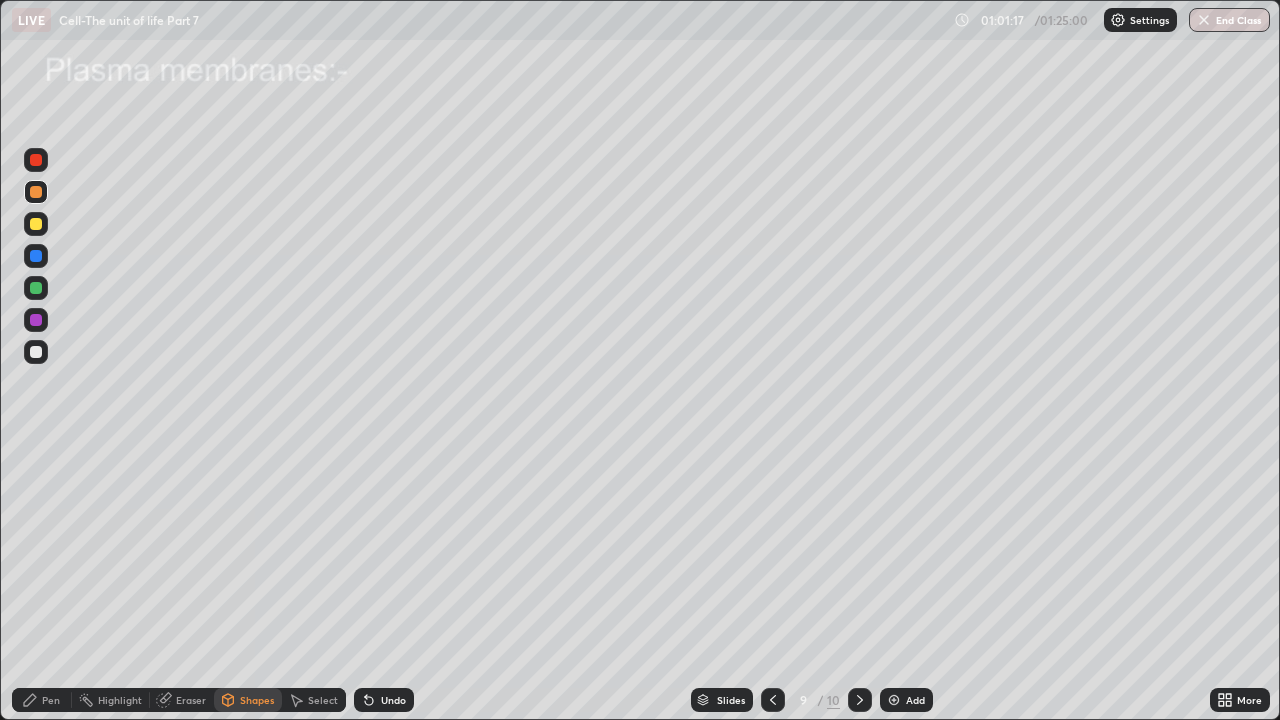 click on "Pen" at bounding box center [42, 700] 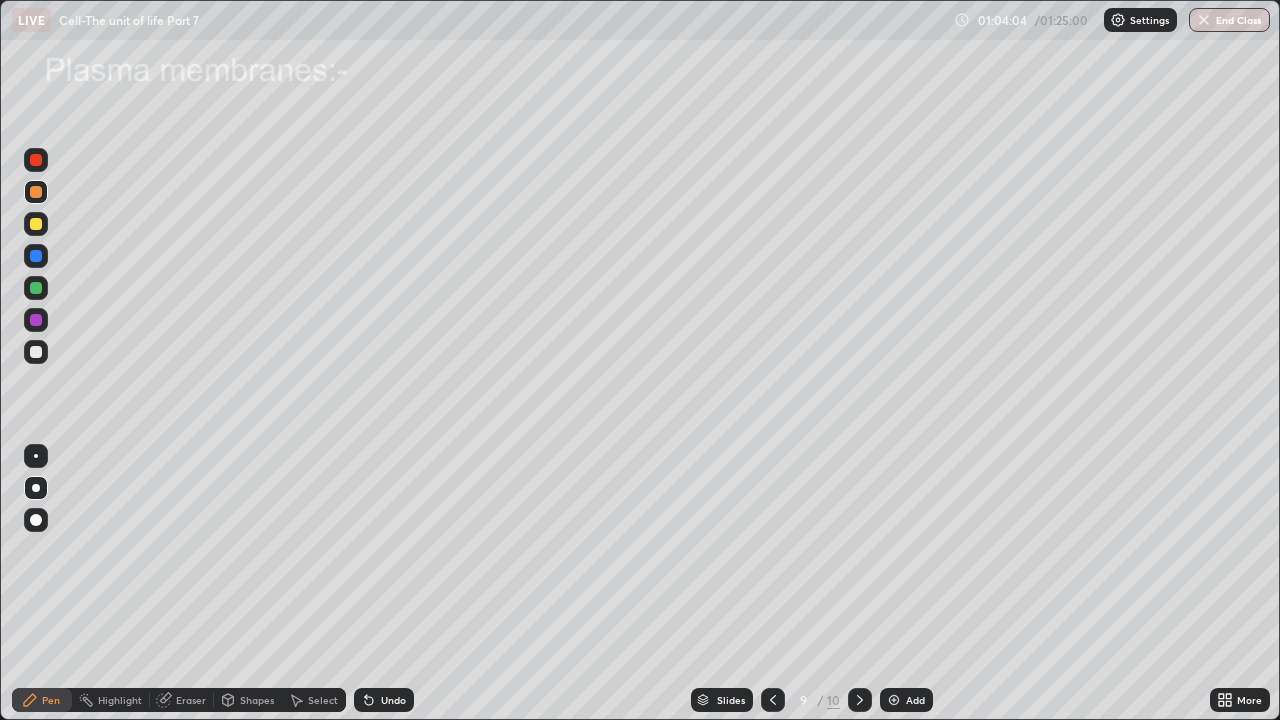 click at bounding box center (36, 320) 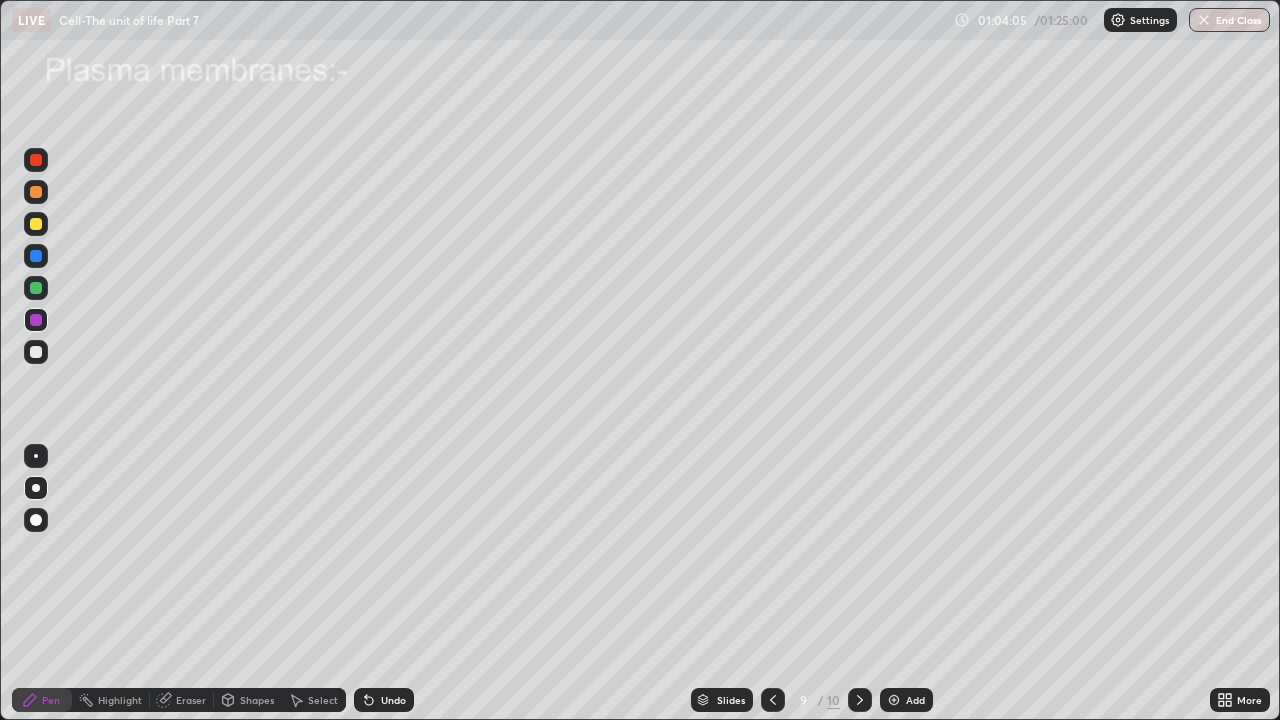 click at bounding box center [36, 488] 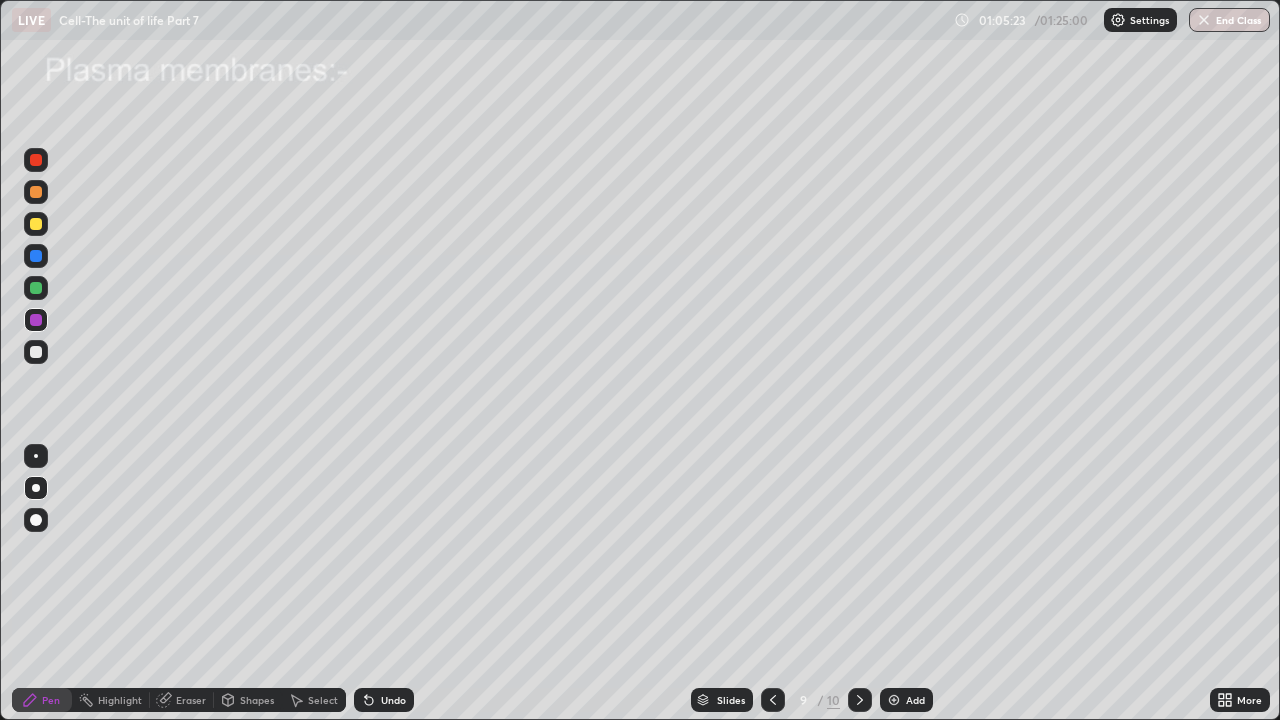 click at bounding box center [36, 352] 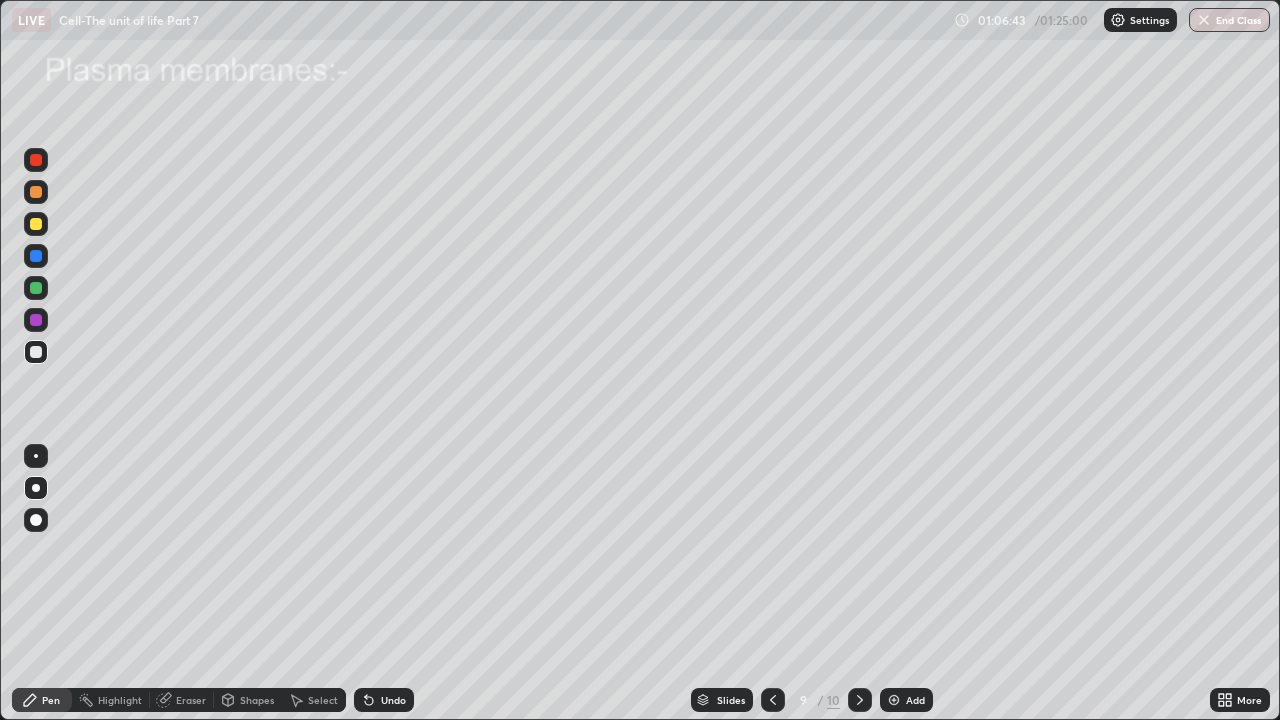 click at bounding box center [36, 352] 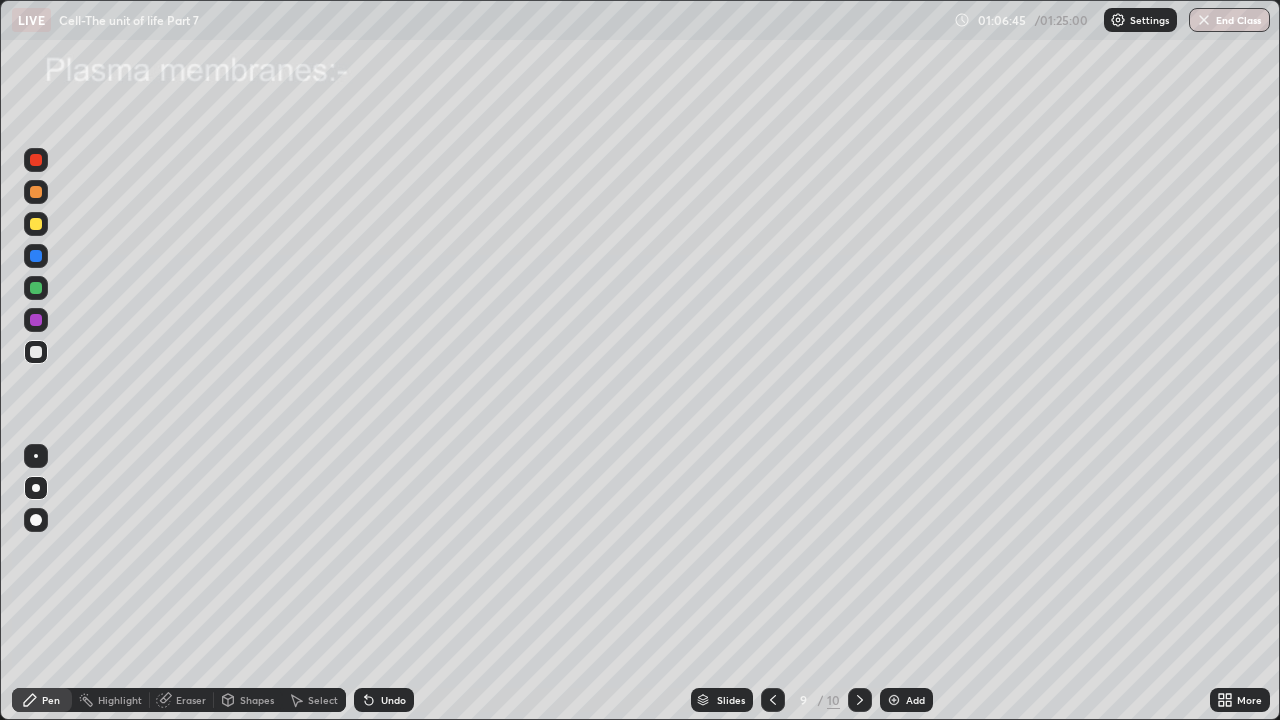 click at bounding box center (36, 224) 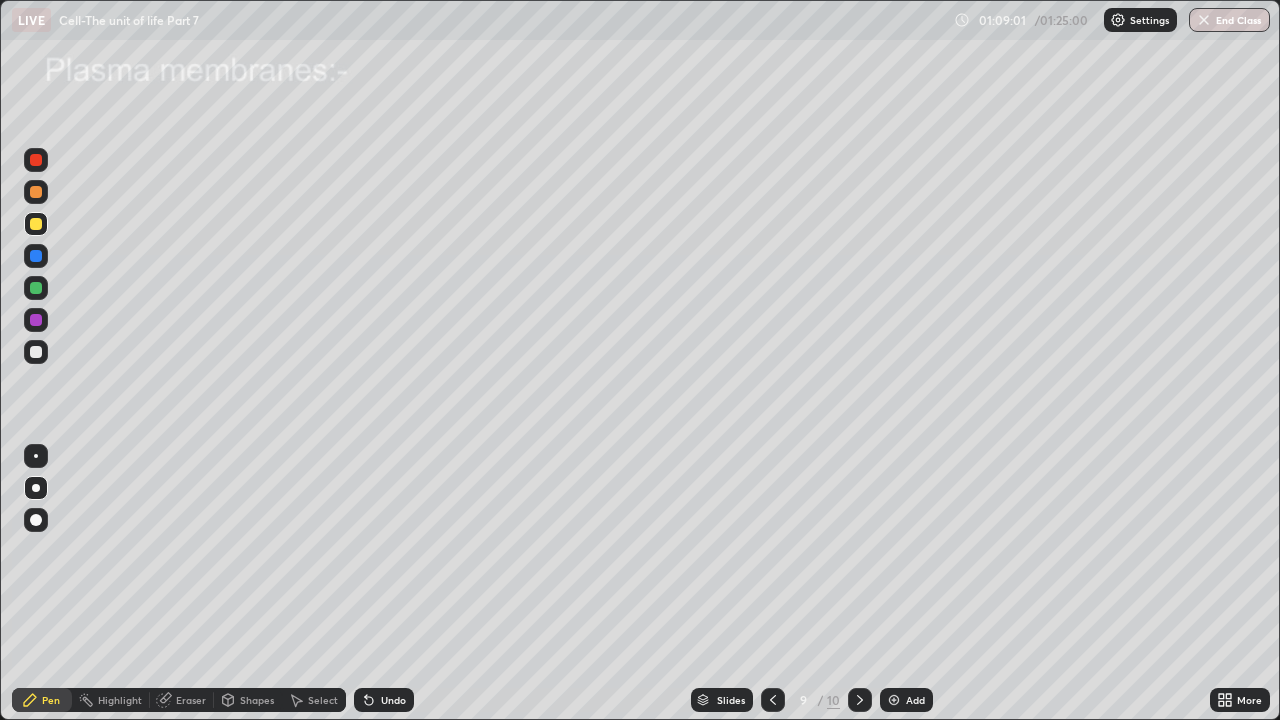 click at bounding box center [894, 700] 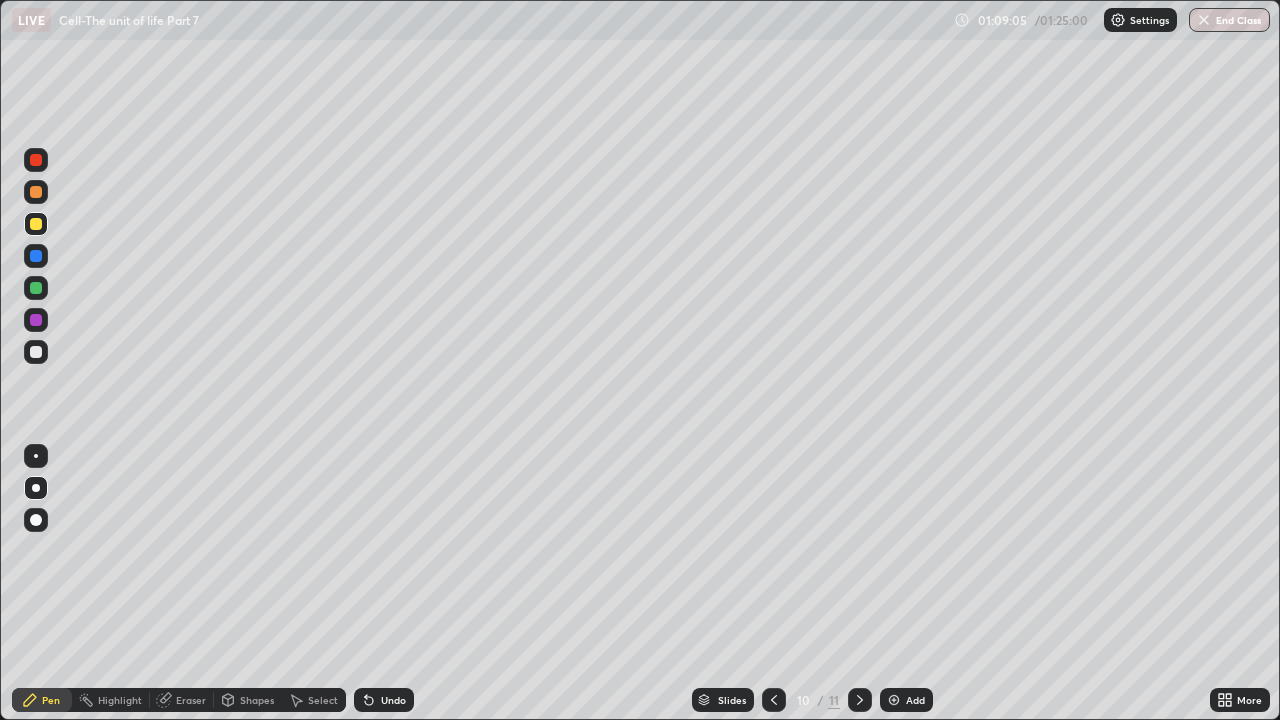 click at bounding box center (36, 160) 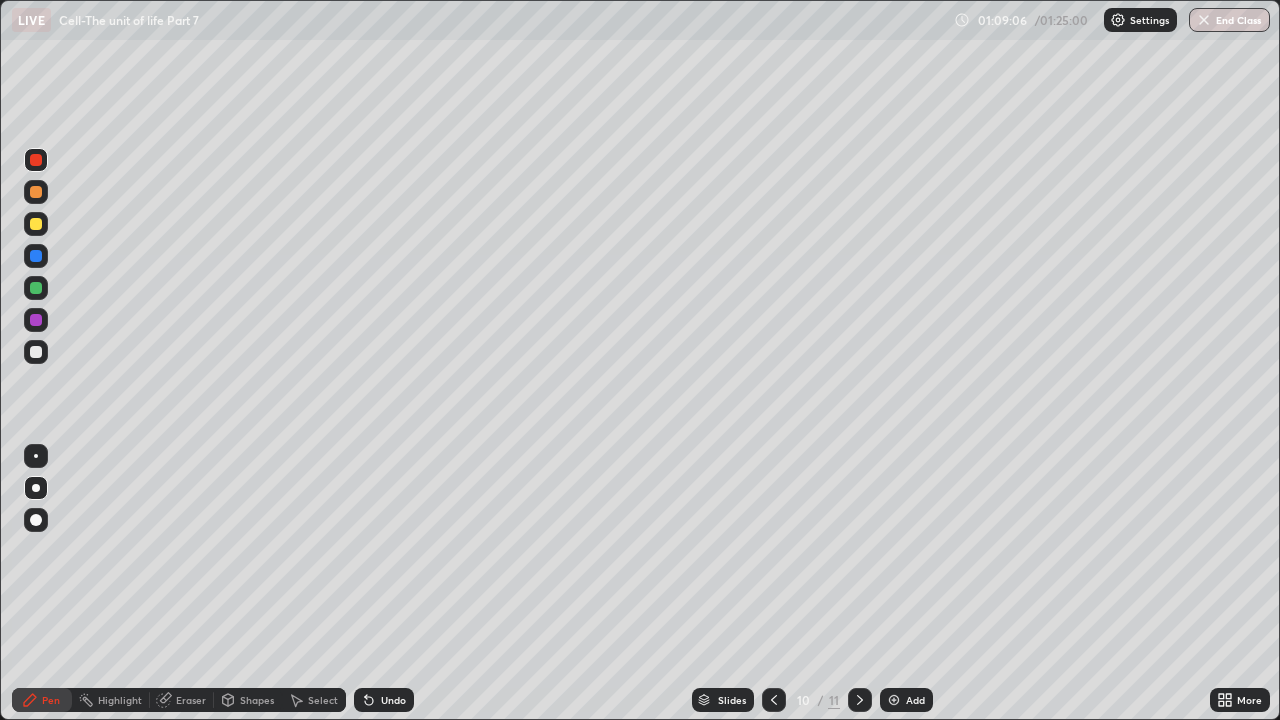 click at bounding box center [36, 320] 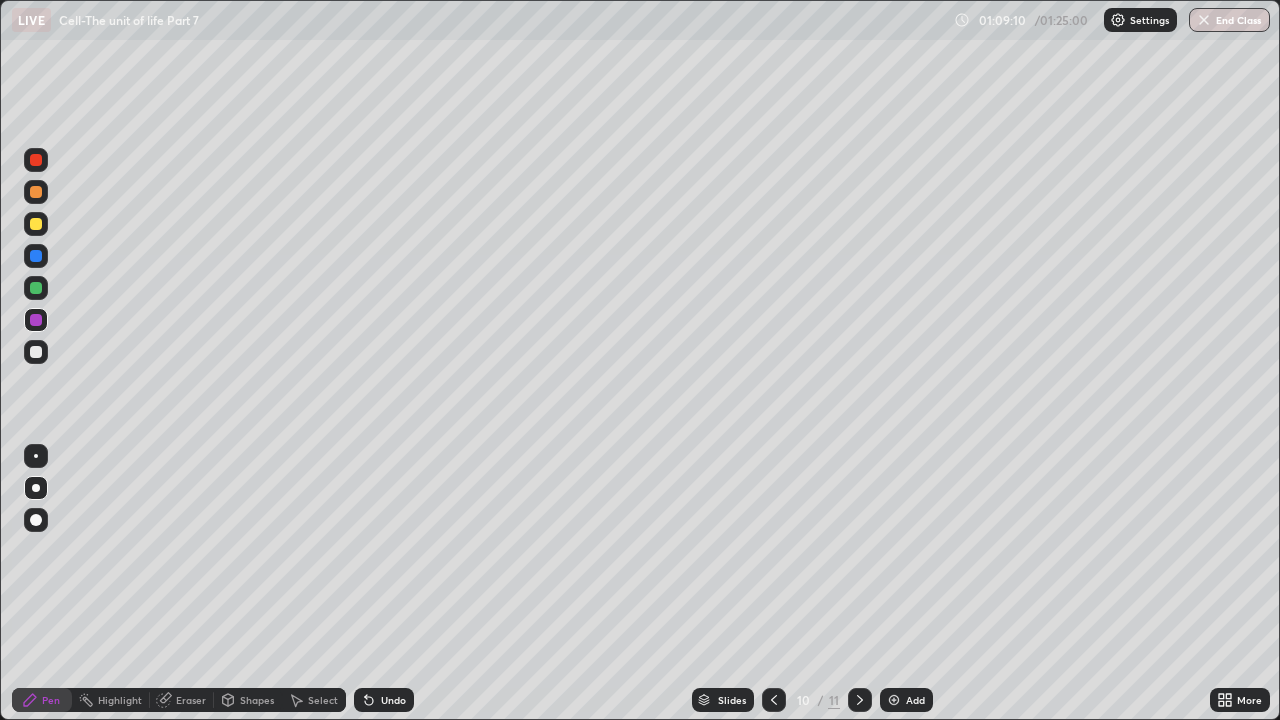 click on "Undo" at bounding box center [393, 700] 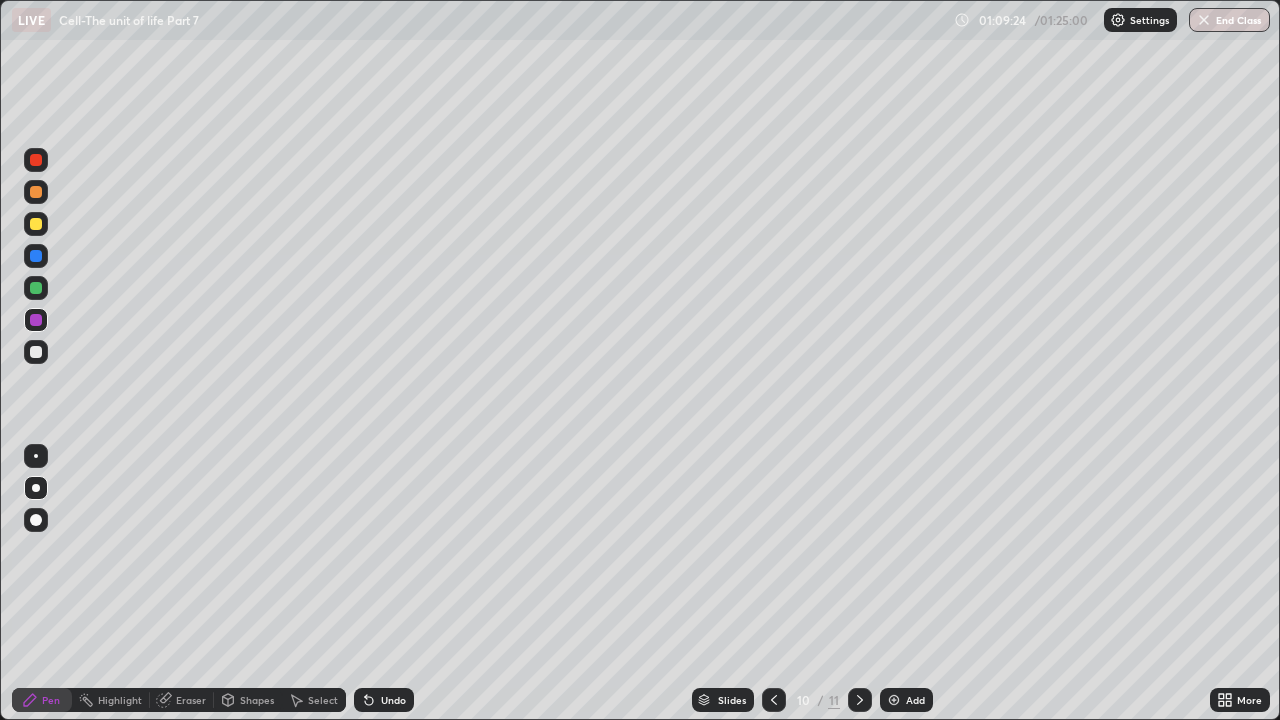 click at bounding box center [36, 352] 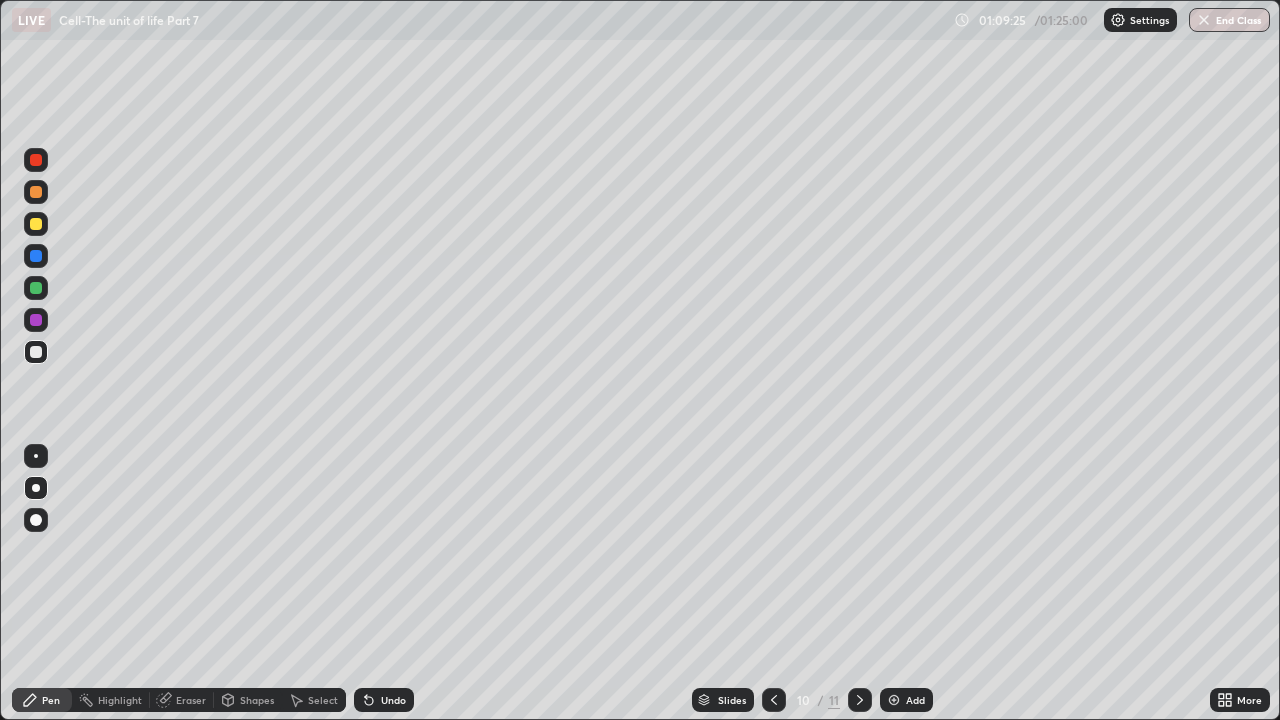 click on "Pen" at bounding box center (51, 700) 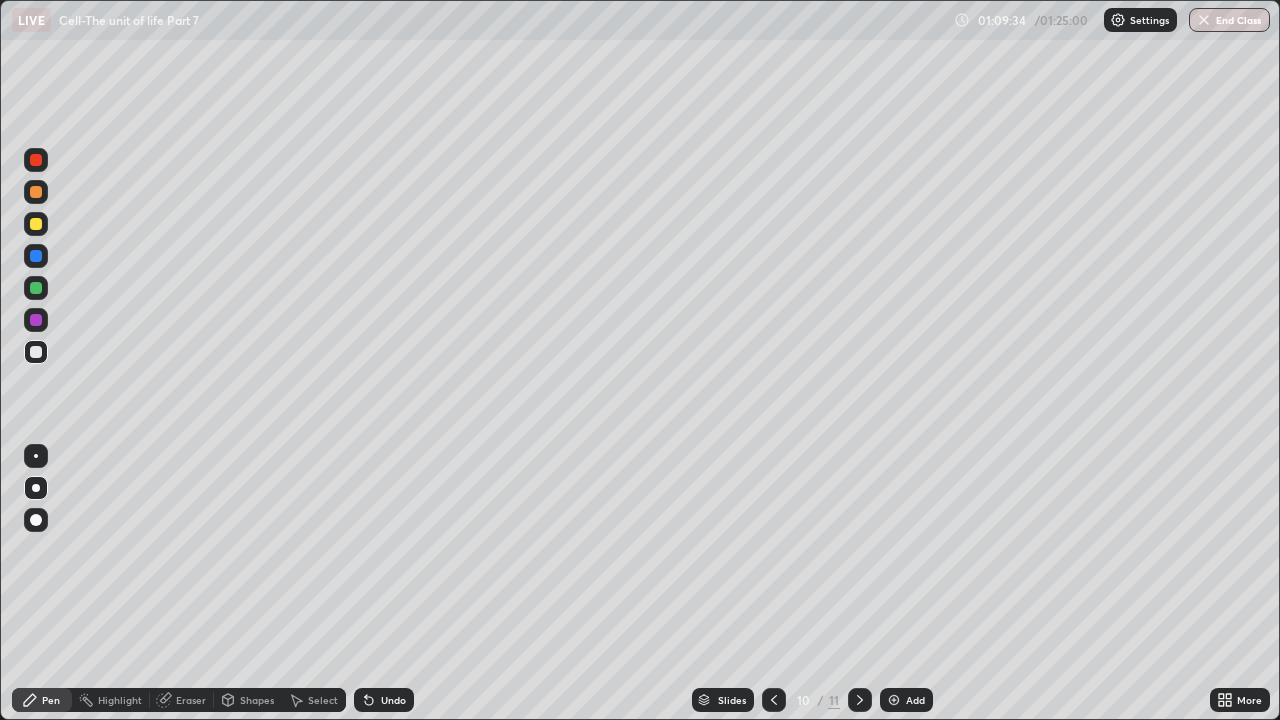 click at bounding box center (36, 320) 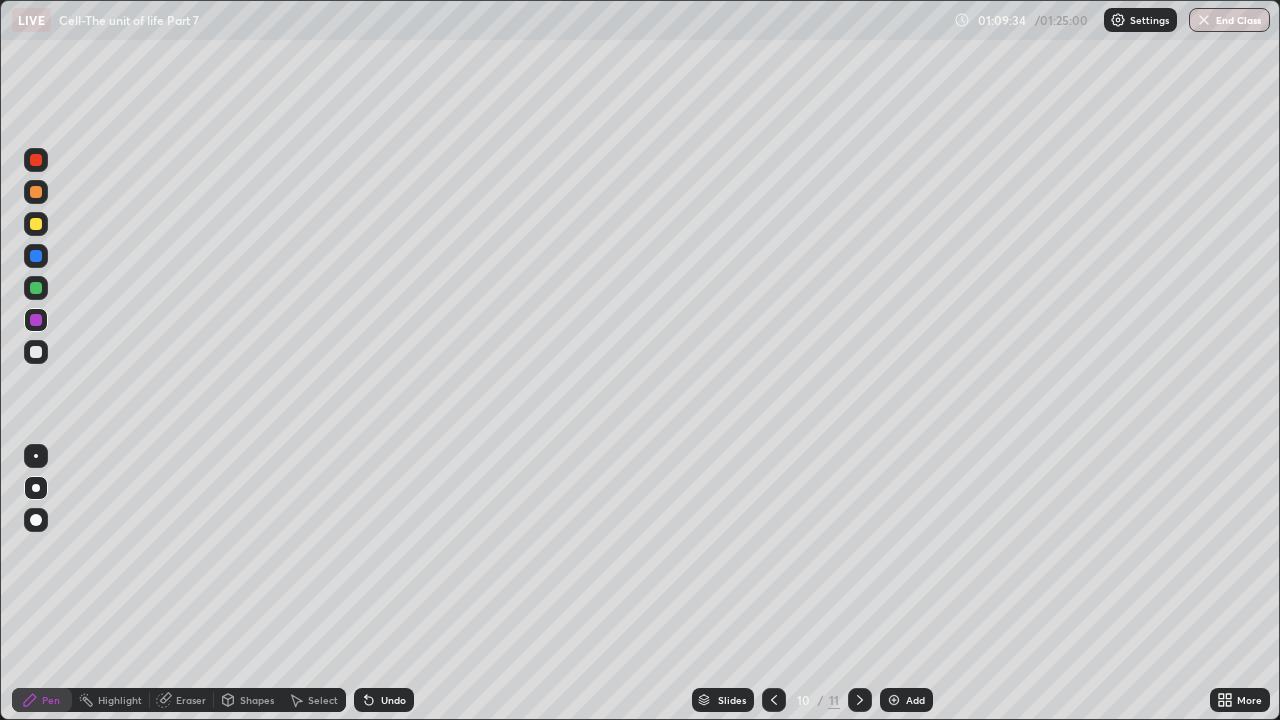 click on "Pen" at bounding box center [42, 700] 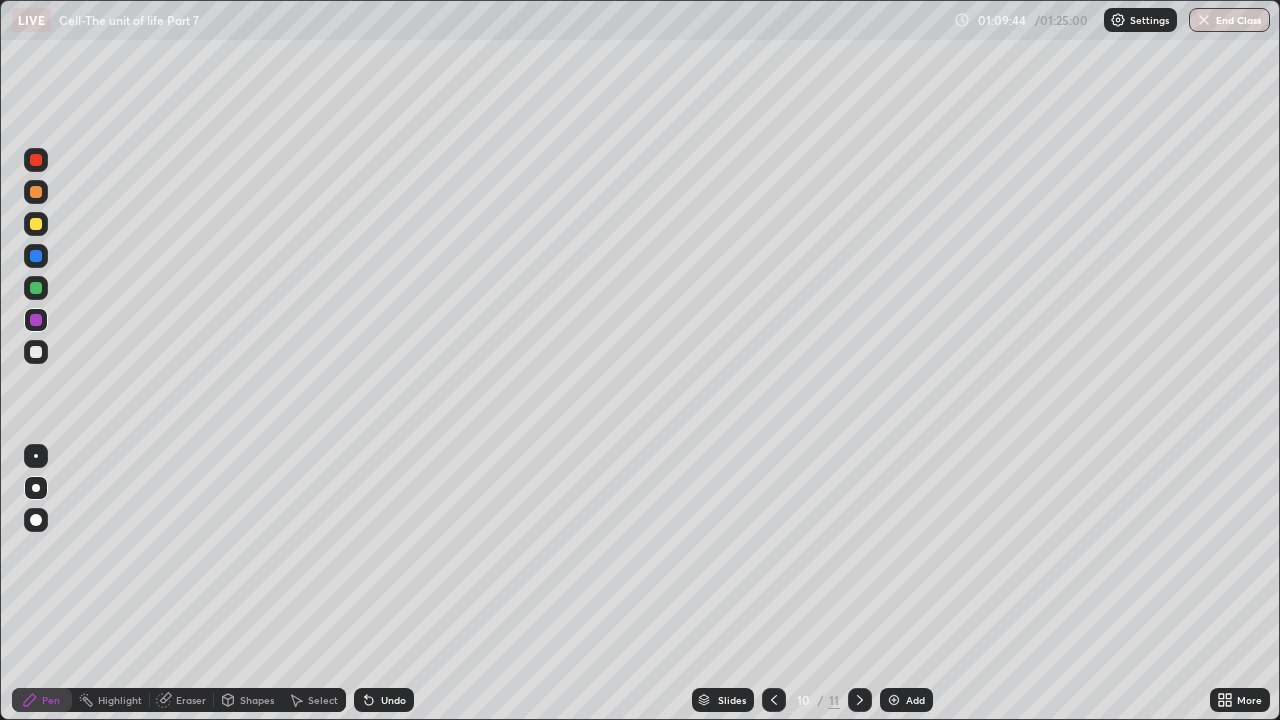 click at bounding box center (36, 352) 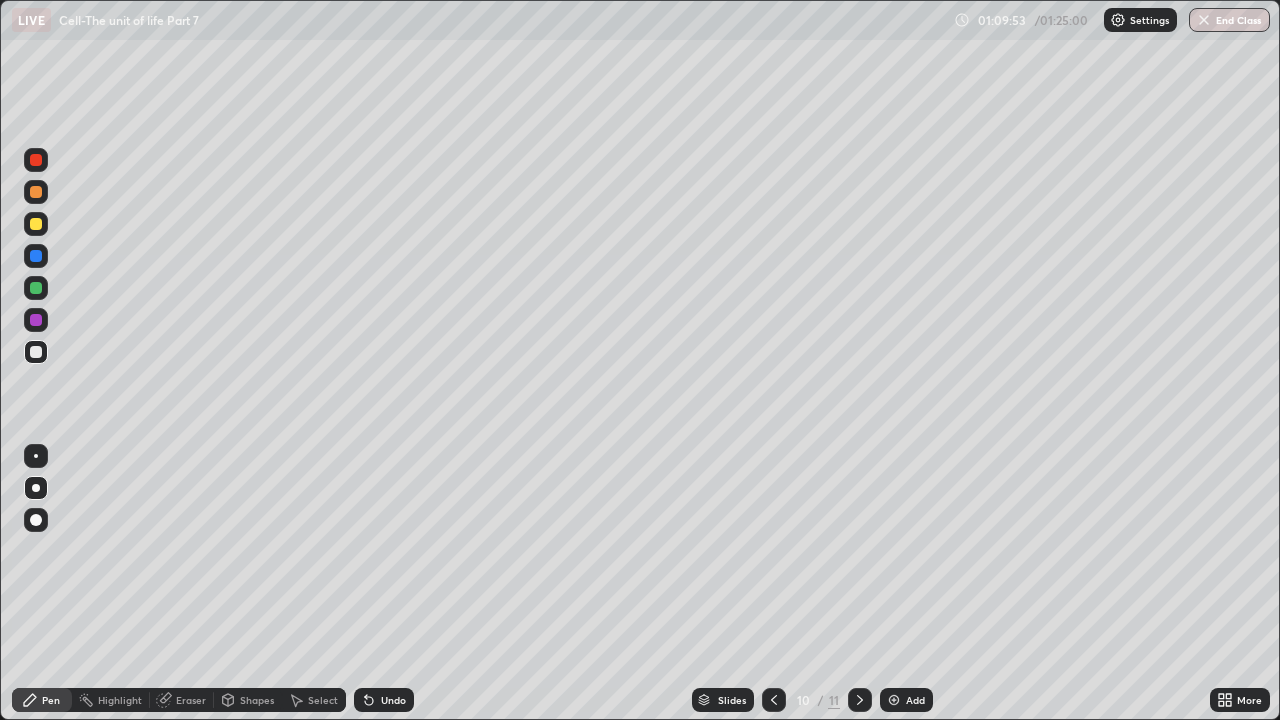 click on "Pen" at bounding box center [42, 700] 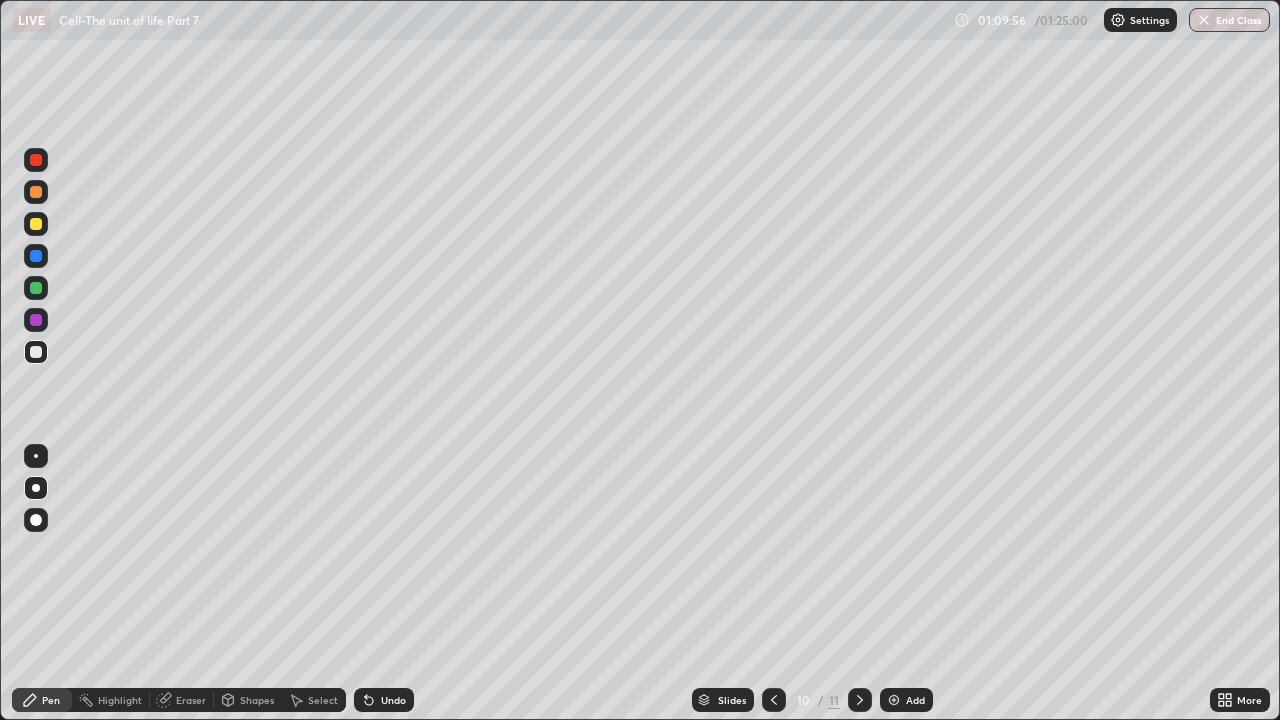 click at bounding box center [36, 320] 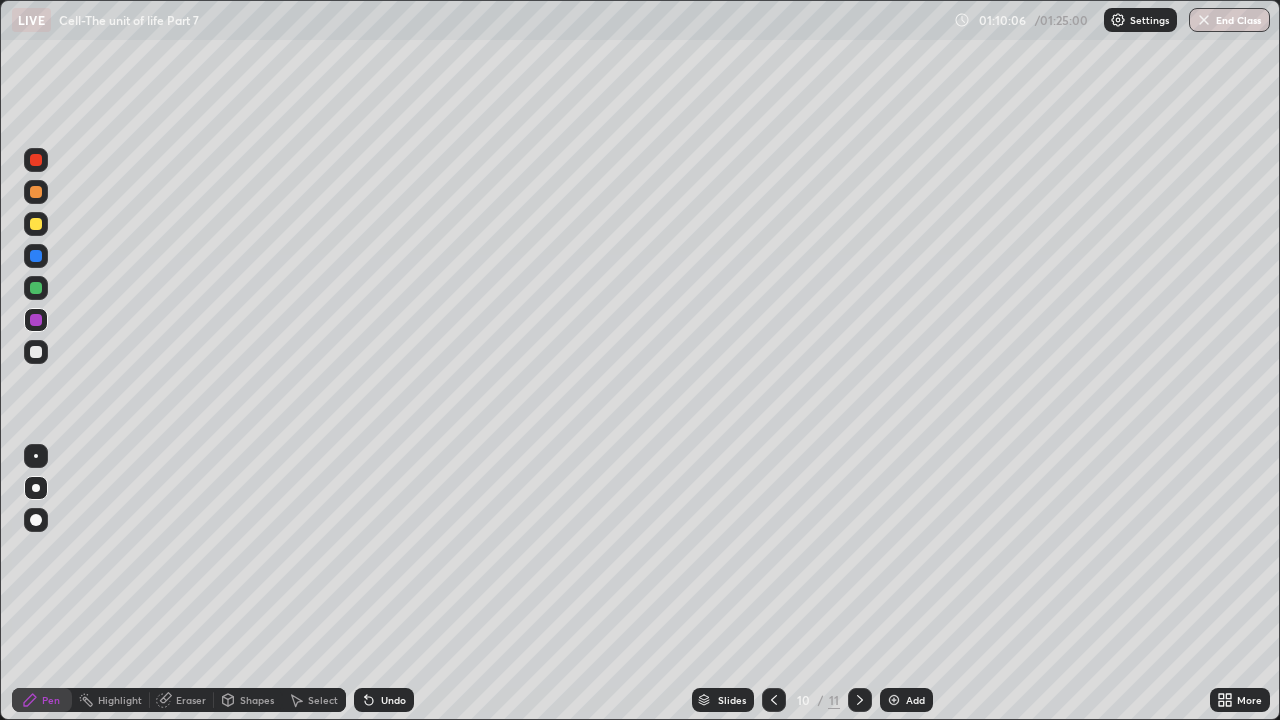 click at bounding box center [36, 352] 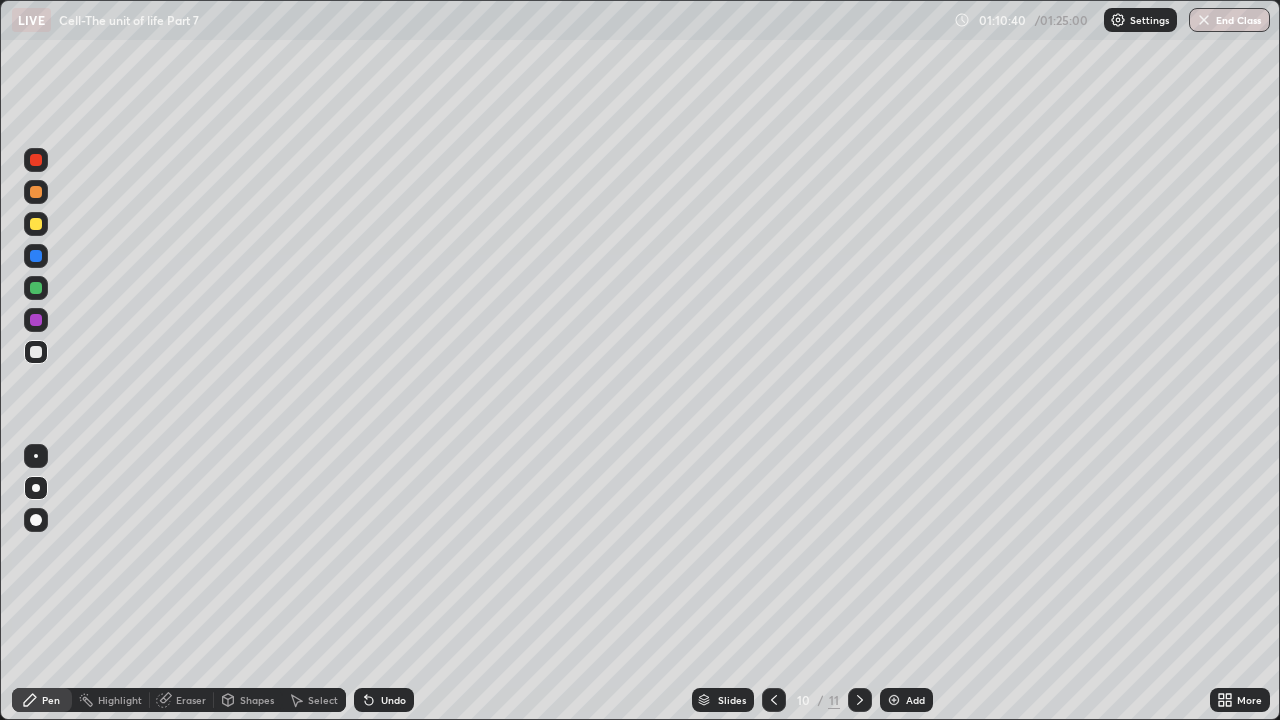 click at bounding box center (36, 224) 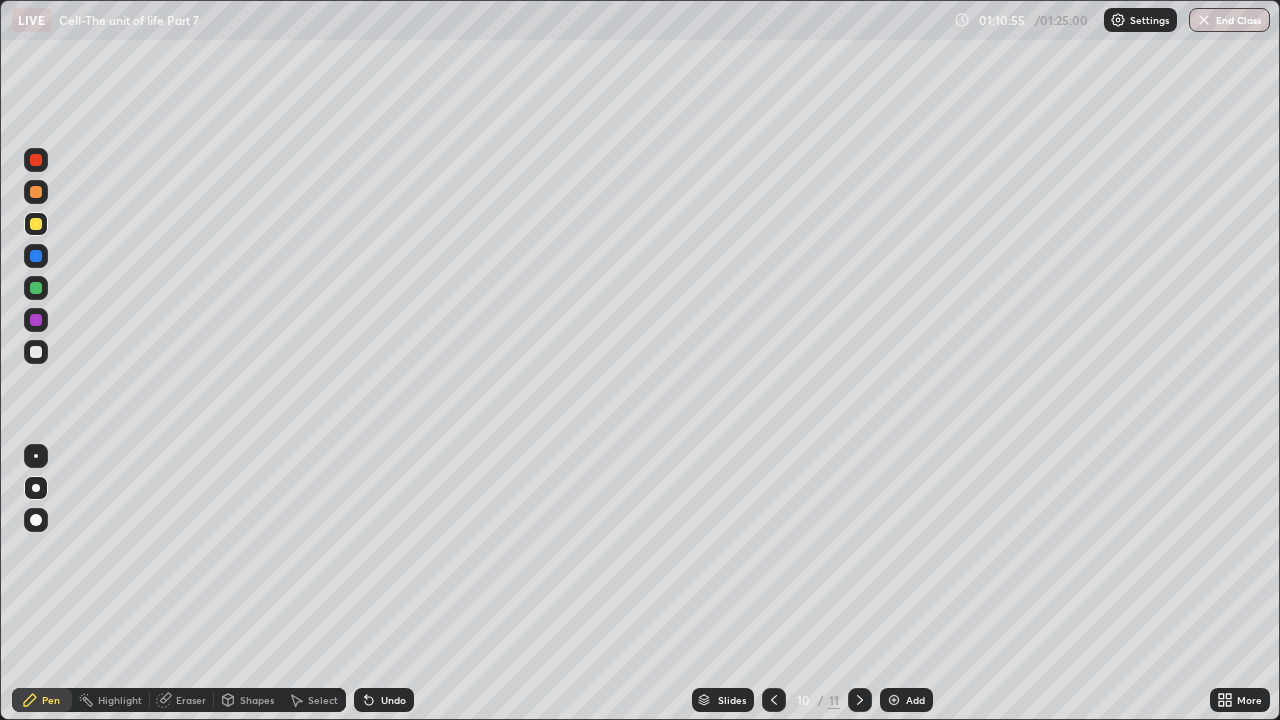 click at bounding box center [36, 352] 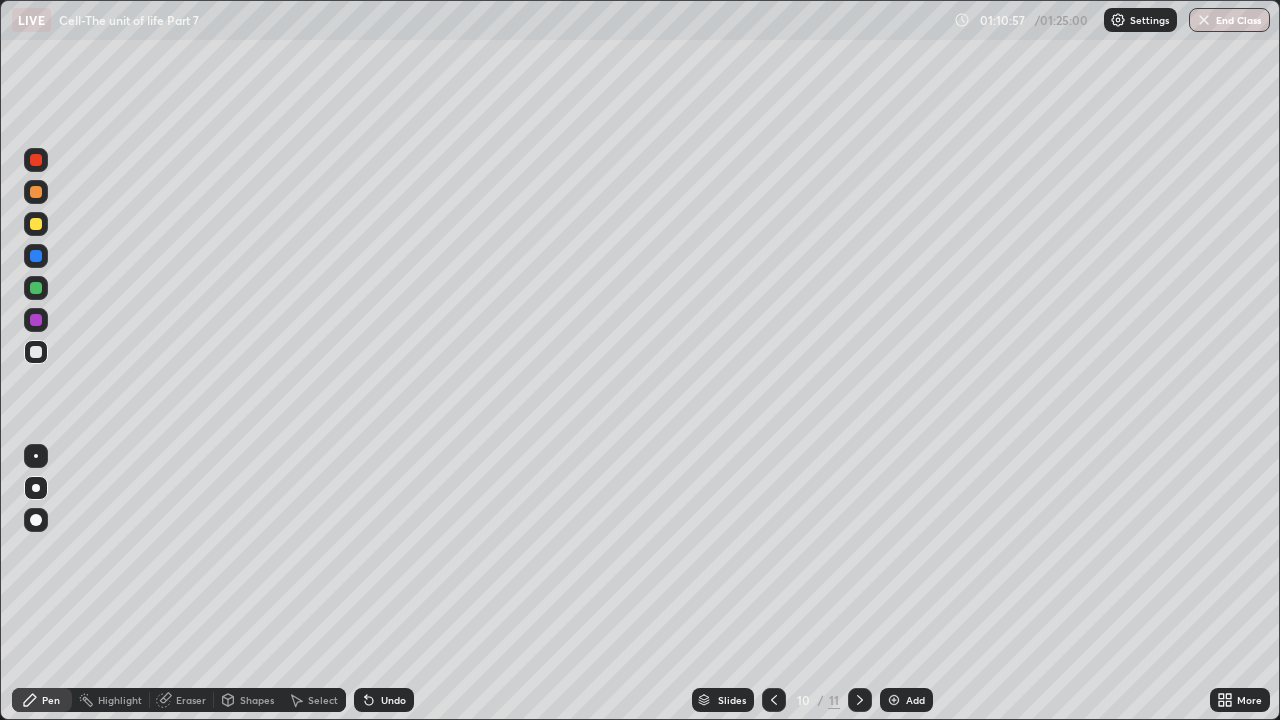 click at bounding box center [36, 288] 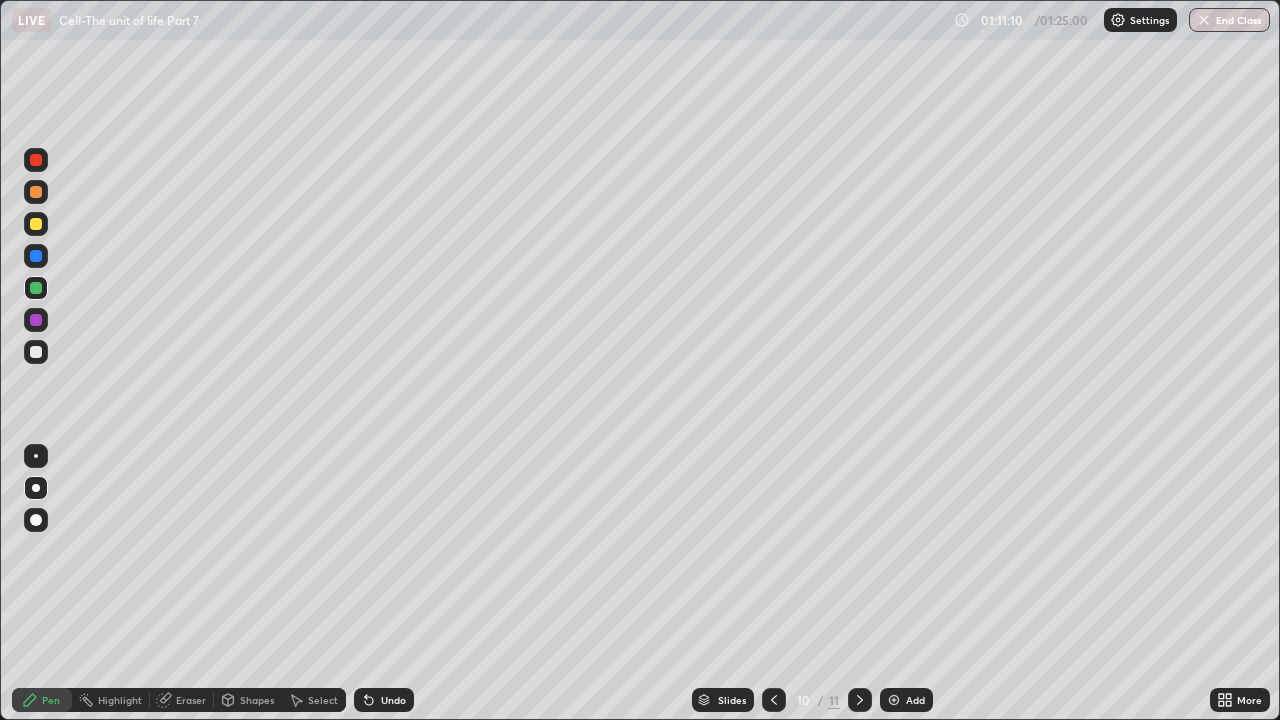 click at bounding box center (36, 352) 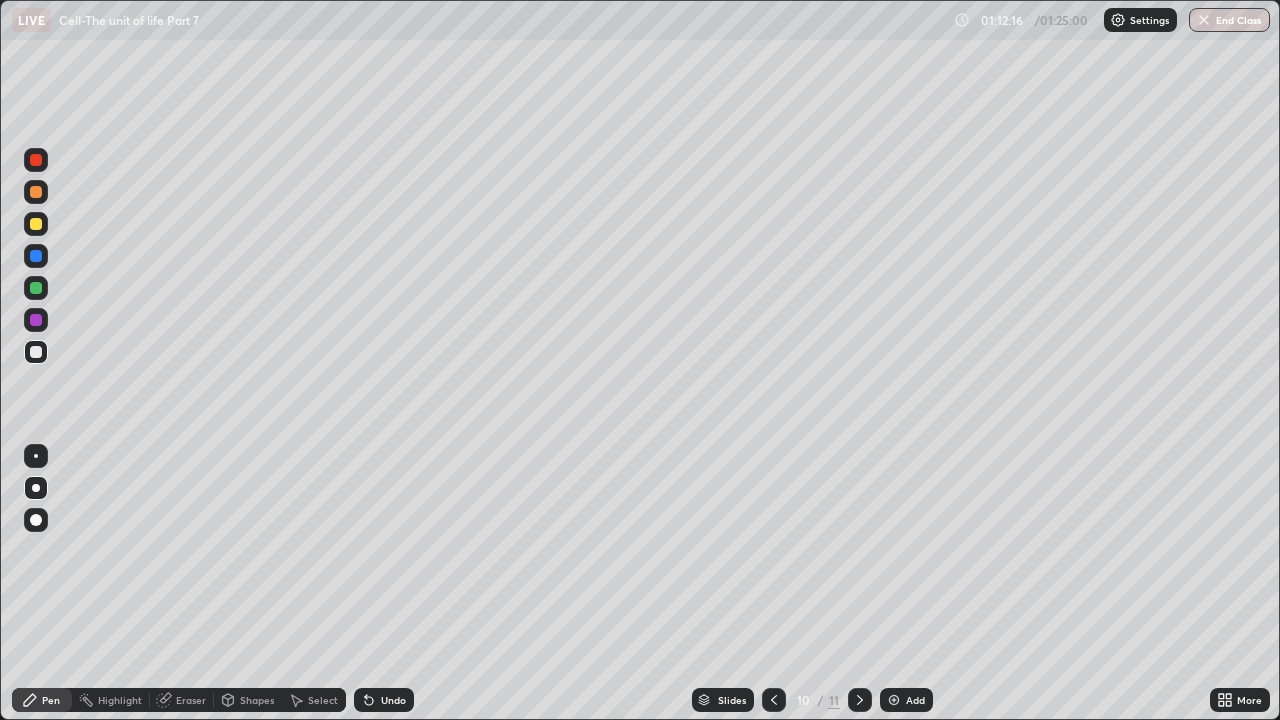 click on "Undo" at bounding box center [393, 700] 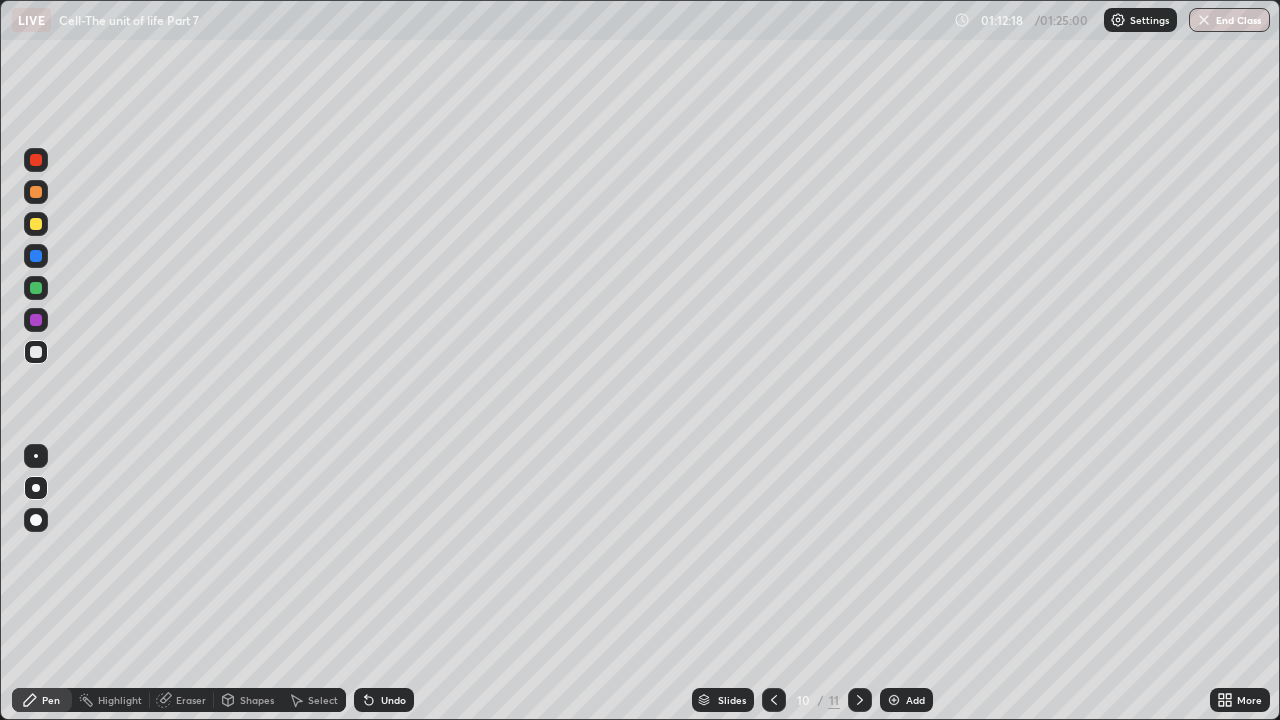 click on "Undo" at bounding box center [393, 700] 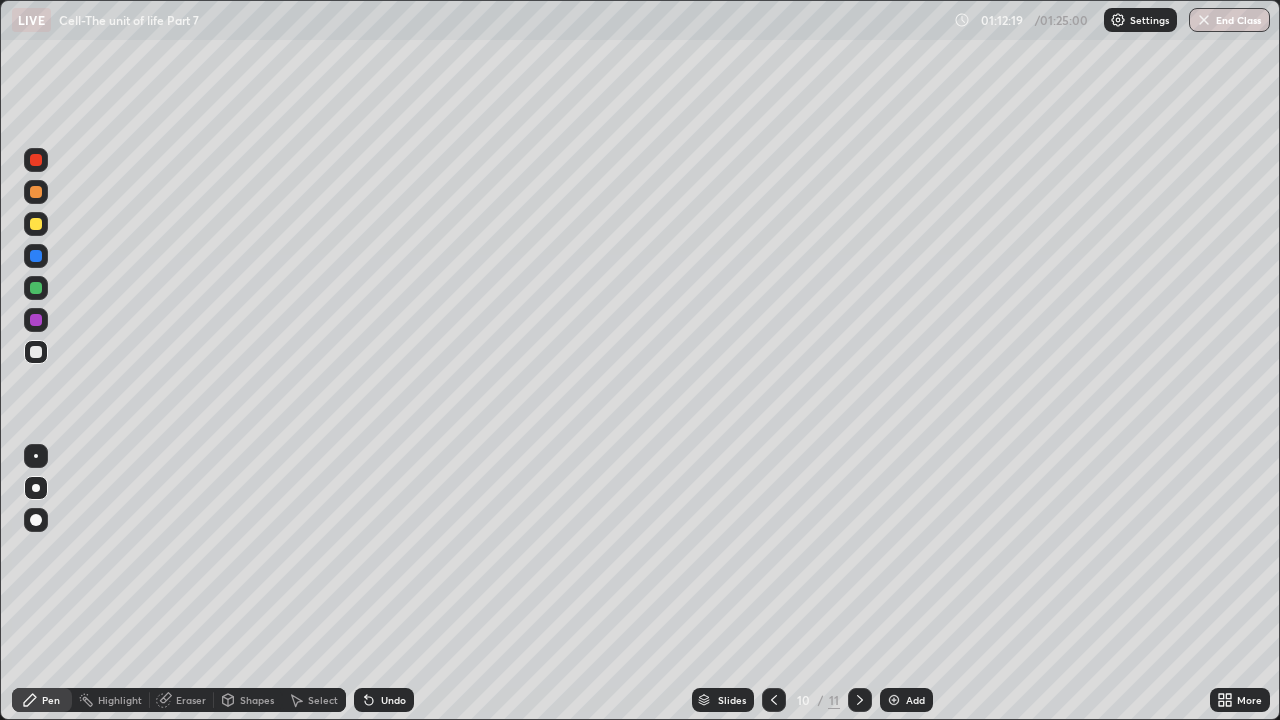 click on "Undo" at bounding box center (384, 700) 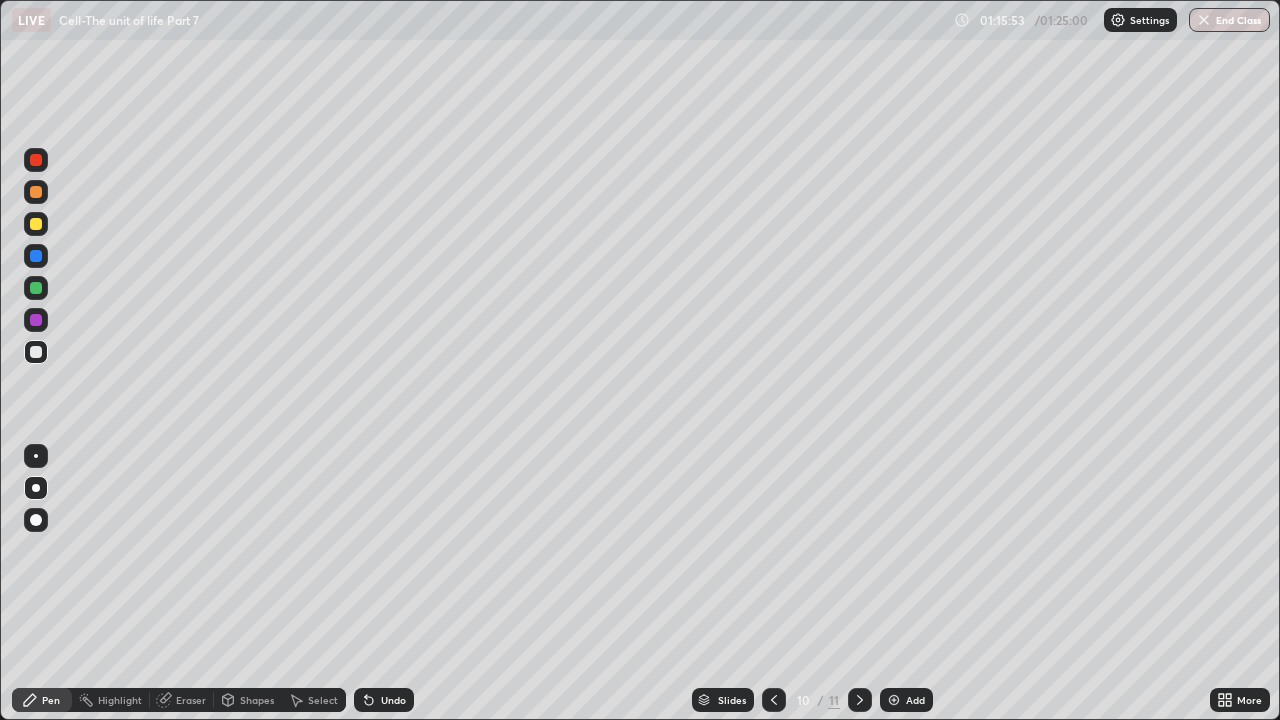 click at bounding box center (36, 192) 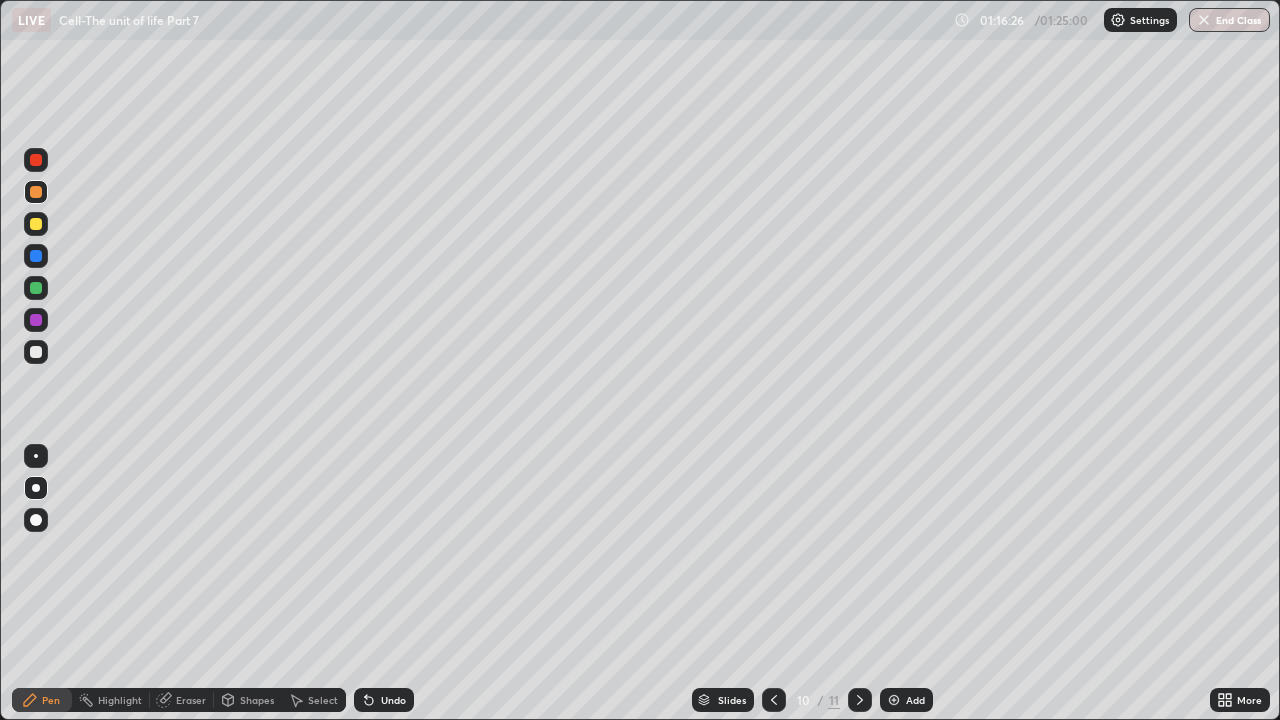 click at bounding box center [36, 352] 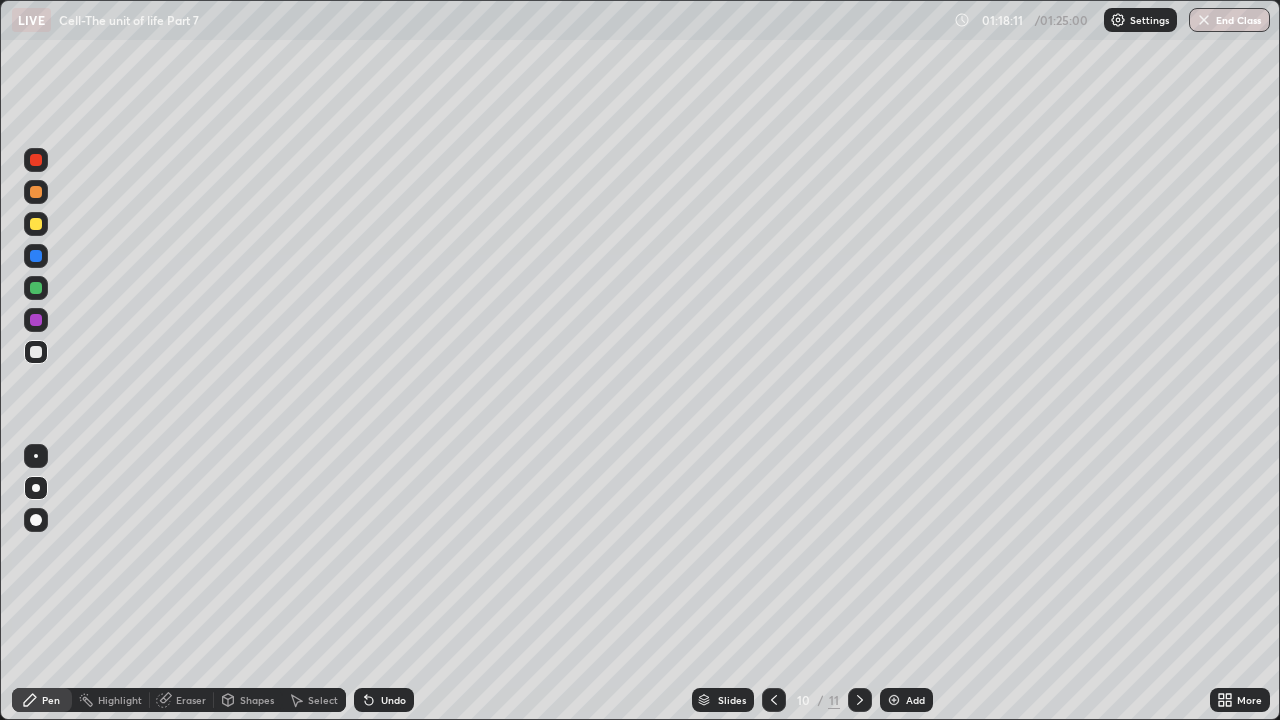 click 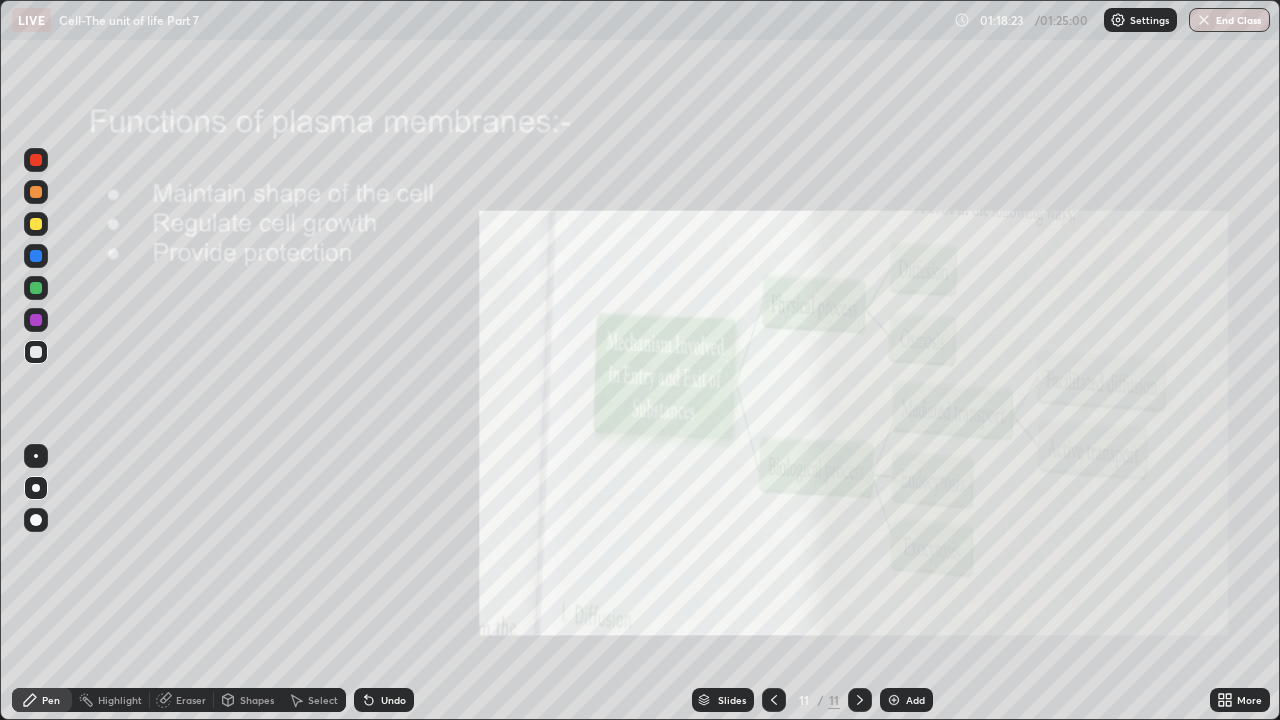 click at bounding box center [36, 160] 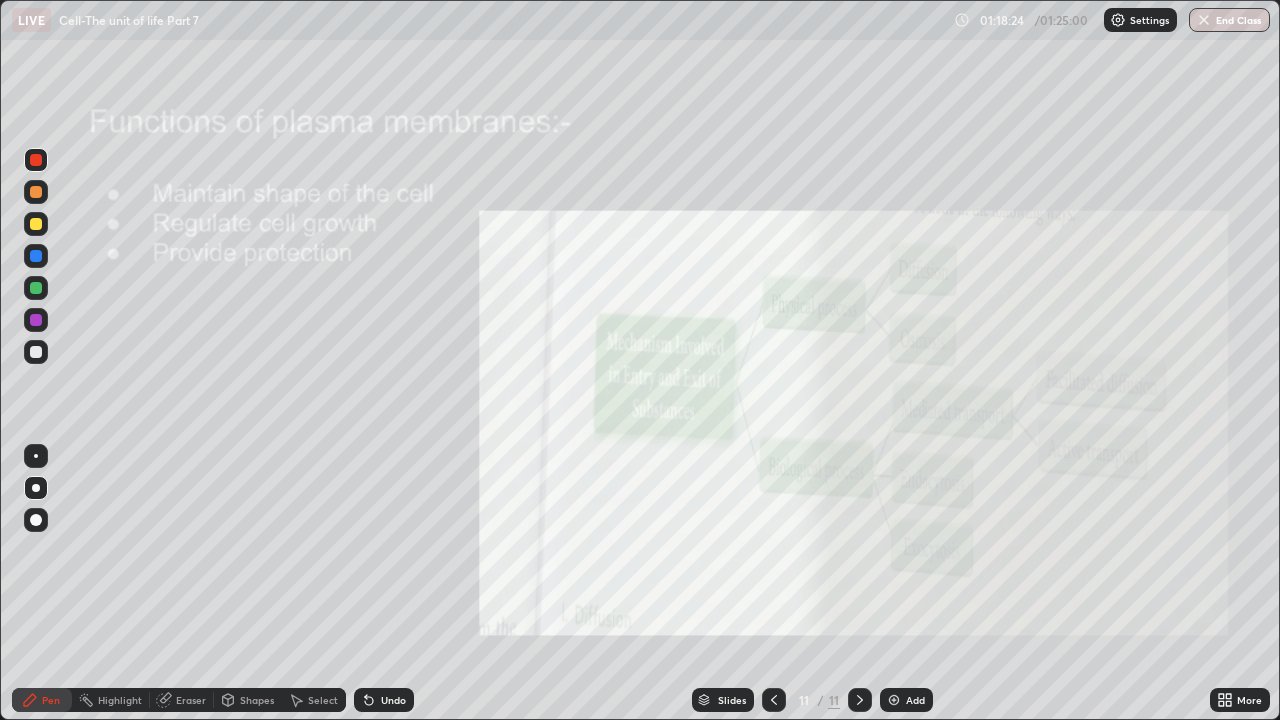 click on "Pen" at bounding box center (51, 700) 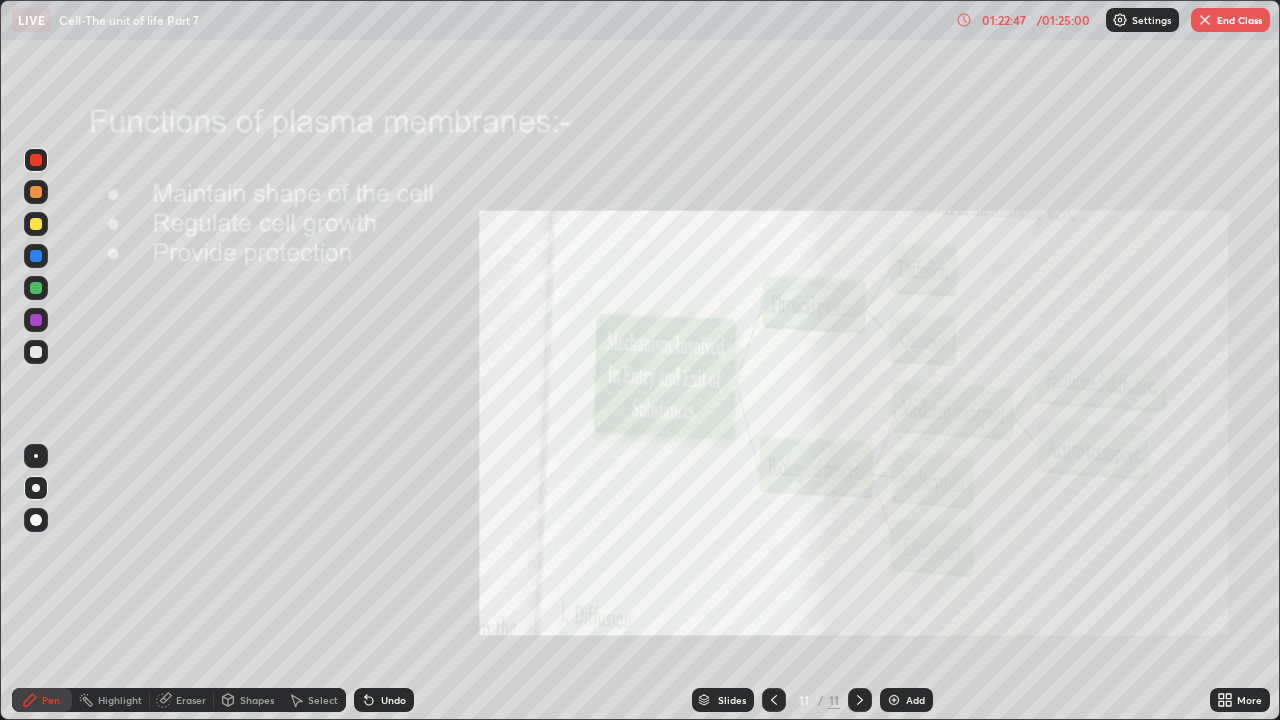click at bounding box center (894, 700) 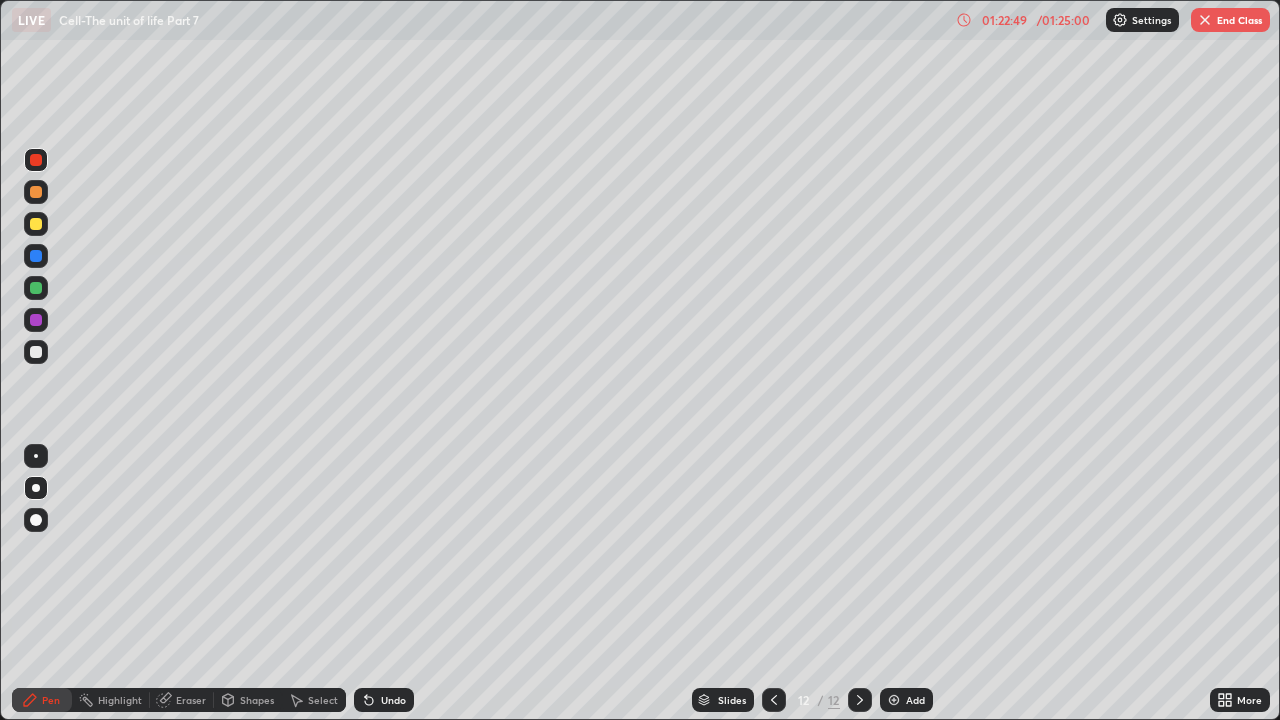 click at bounding box center (36, 160) 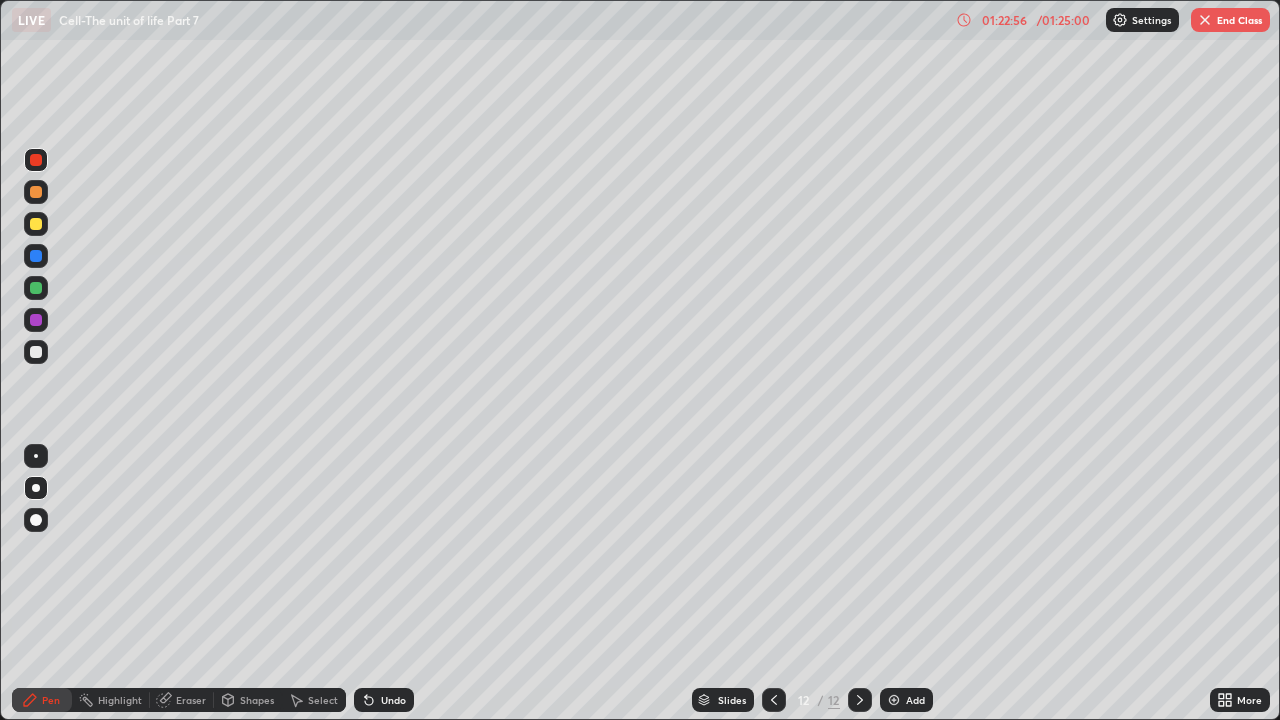 click on "Shapes" at bounding box center (257, 700) 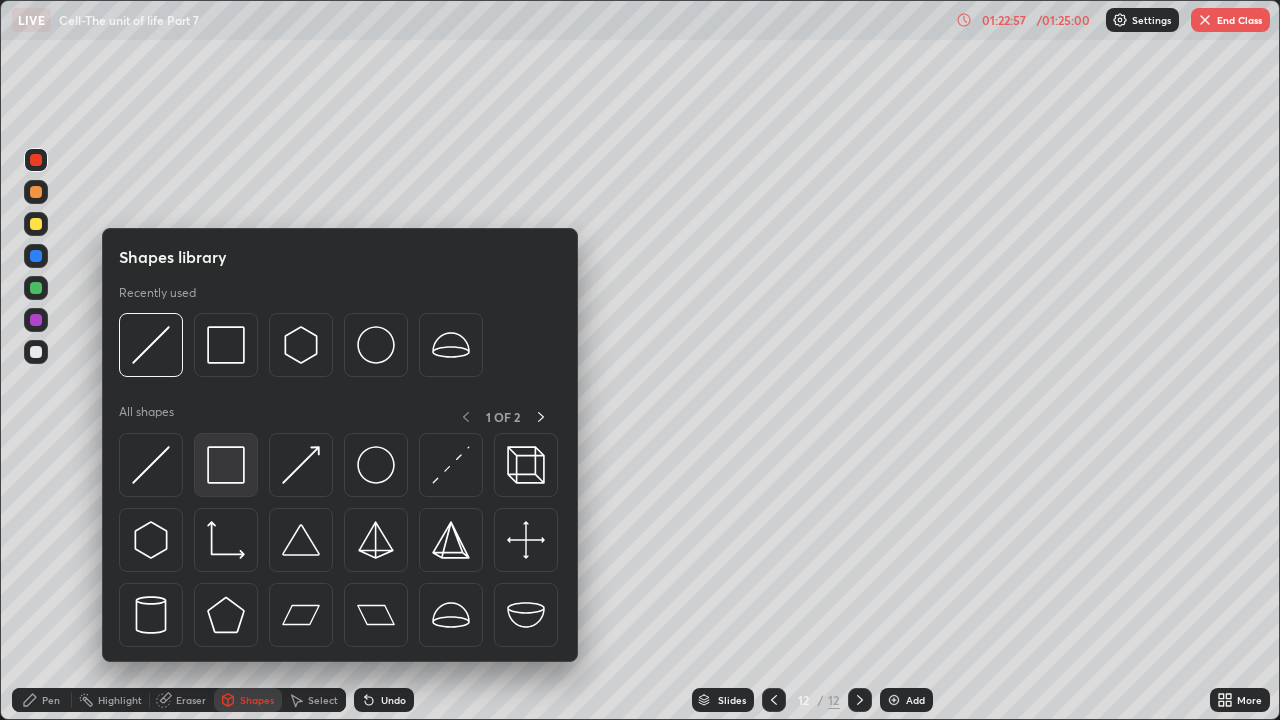 click at bounding box center (226, 465) 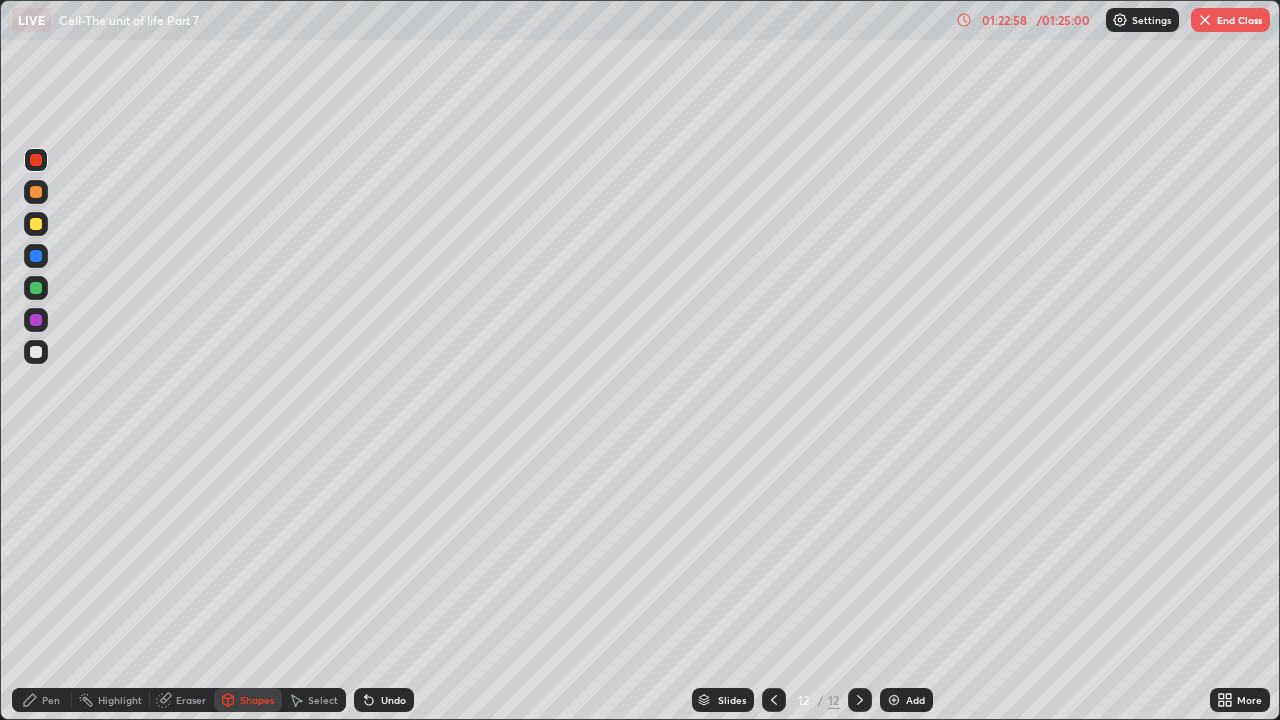 click at bounding box center (36, 192) 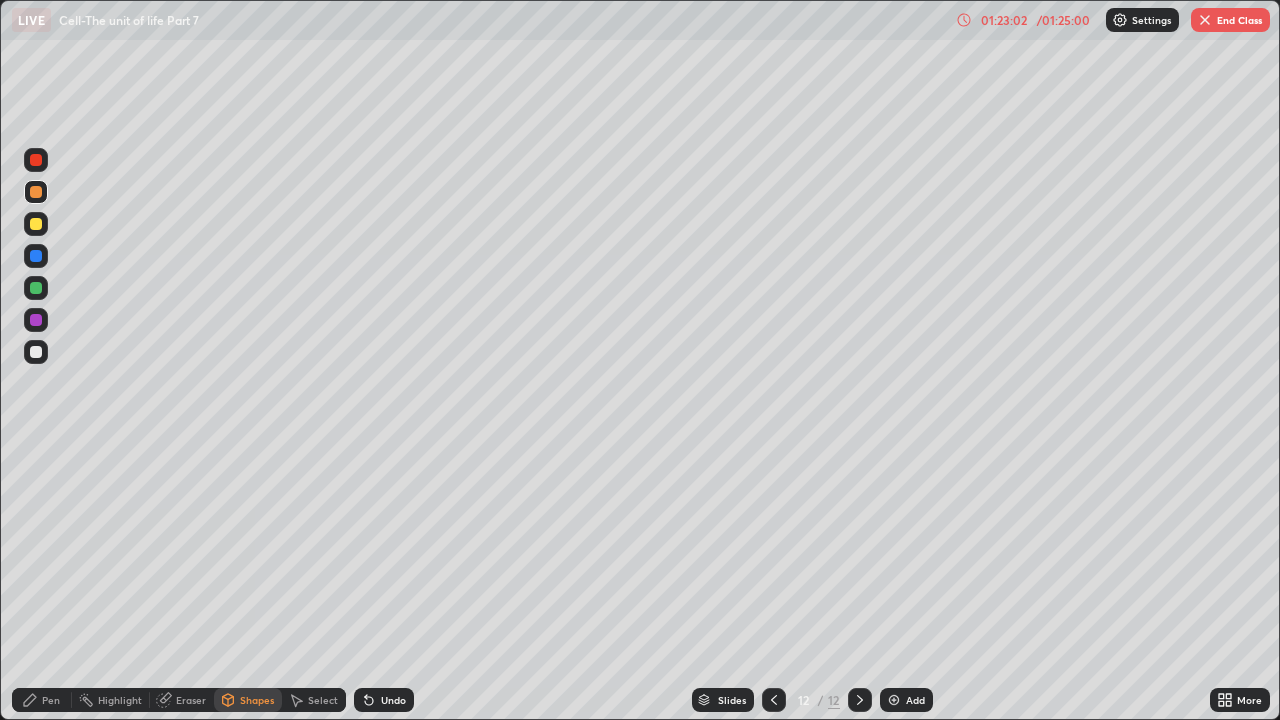 click on "Pen" at bounding box center [51, 700] 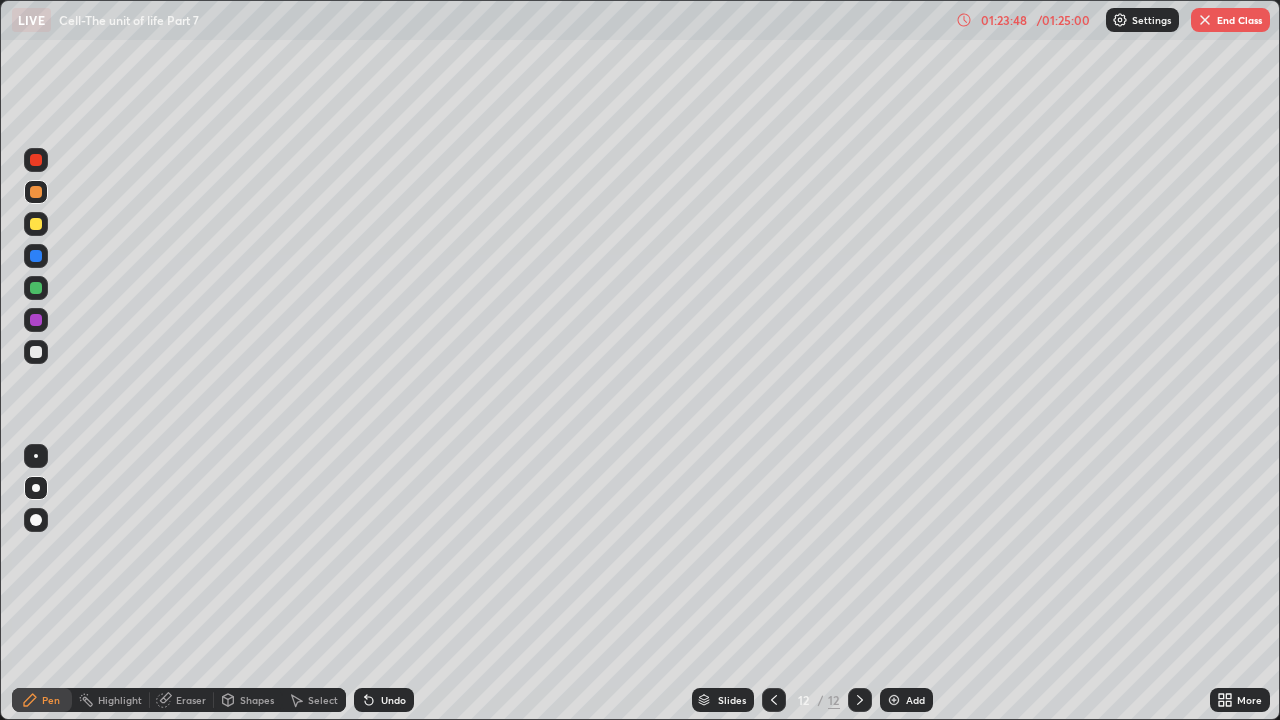click at bounding box center (36, 352) 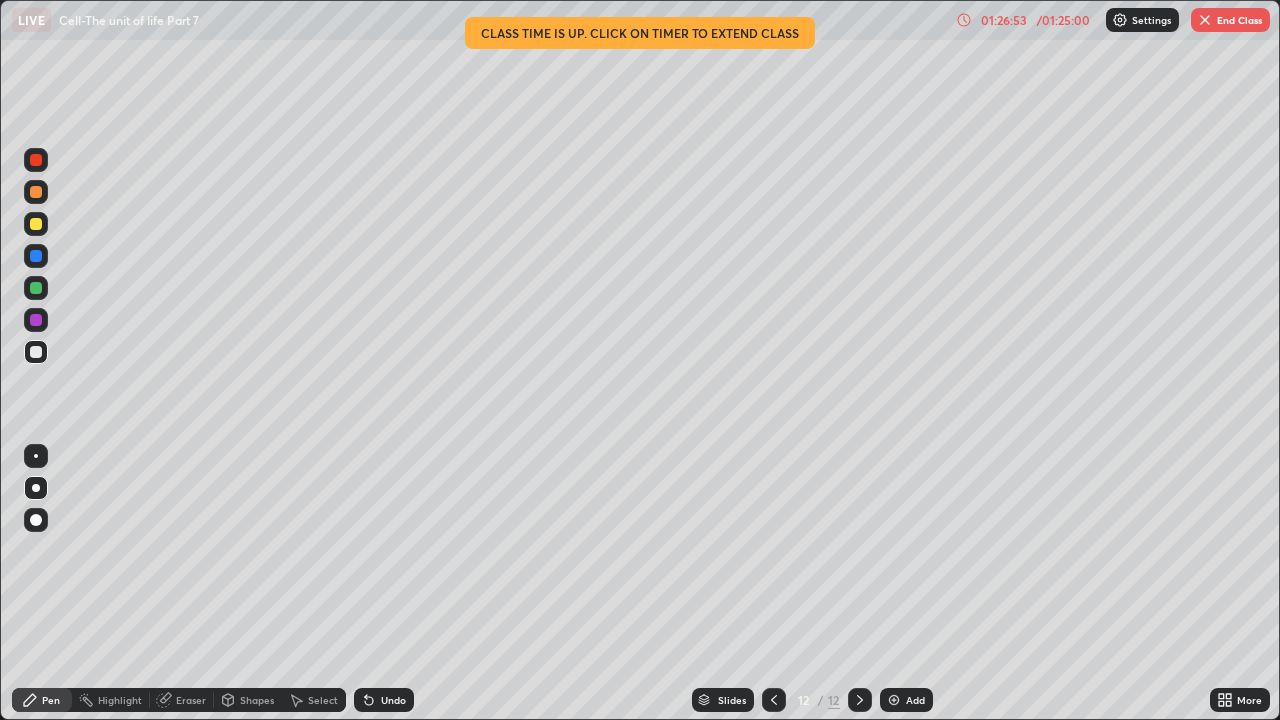 click on "End Class" at bounding box center [1230, 20] 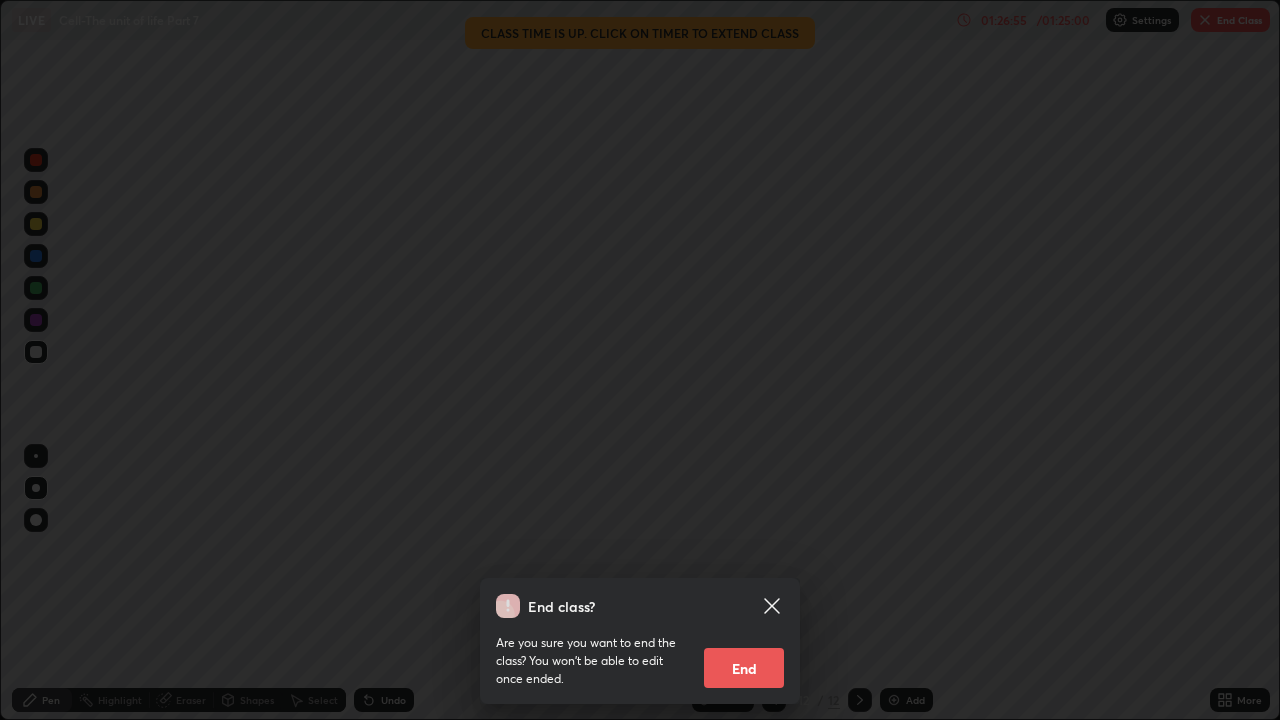 click on "End" at bounding box center (744, 668) 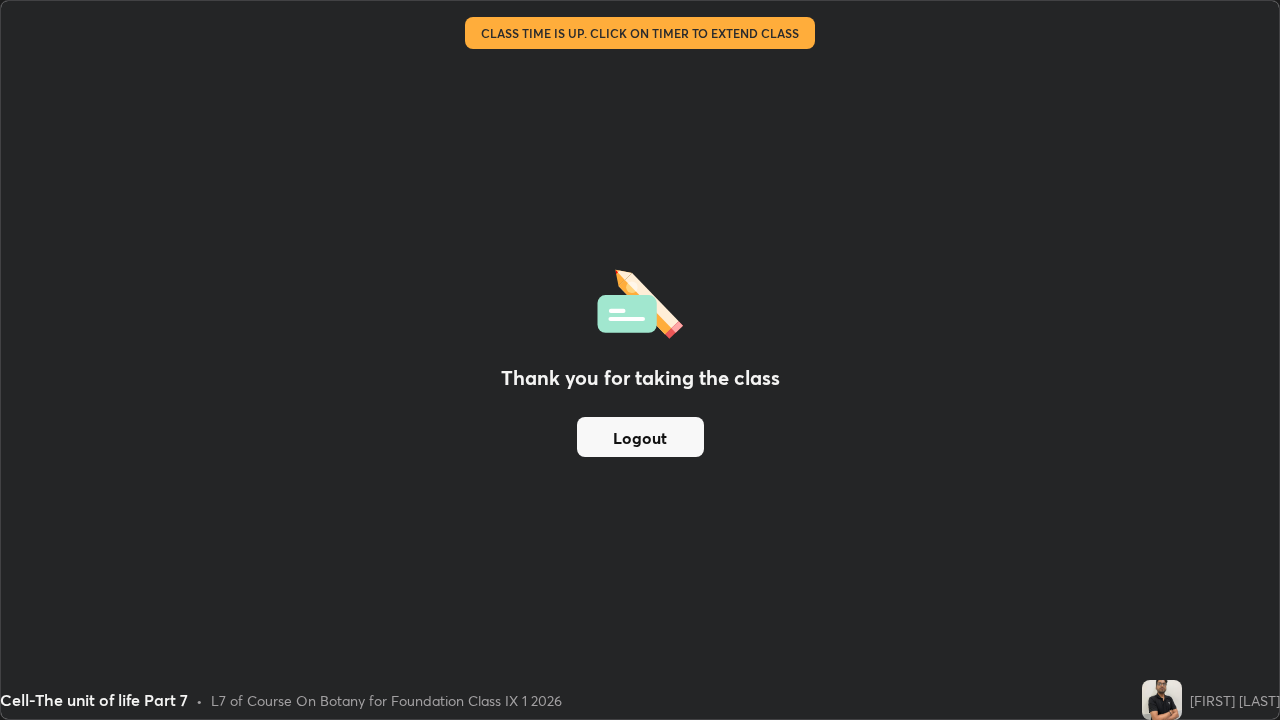 click on "Thank you for taking the class Logout" at bounding box center (640, 360) 